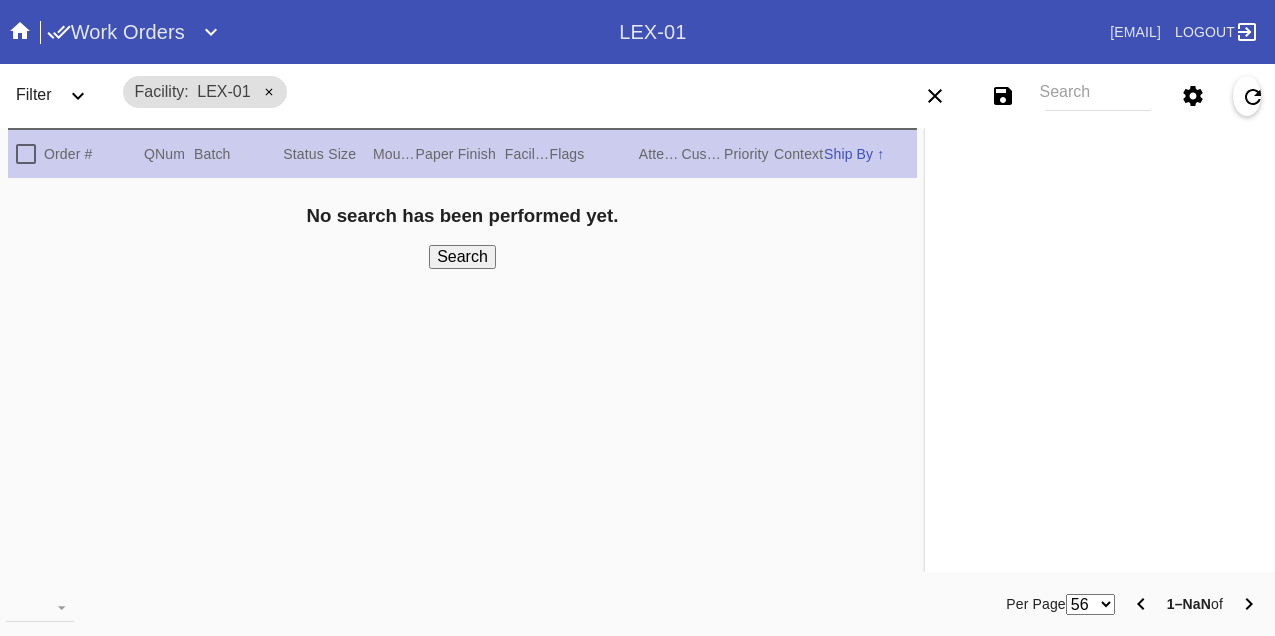scroll, scrollTop: 0, scrollLeft: 0, axis: both 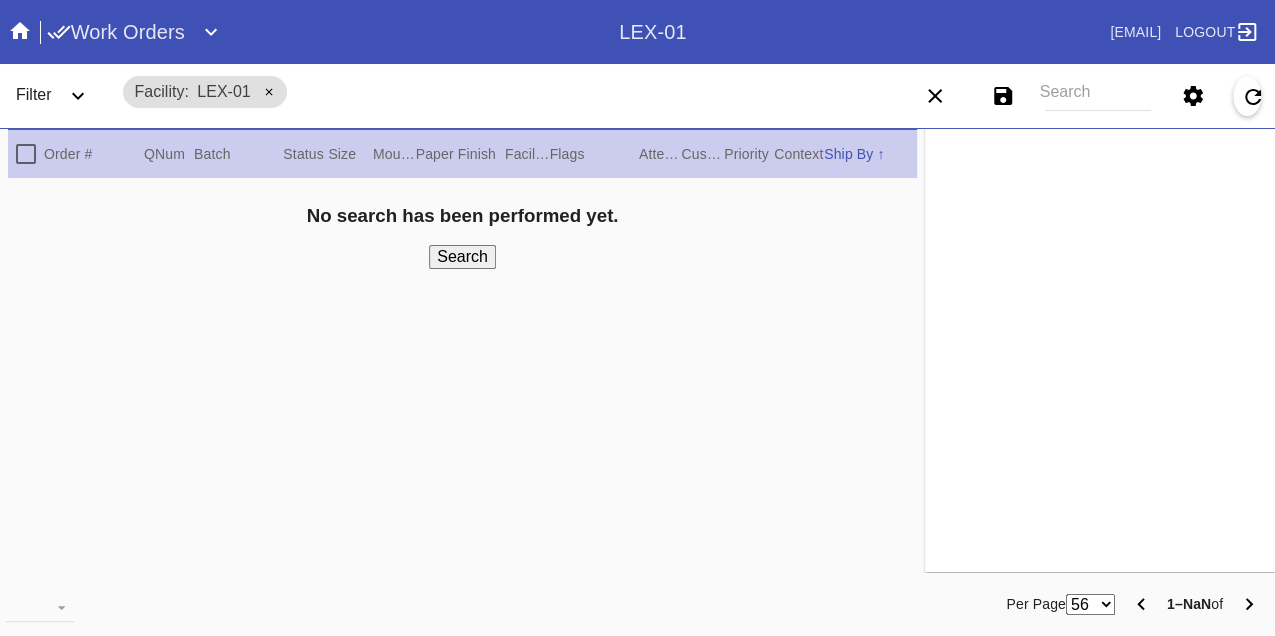 click on "Search" at bounding box center (1098, 96) 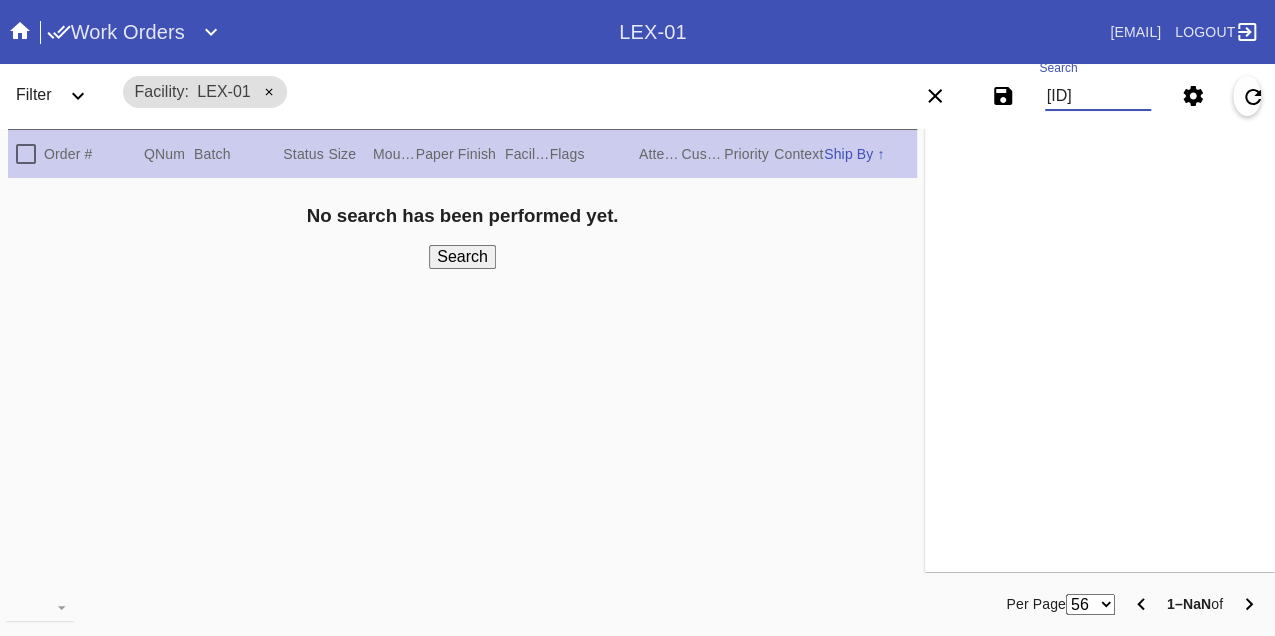 scroll, scrollTop: 0, scrollLeft: 48, axis: horizontal 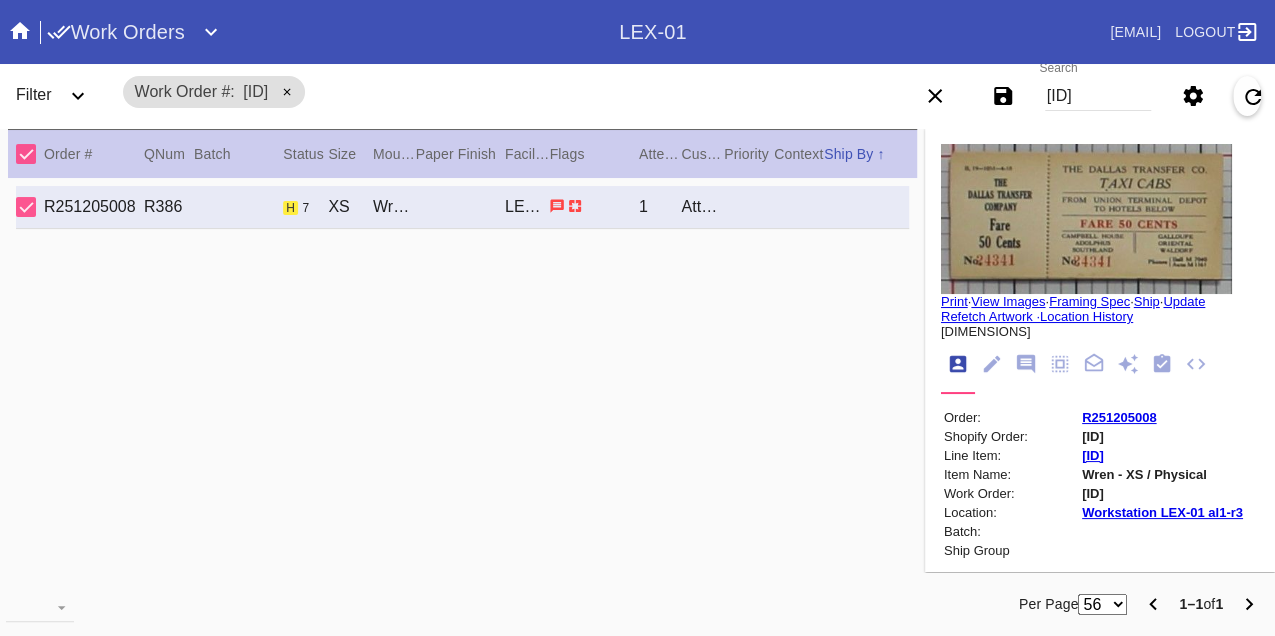 click on "W987546882942341" at bounding box center (1098, 96) 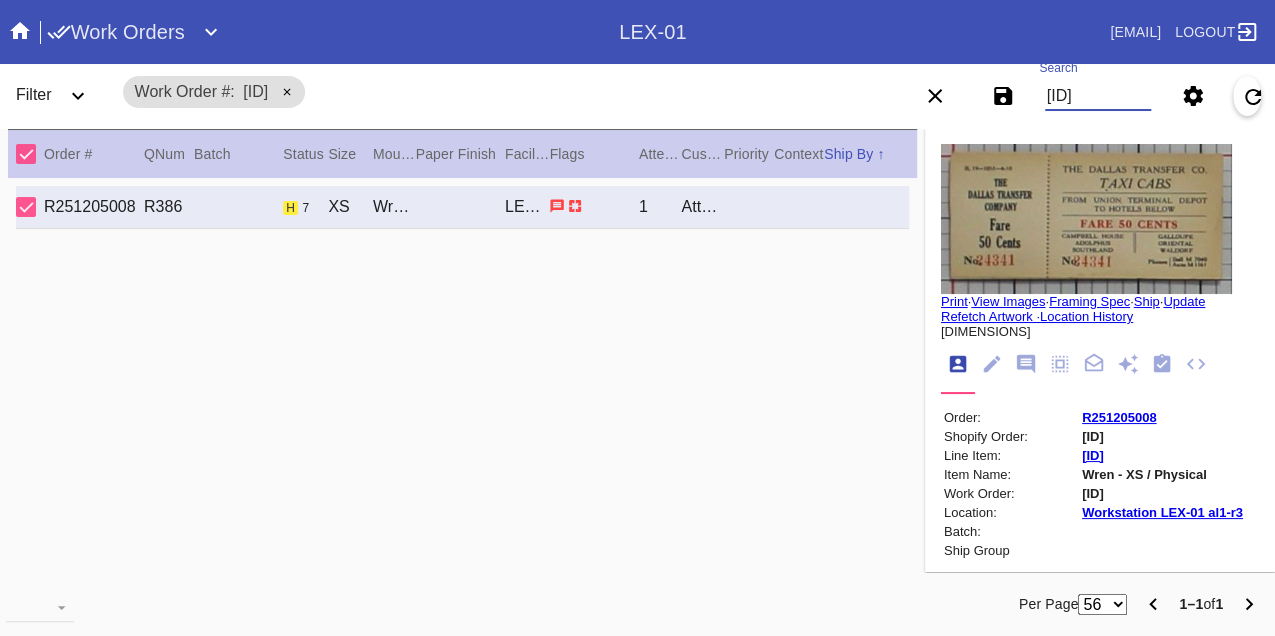 click on "W987546882942341" at bounding box center (1098, 96) 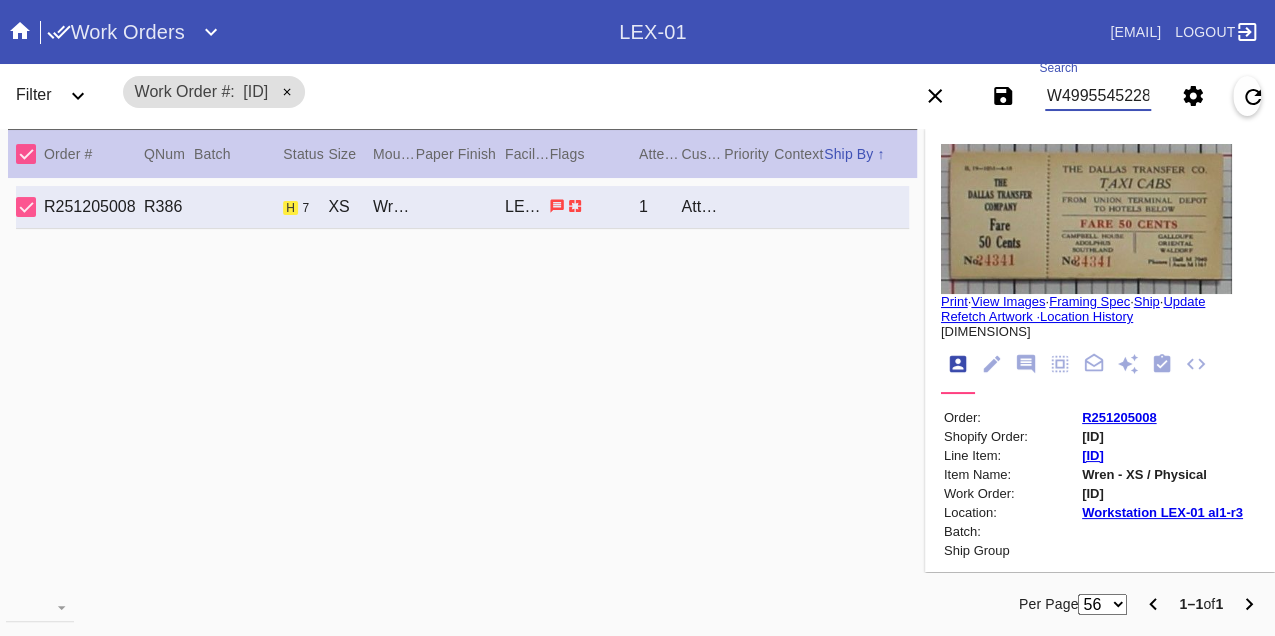 scroll, scrollTop: 0, scrollLeft: 48, axis: horizontal 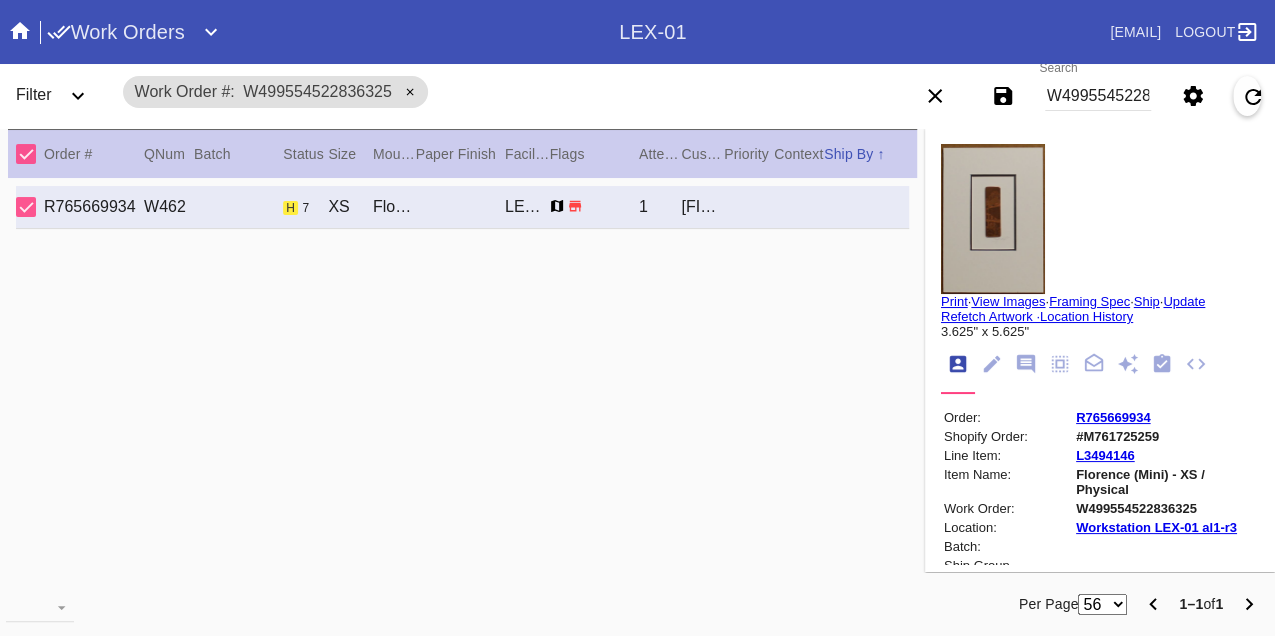 click on "W499554522836325" at bounding box center [1098, 96] 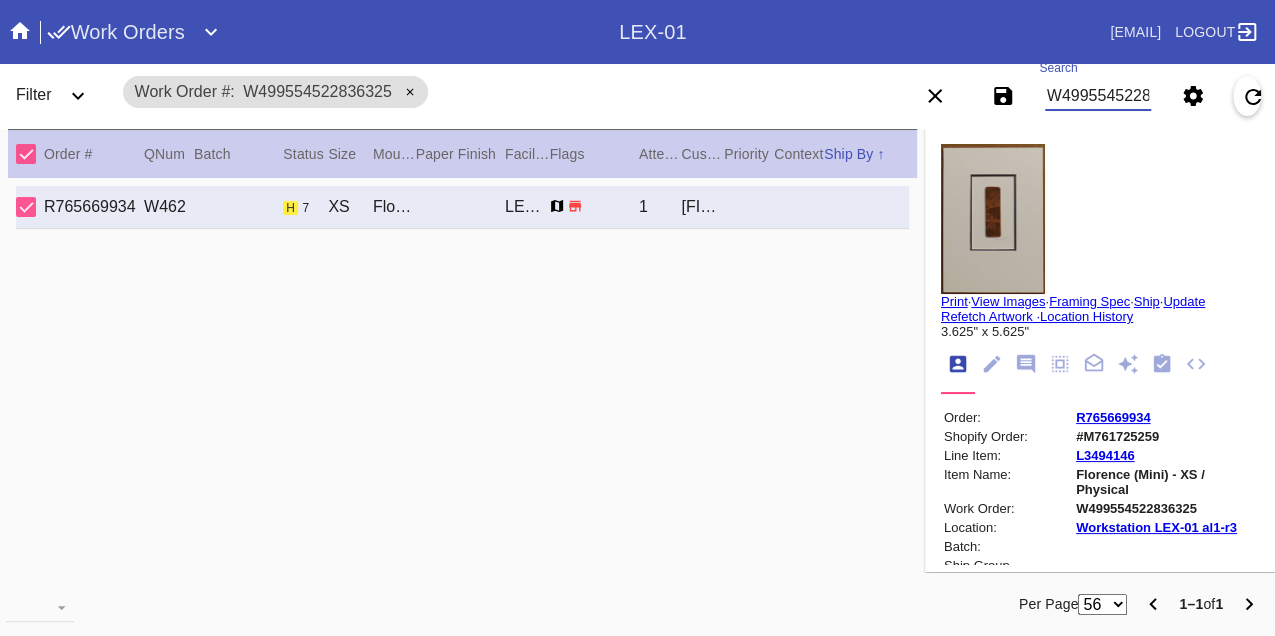 click on "W499554522836325" at bounding box center (1098, 96) 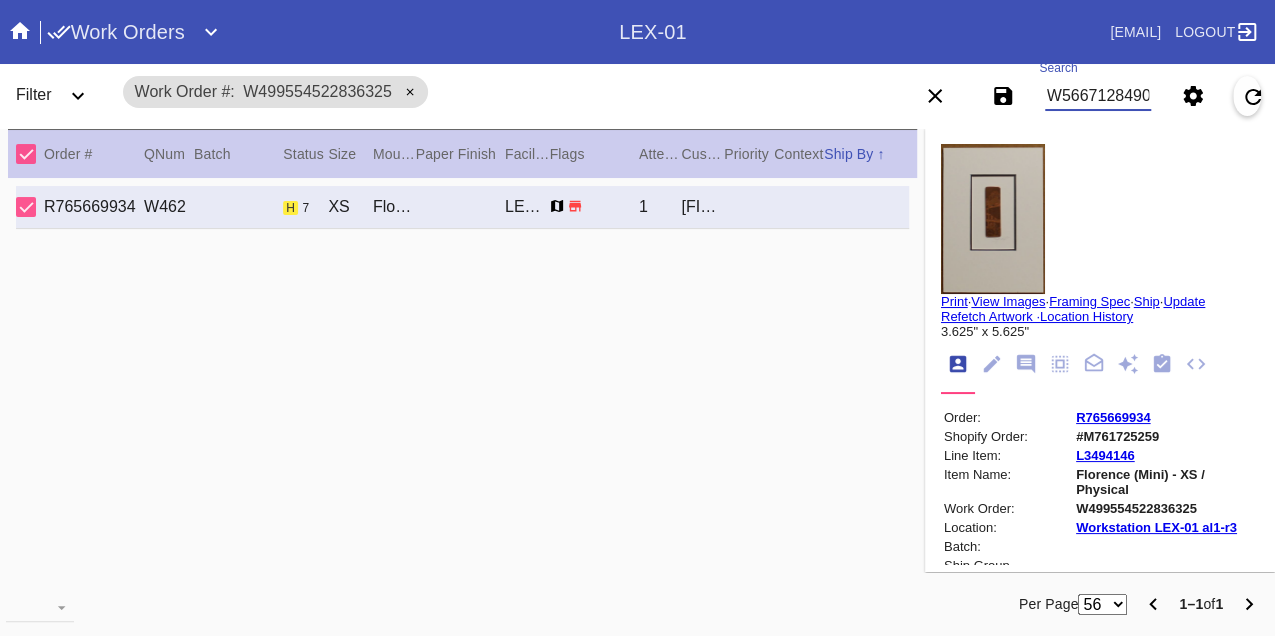 scroll, scrollTop: 0, scrollLeft: 48, axis: horizontal 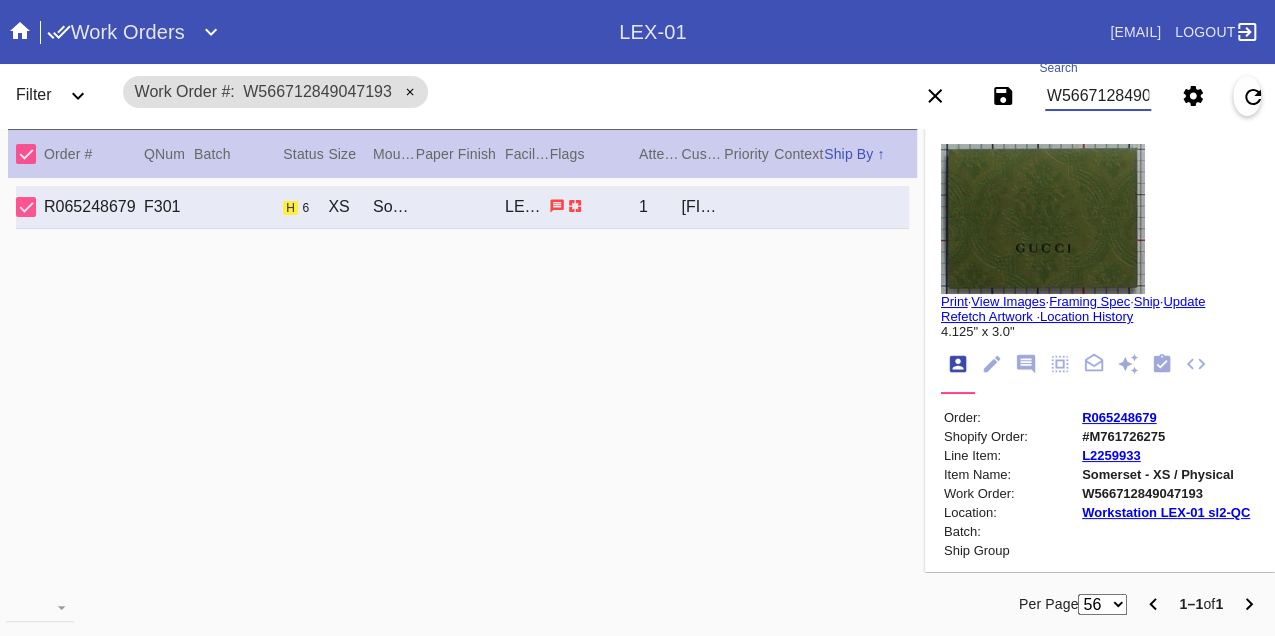 click on "W566712849047193" at bounding box center (1098, 96) 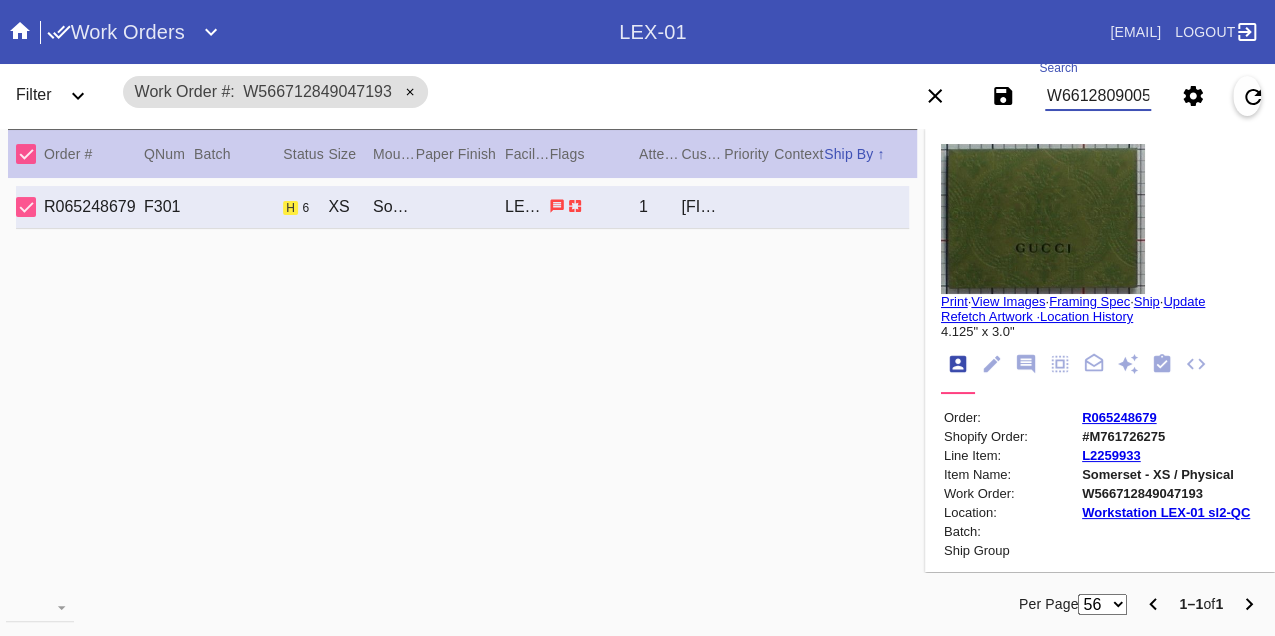 scroll, scrollTop: 0, scrollLeft: 48, axis: horizontal 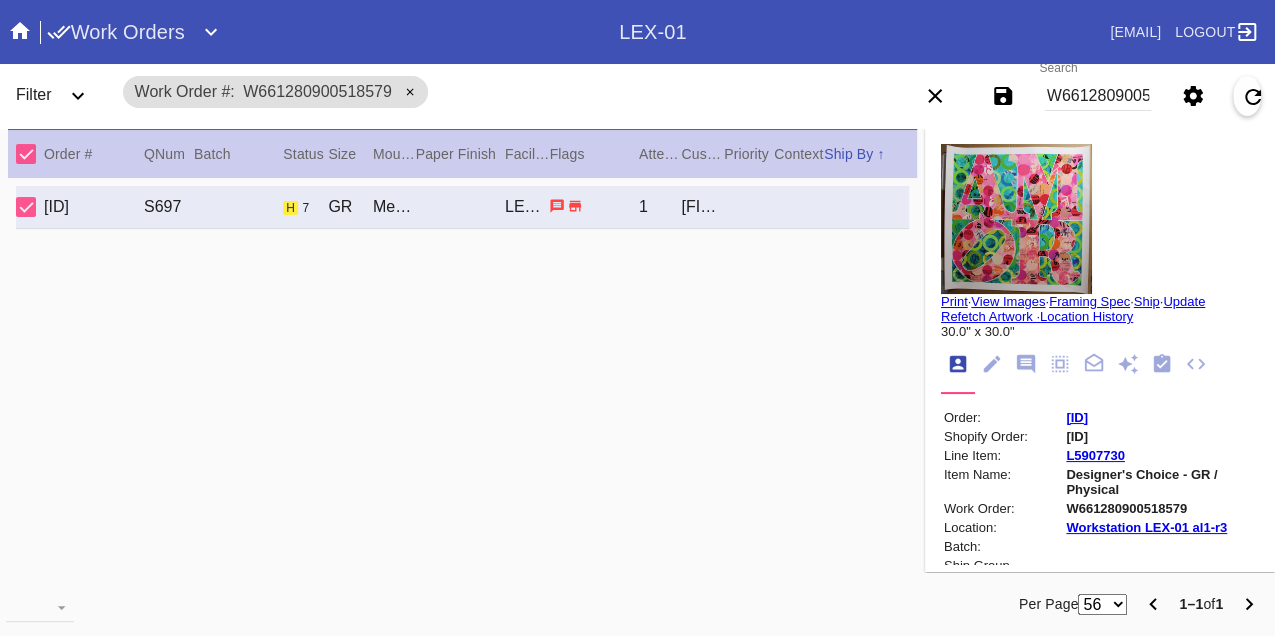 click on "W661280900518579" at bounding box center [1098, 96] 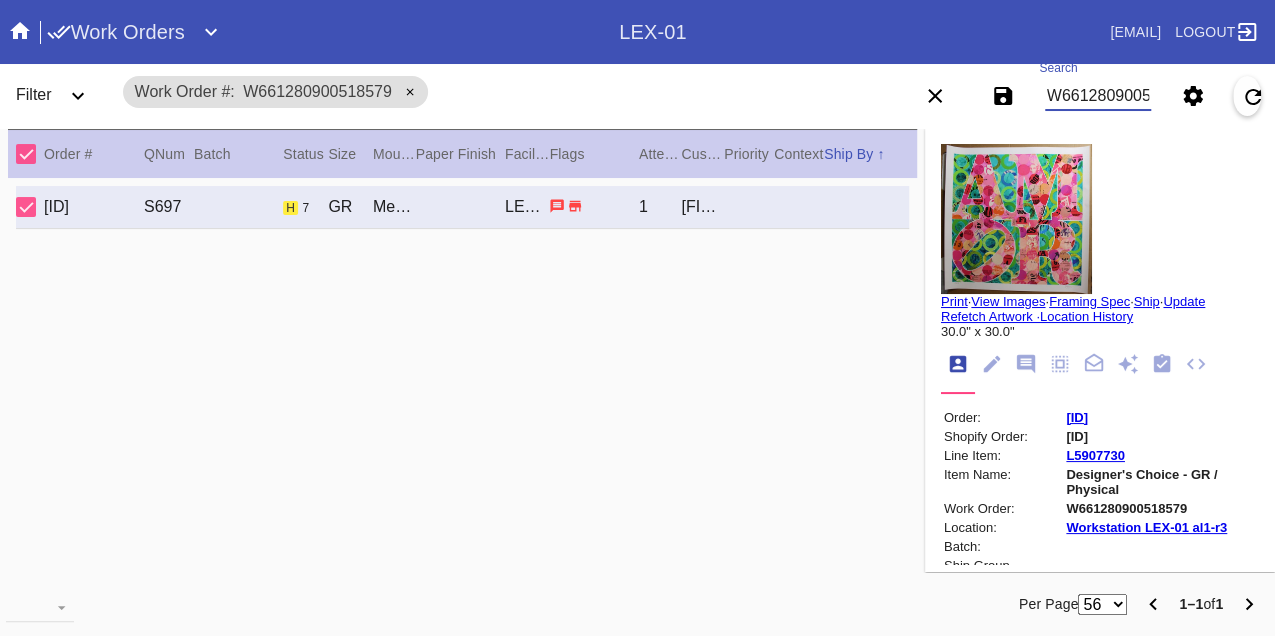 click on "W661280900518579" at bounding box center [1098, 96] 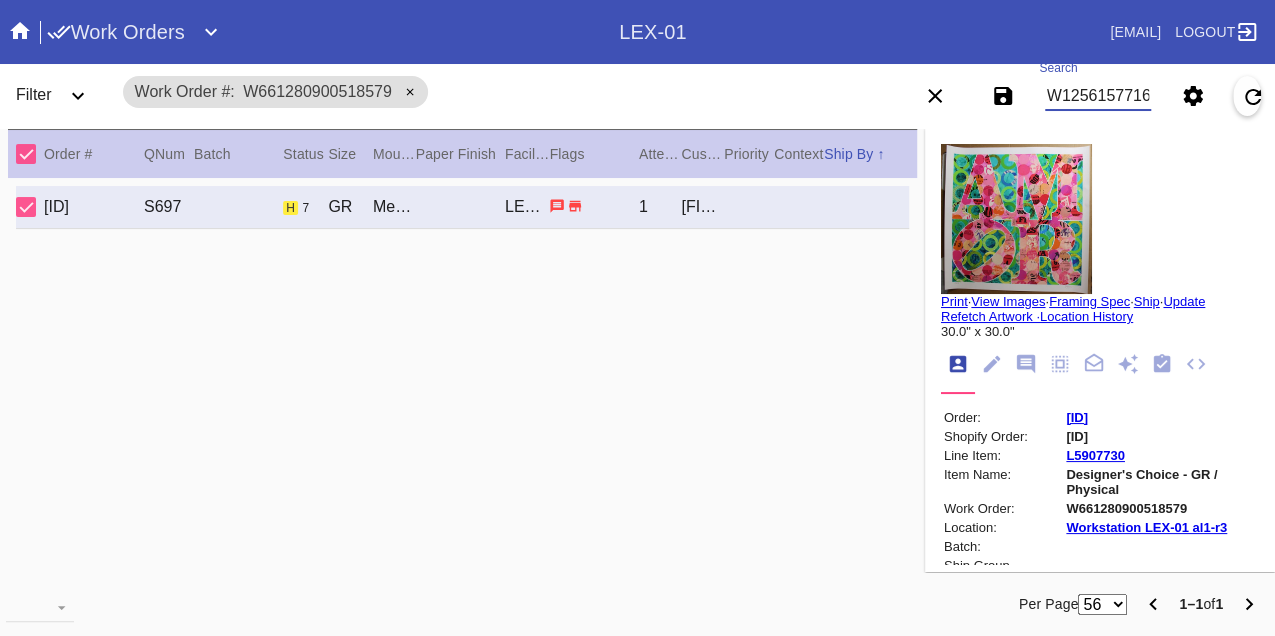 scroll, scrollTop: 0, scrollLeft: 48, axis: horizontal 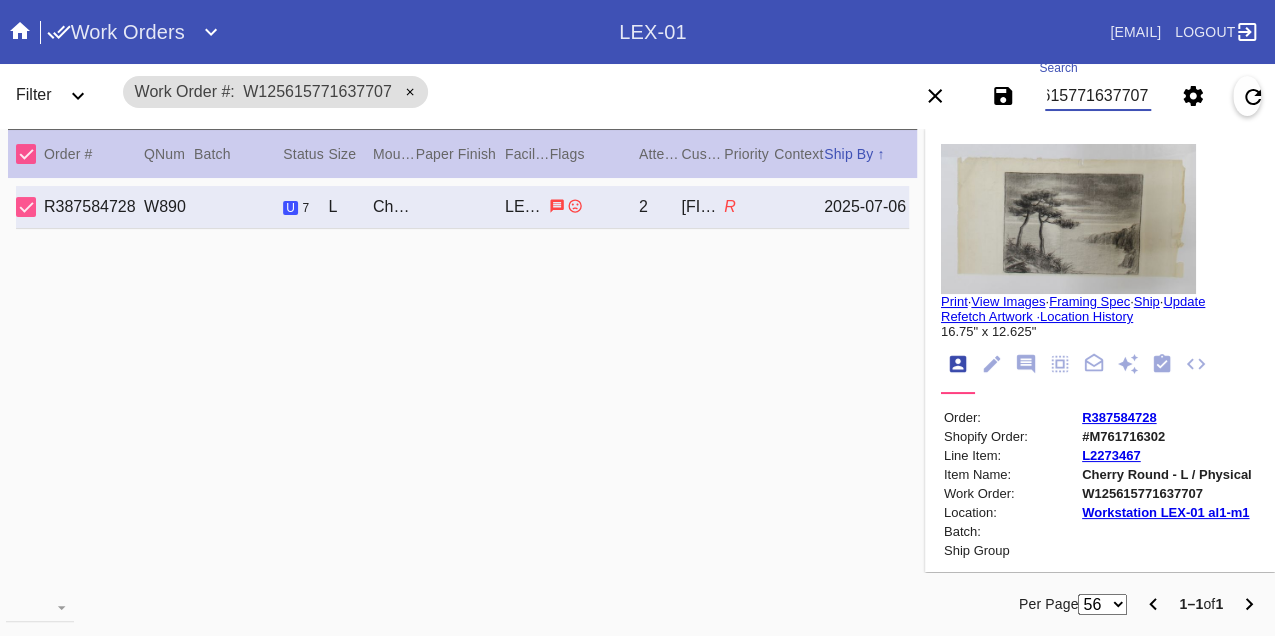 click on "W125615771637707" at bounding box center [1098, 96] 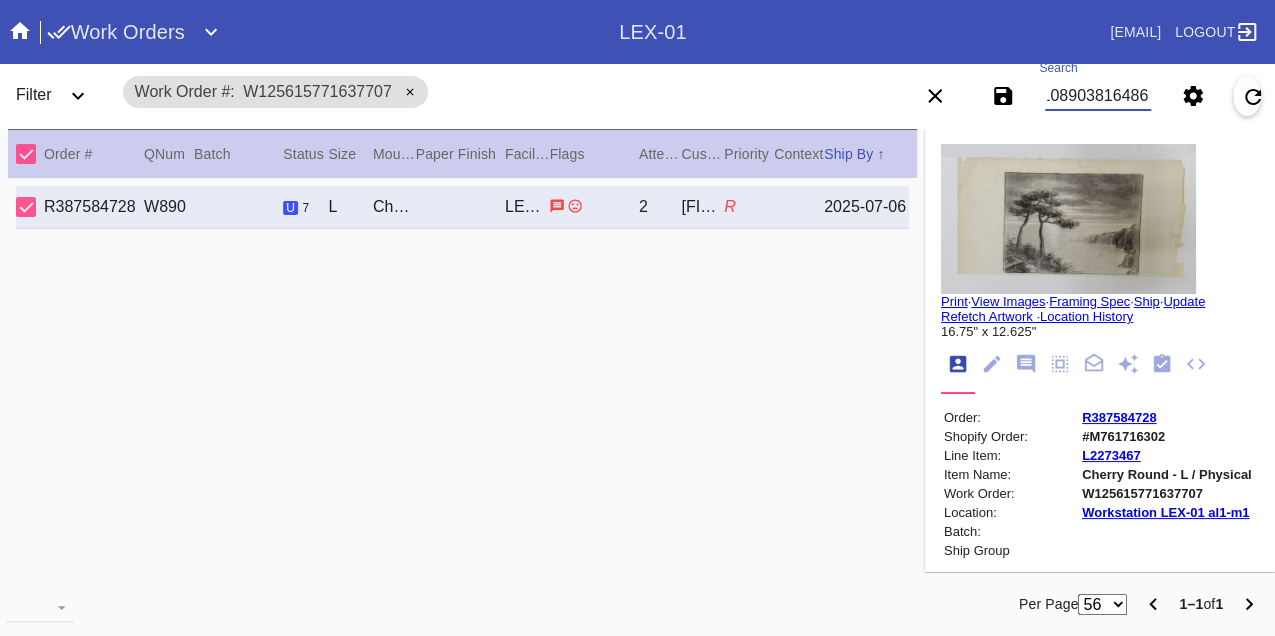 scroll, scrollTop: 0, scrollLeft: 48, axis: horizontal 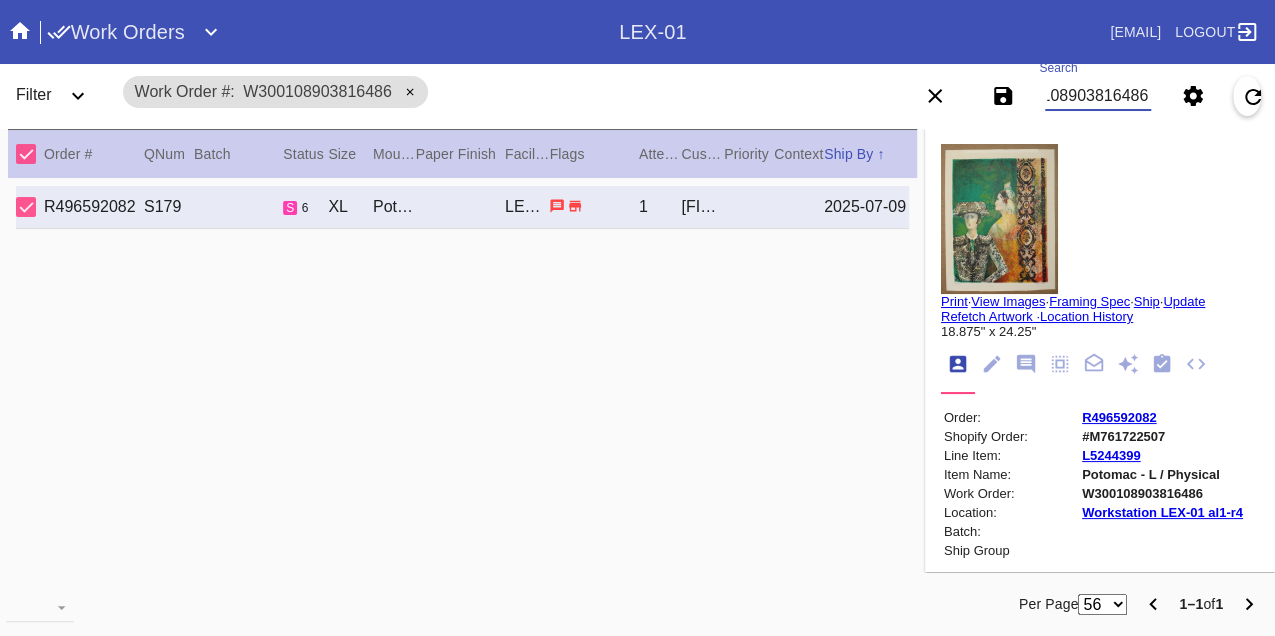 click on "W300108903816486" at bounding box center (1098, 96) 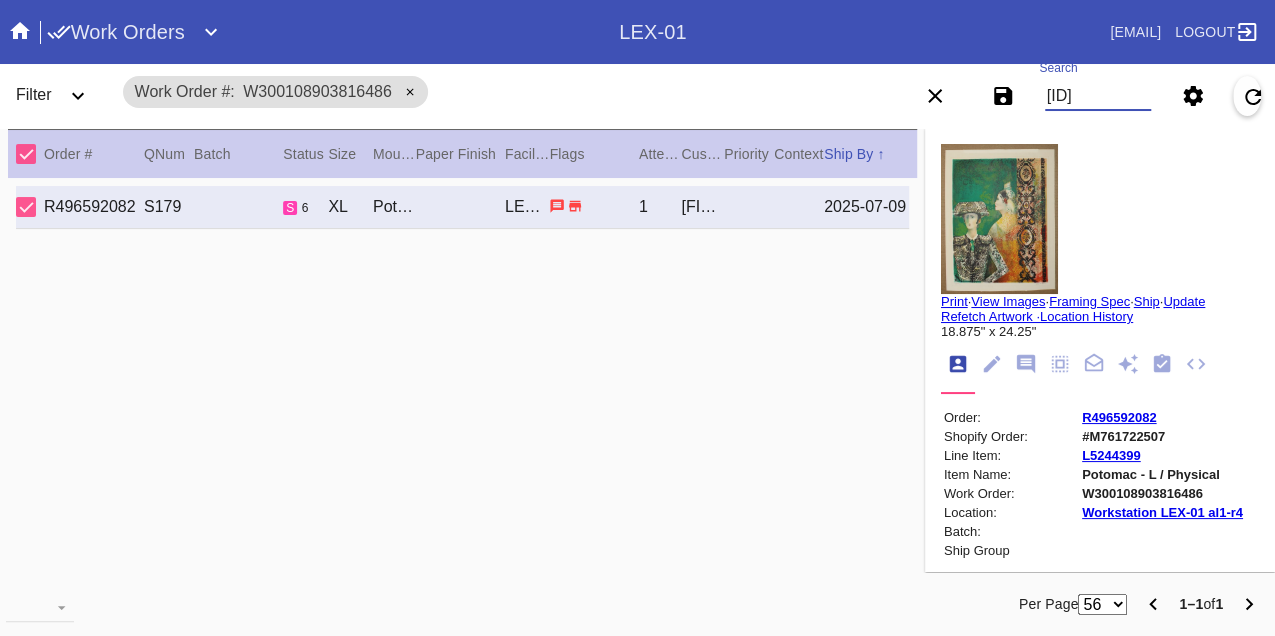 scroll, scrollTop: 0, scrollLeft: 48, axis: horizontal 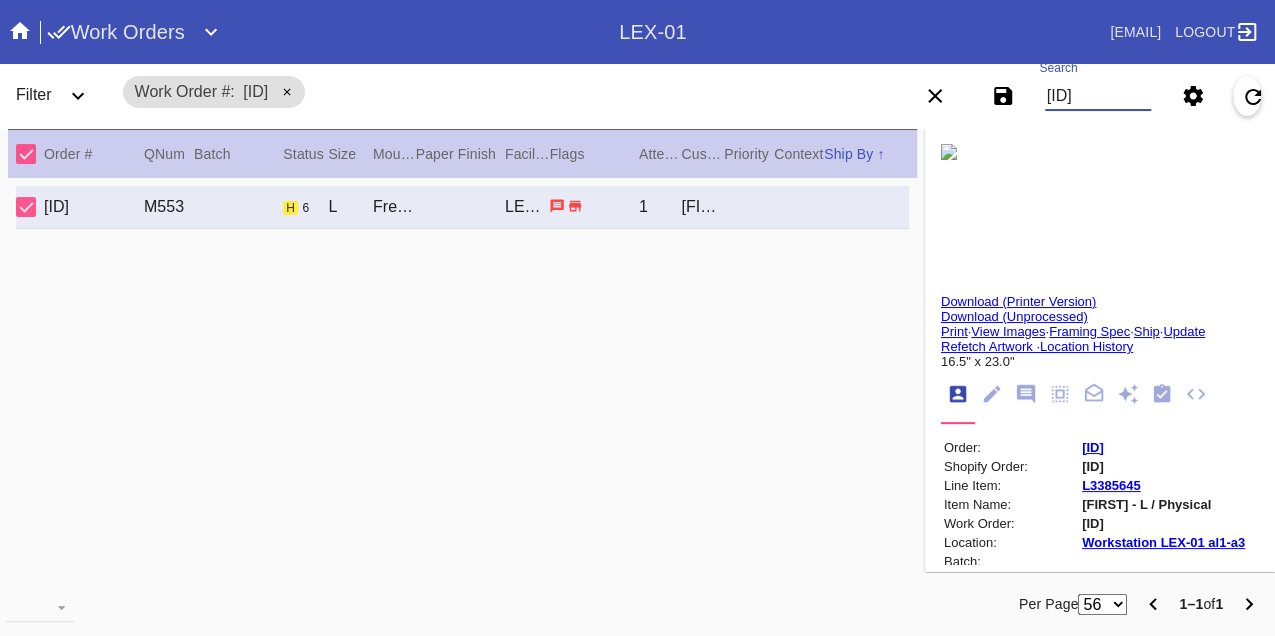 click on "W863149291842406" at bounding box center (1098, 96) 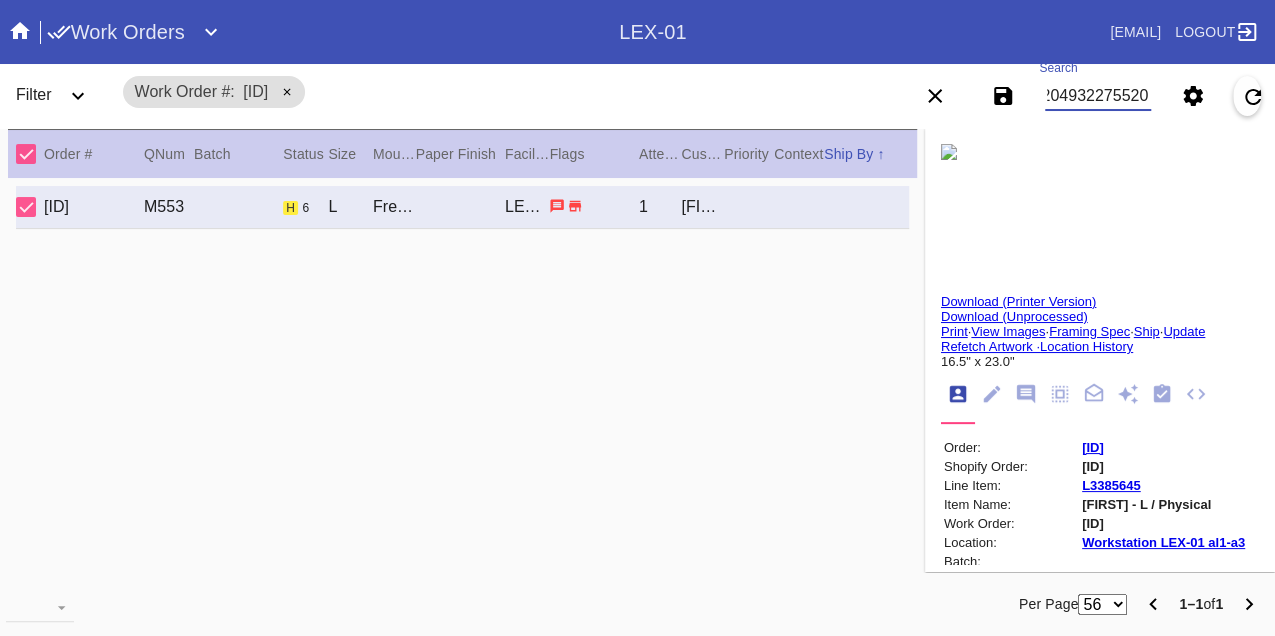 scroll, scrollTop: 0, scrollLeft: 48, axis: horizontal 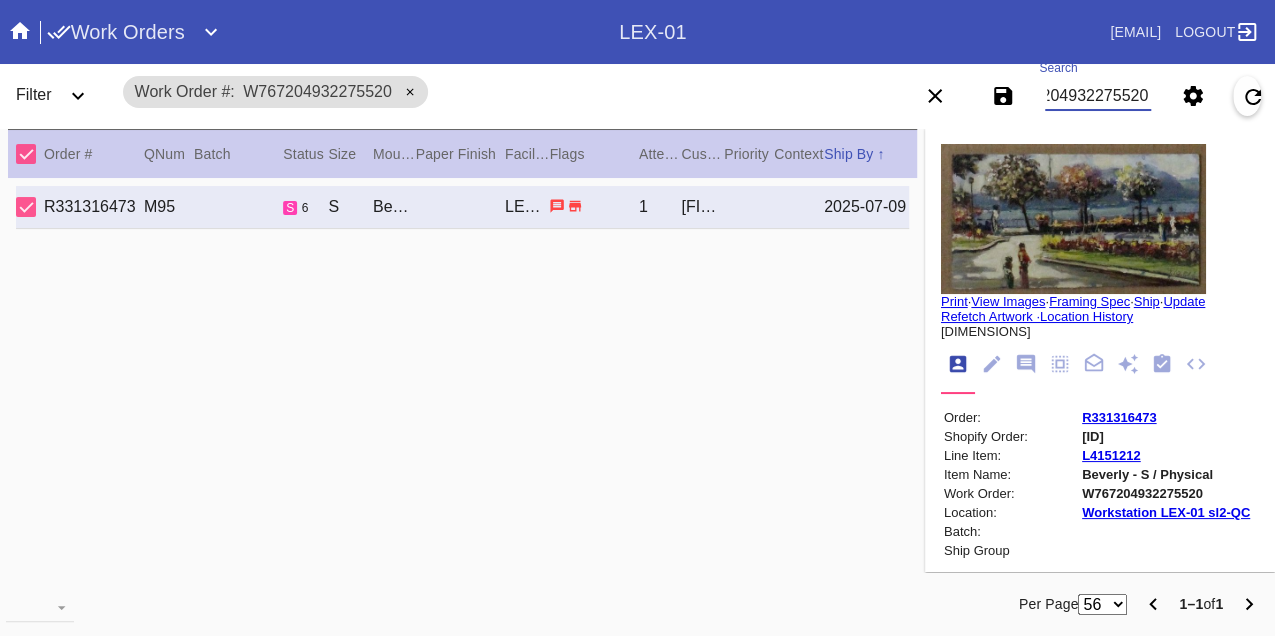 click on "W767204932275520" at bounding box center (1098, 96) 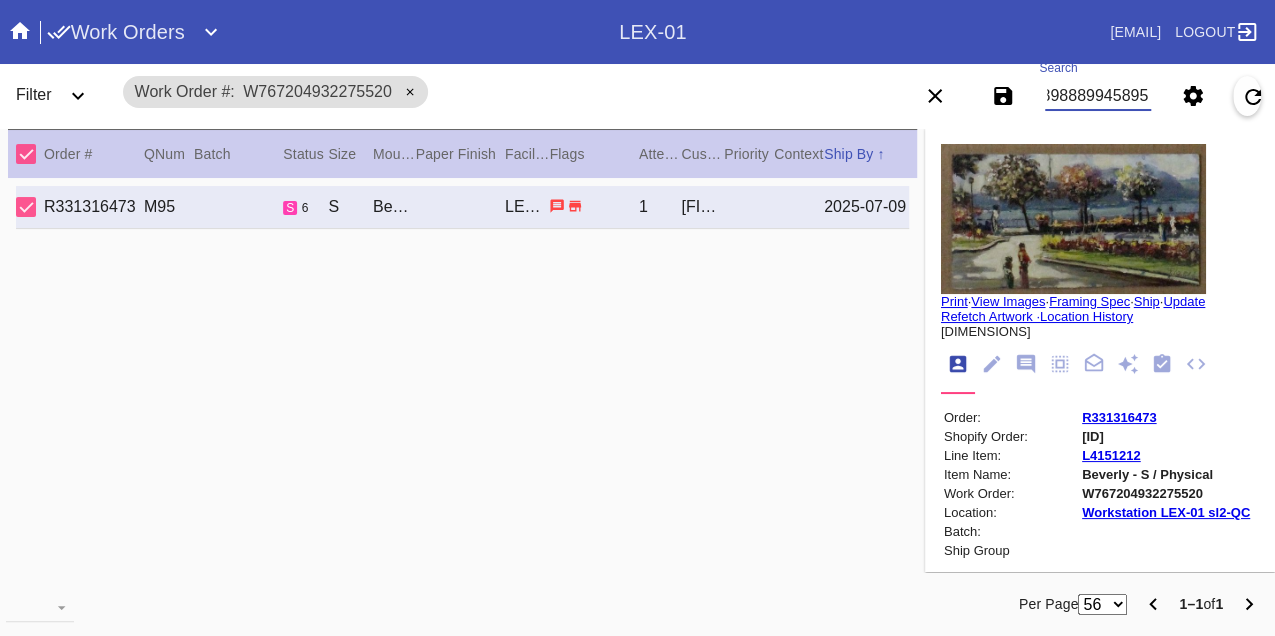 scroll, scrollTop: 0, scrollLeft: 48, axis: horizontal 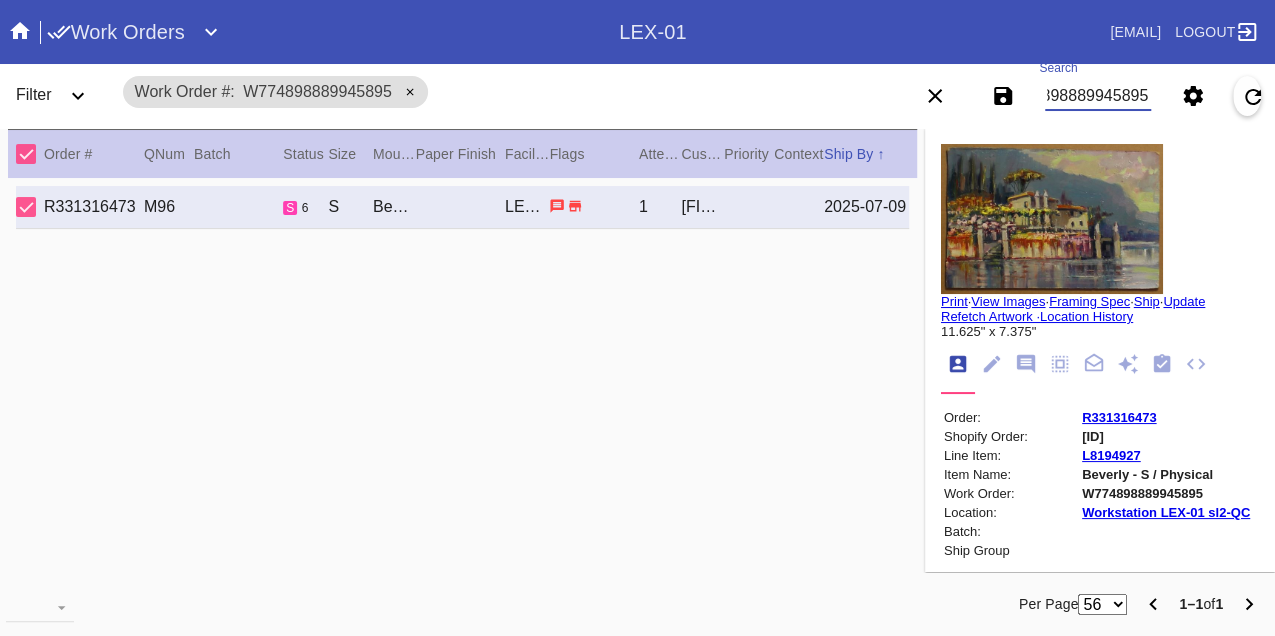 click on "W774898889945895" at bounding box center (1098, 96) 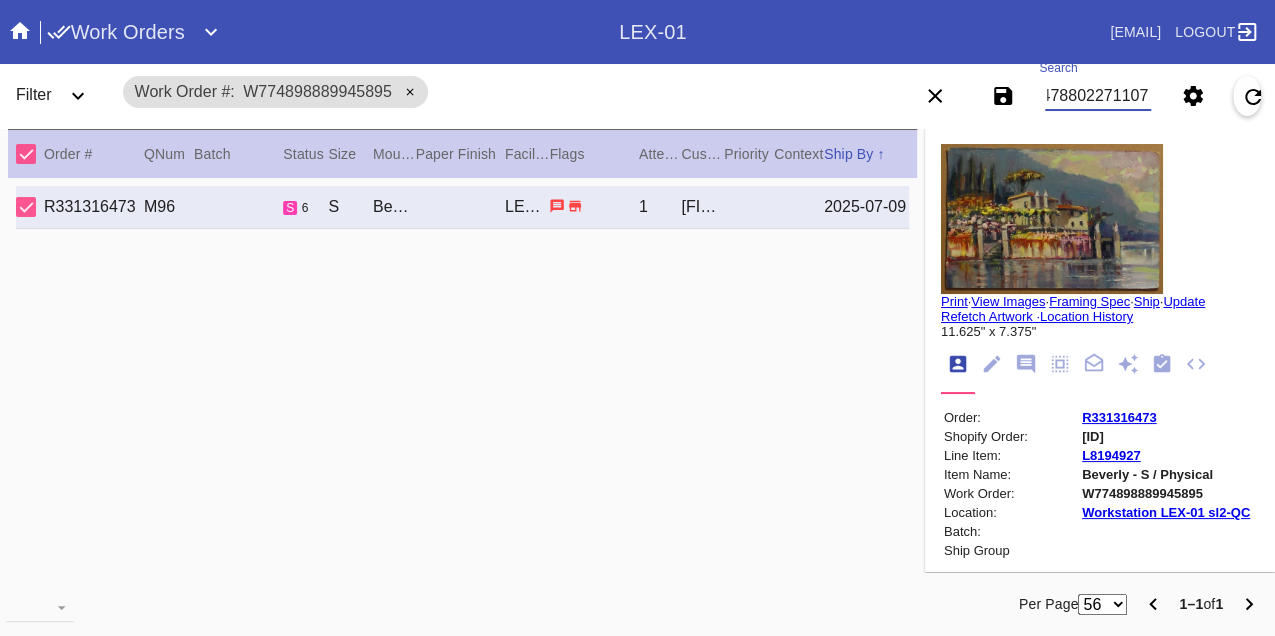 scroll, scrollTop: 0, scrollLeft: 48, axis: horizontal 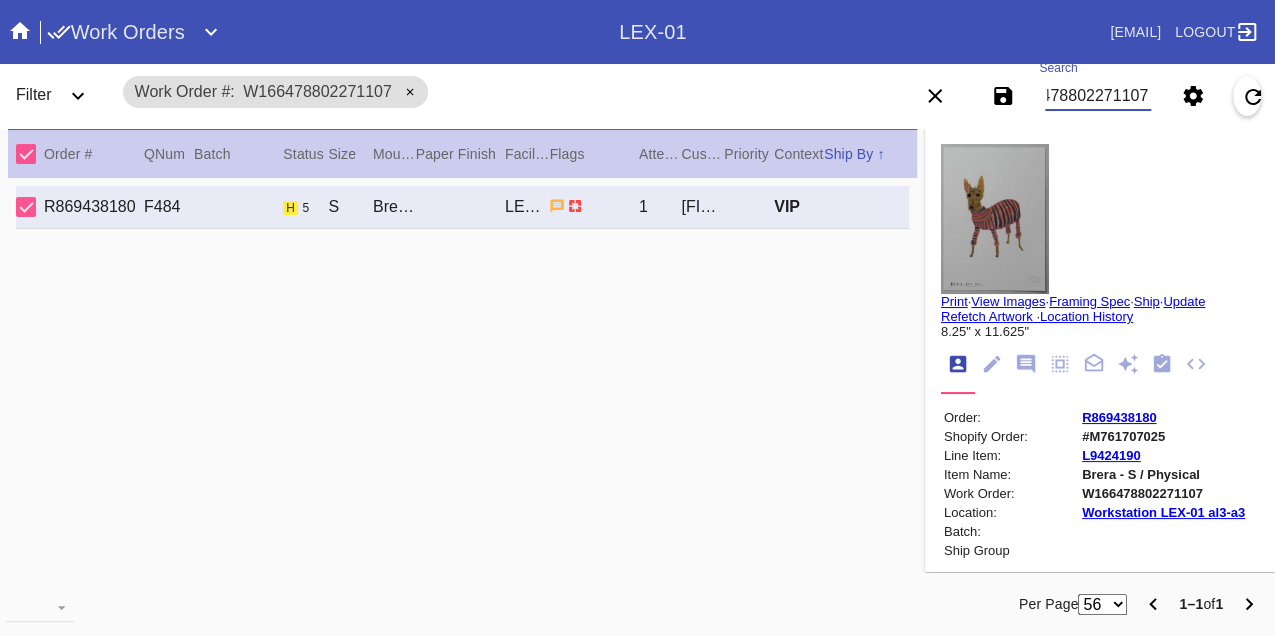 click on "W166478802271107" at bounding box center [1098, 96] 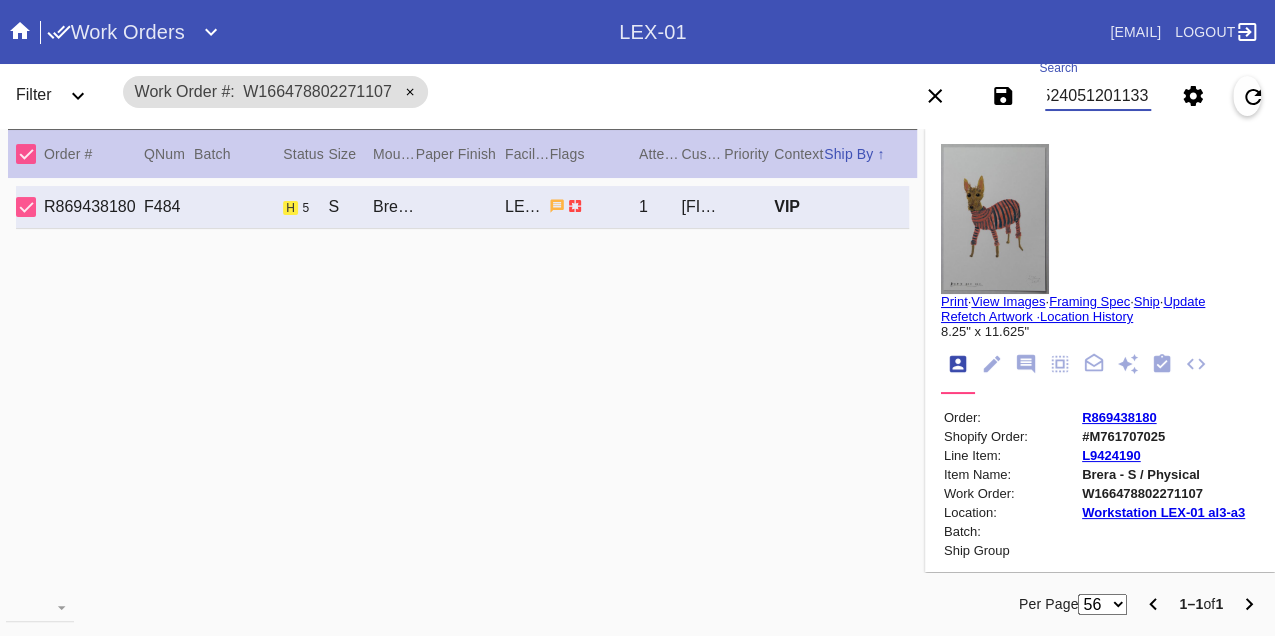 scroll, scrollTop: 0, scrollLeft: 48, axis: horizontal 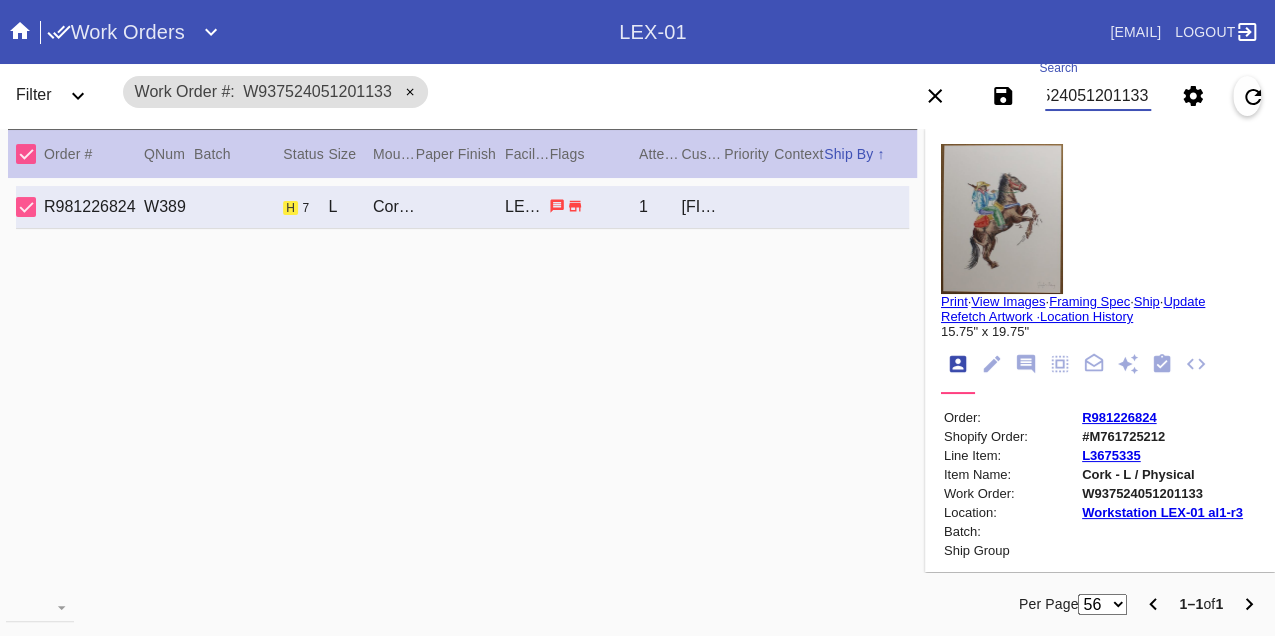 click on "W937524051201133" at bounding box center (1098, 96) 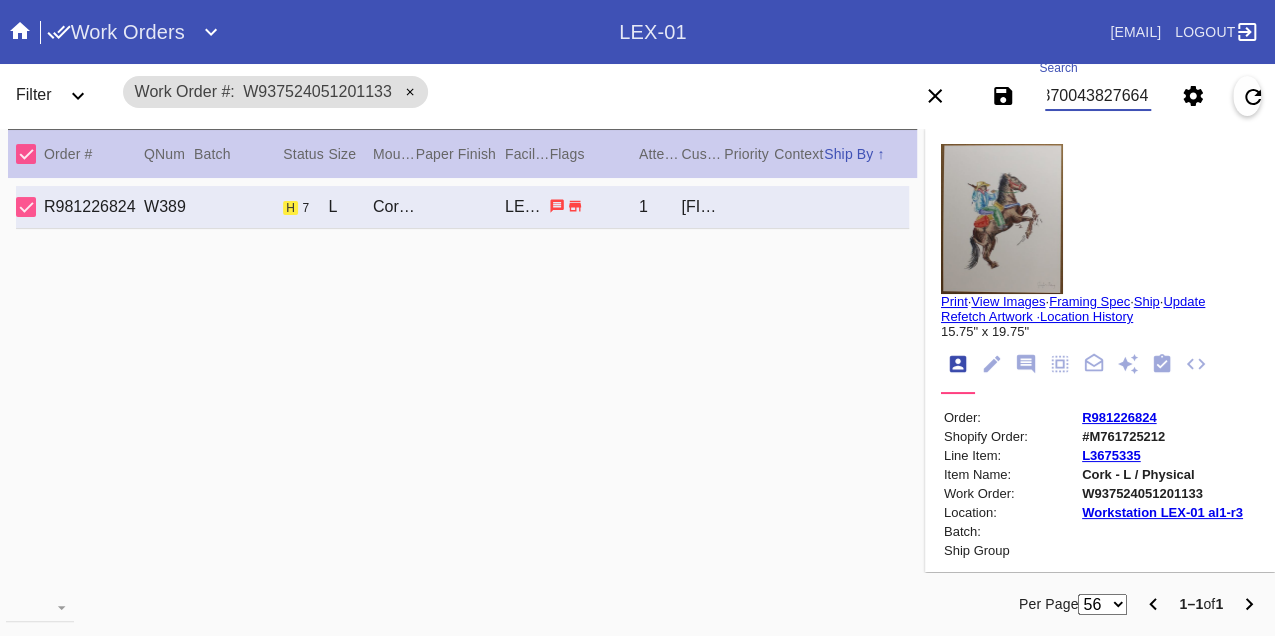 scroll, scrollTop: 0, scrollLeft: 48, axis: horizontal 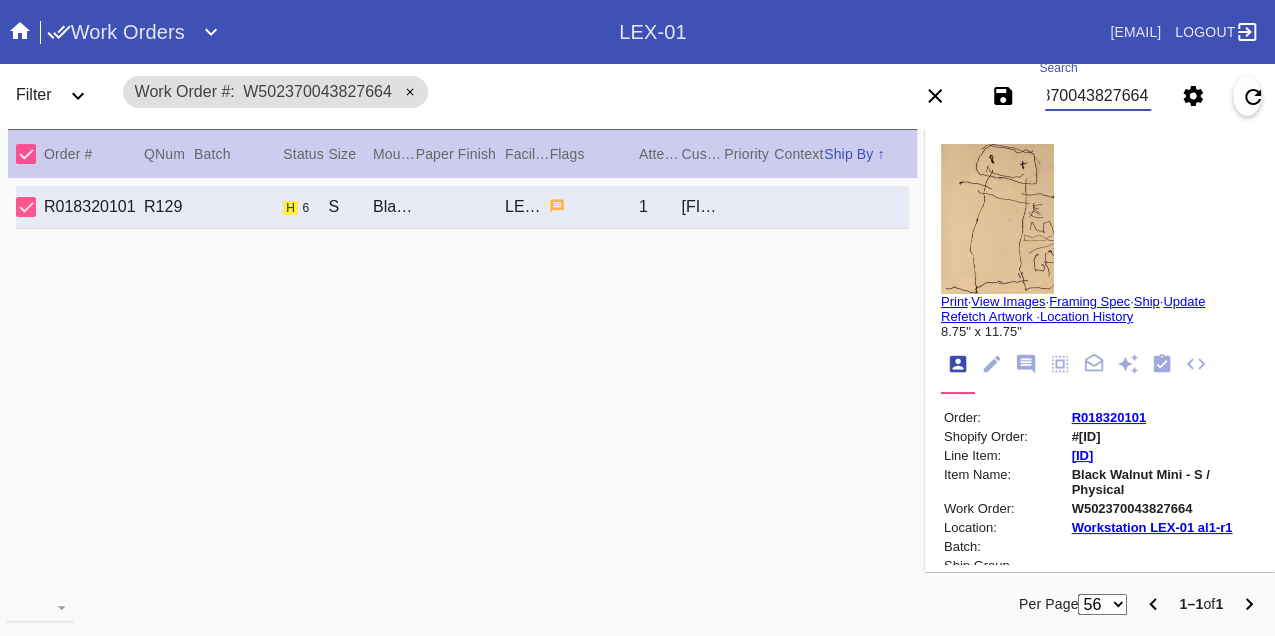 click on "W502370043827664" at bounding box center (1098, 96) 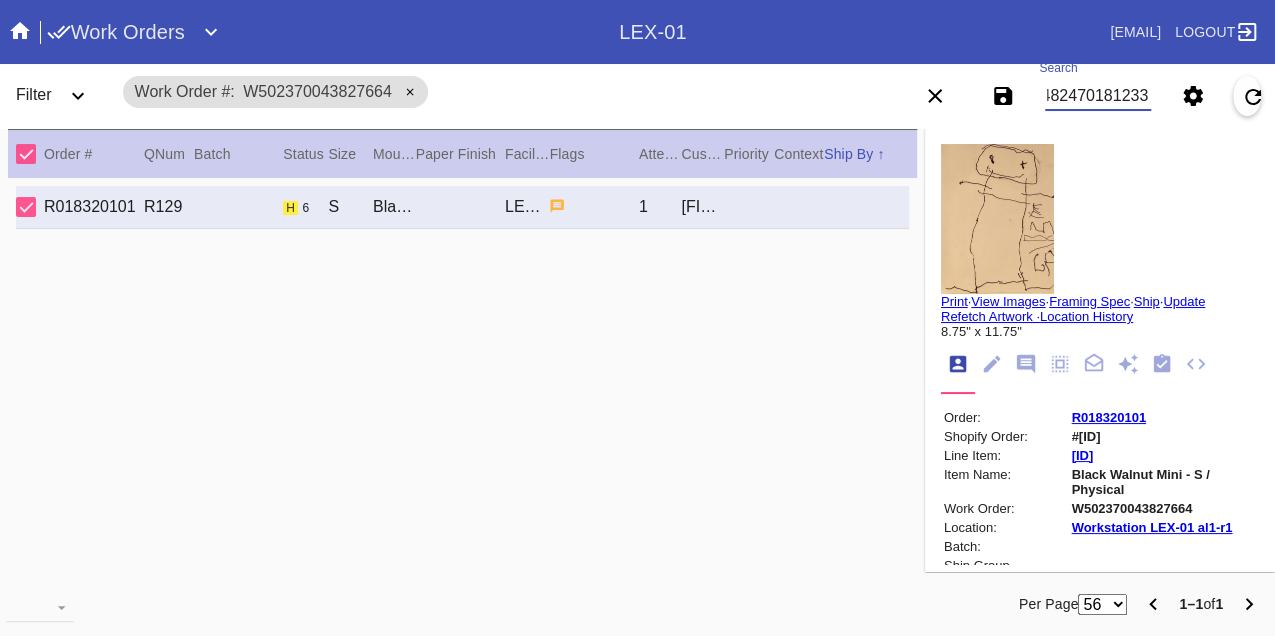 scroll, scrollTop: 0, scrollLeft: 48, axis: horizontal 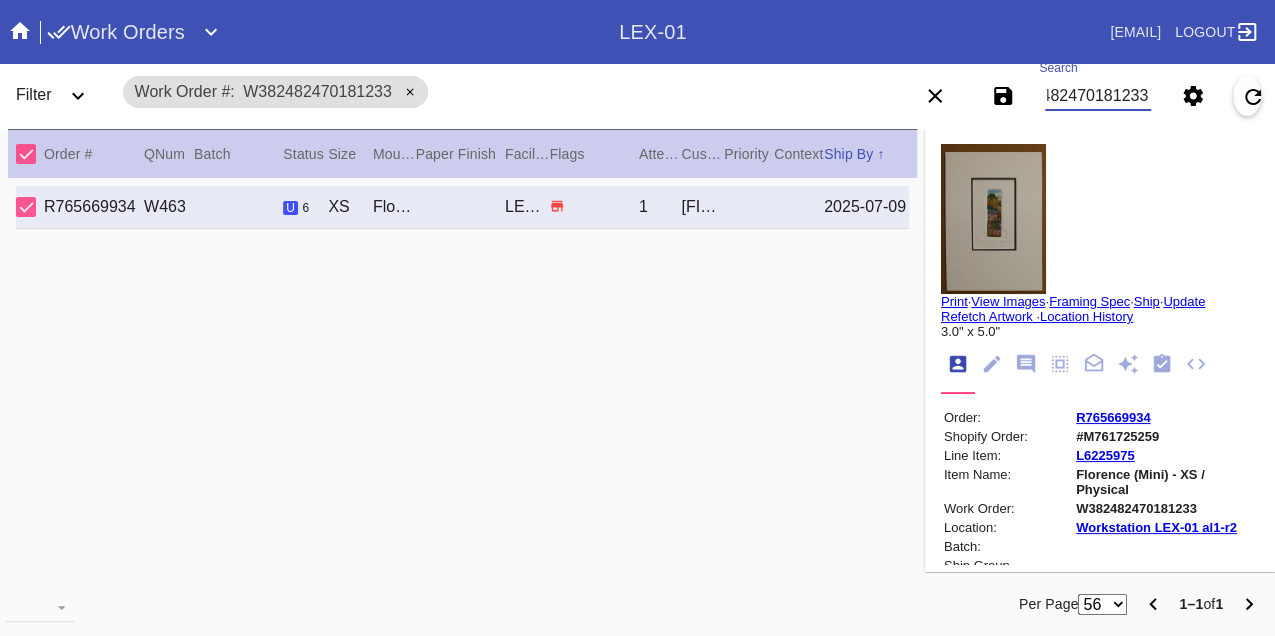 click on "W382482470181233" at bounding box center (1098, 96) 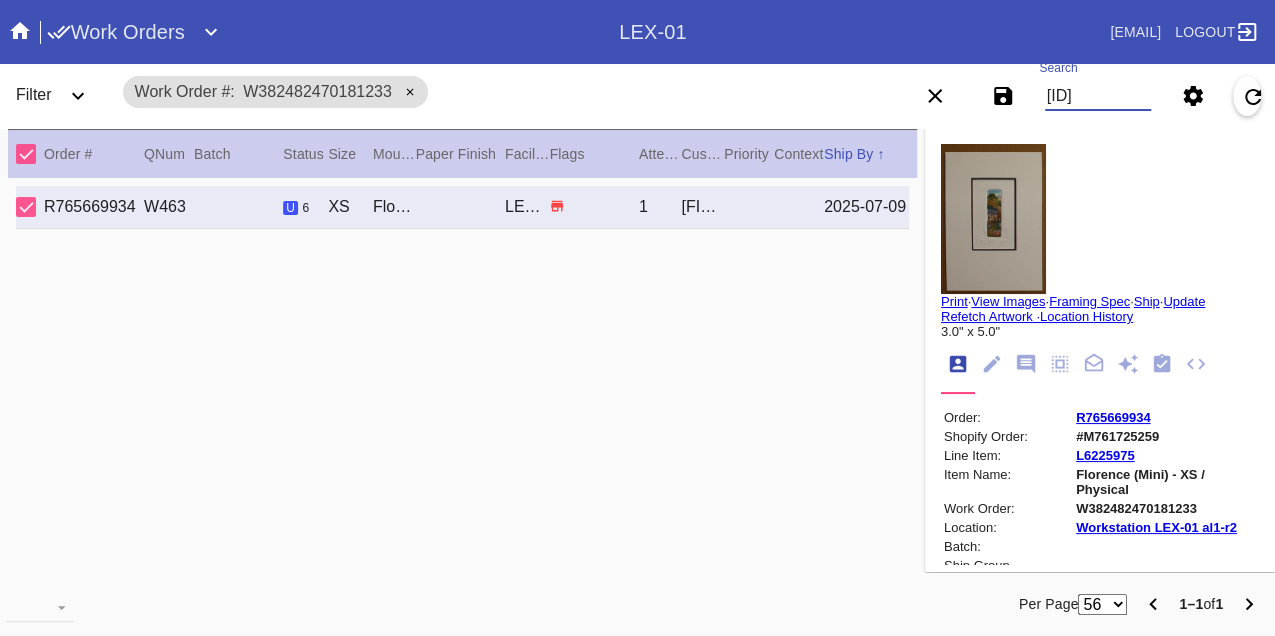 scroll, scrollTop: 0, scrollLeft: 48, axis: horizontal 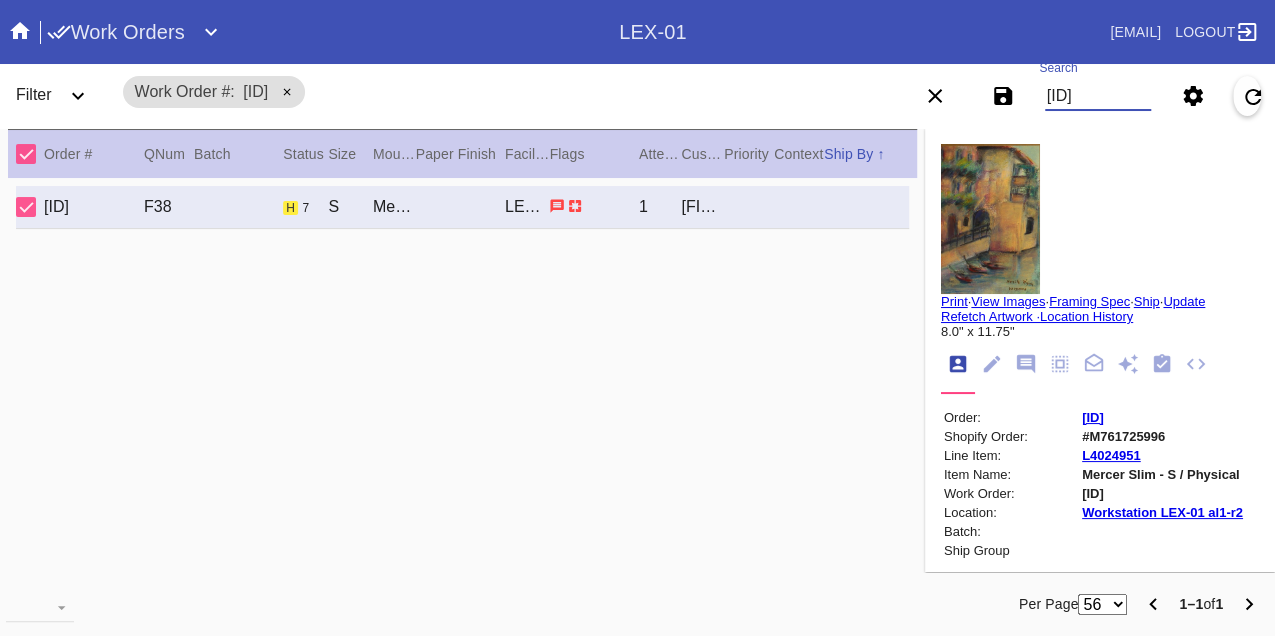click on "W519565122138620" at bounding box center [1098, 96] 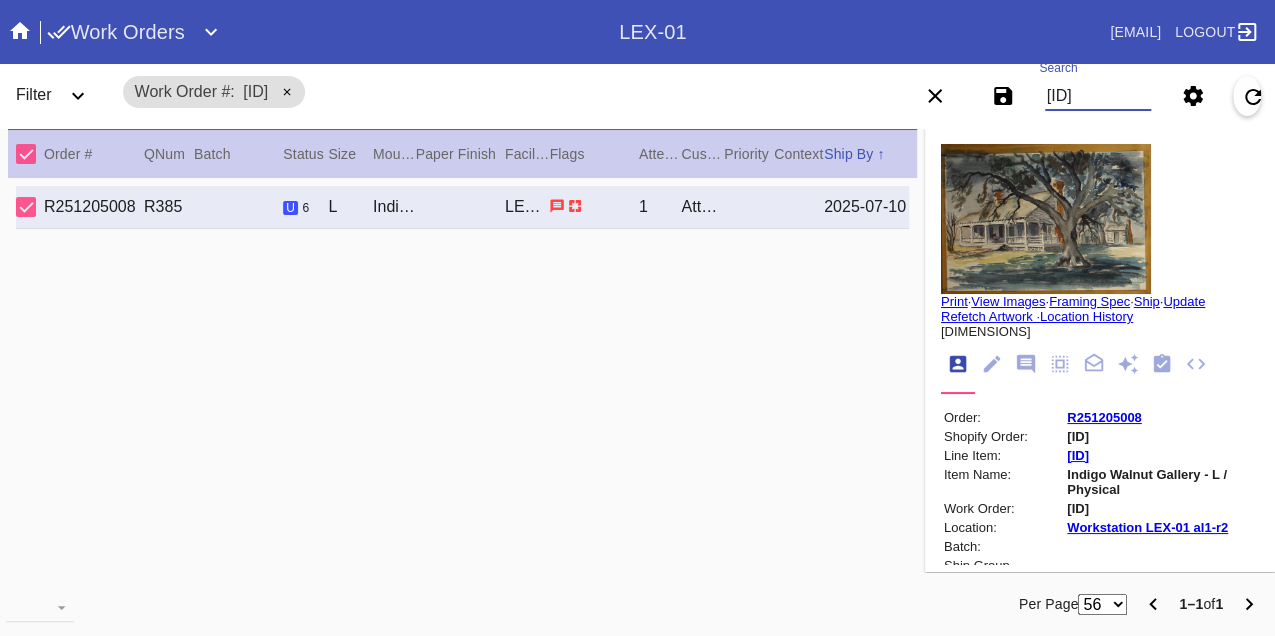 click on "W712836665358117" at bounding box center (1098, 96) 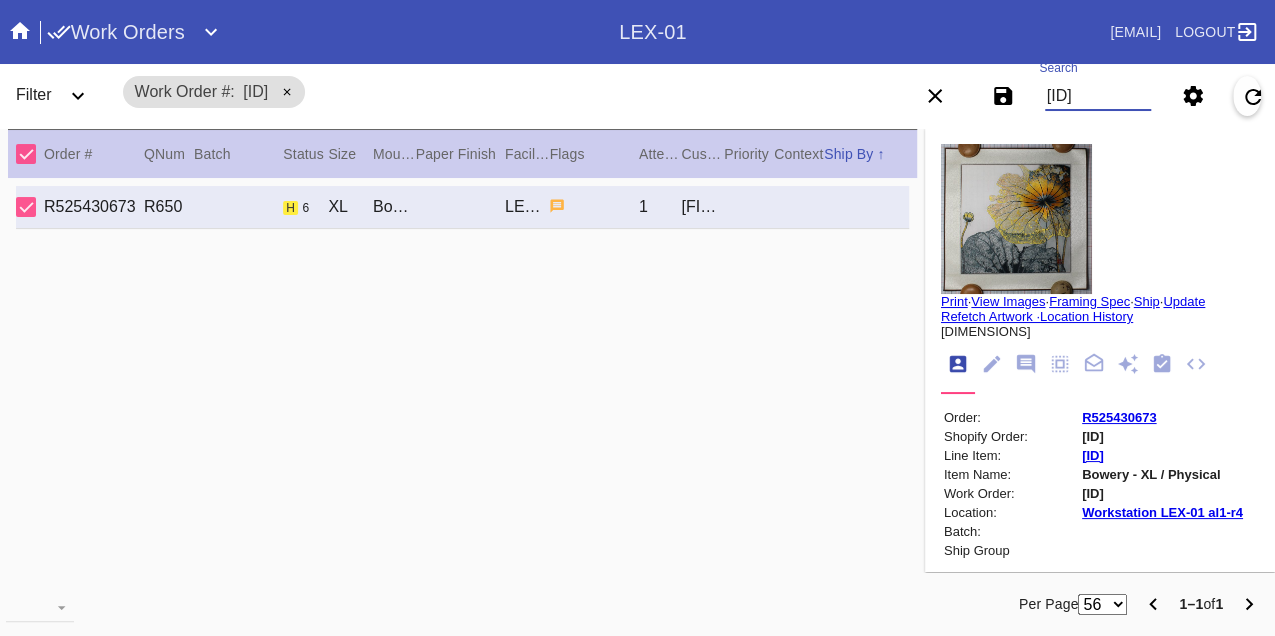 click on "W602147228902368" at bounding box center [1098, 96] 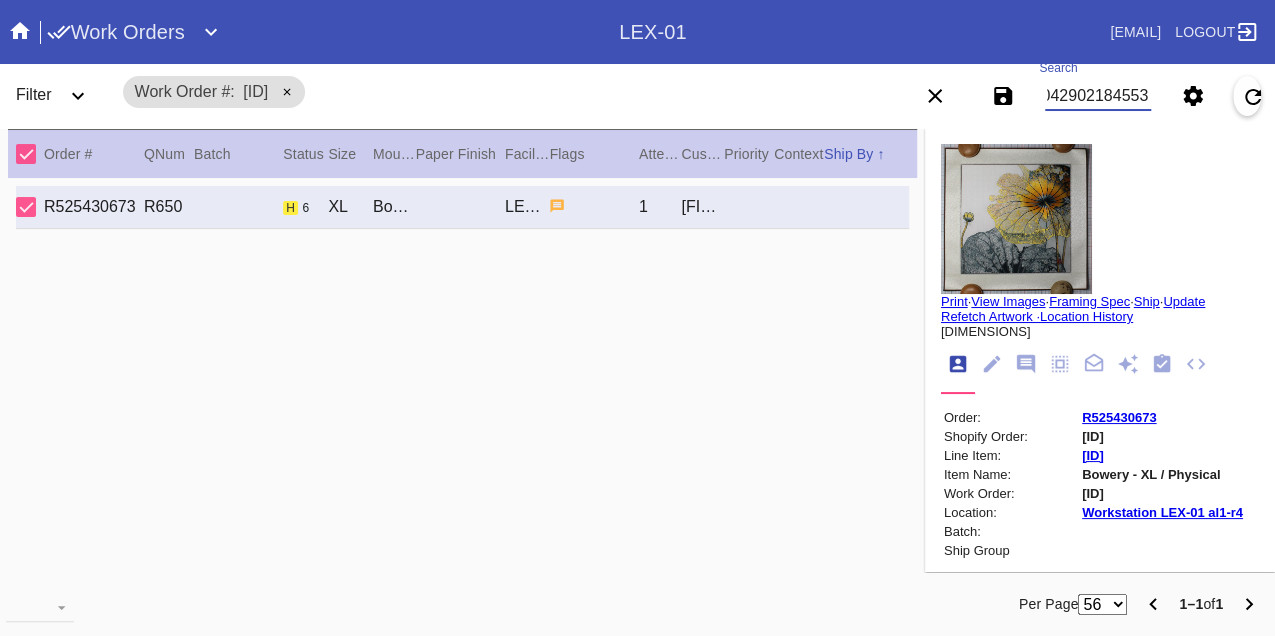 scroll, scrollTop: 0, scrollLeft: 48, axis: horizontal 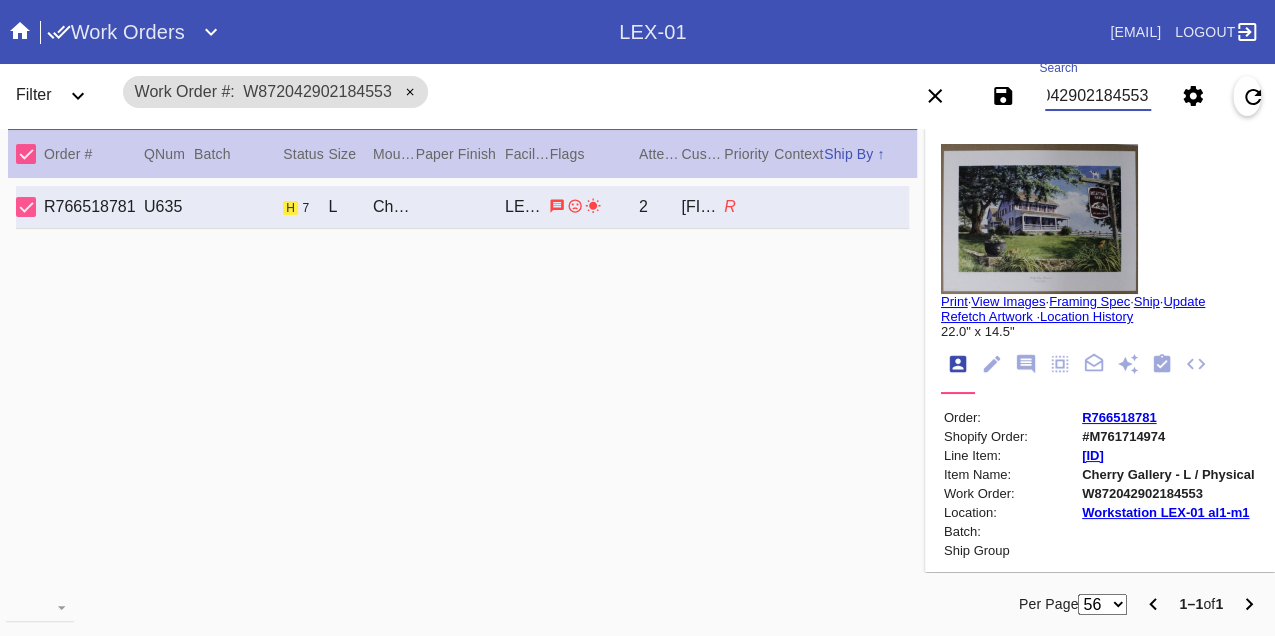 type on "W872042902184553" 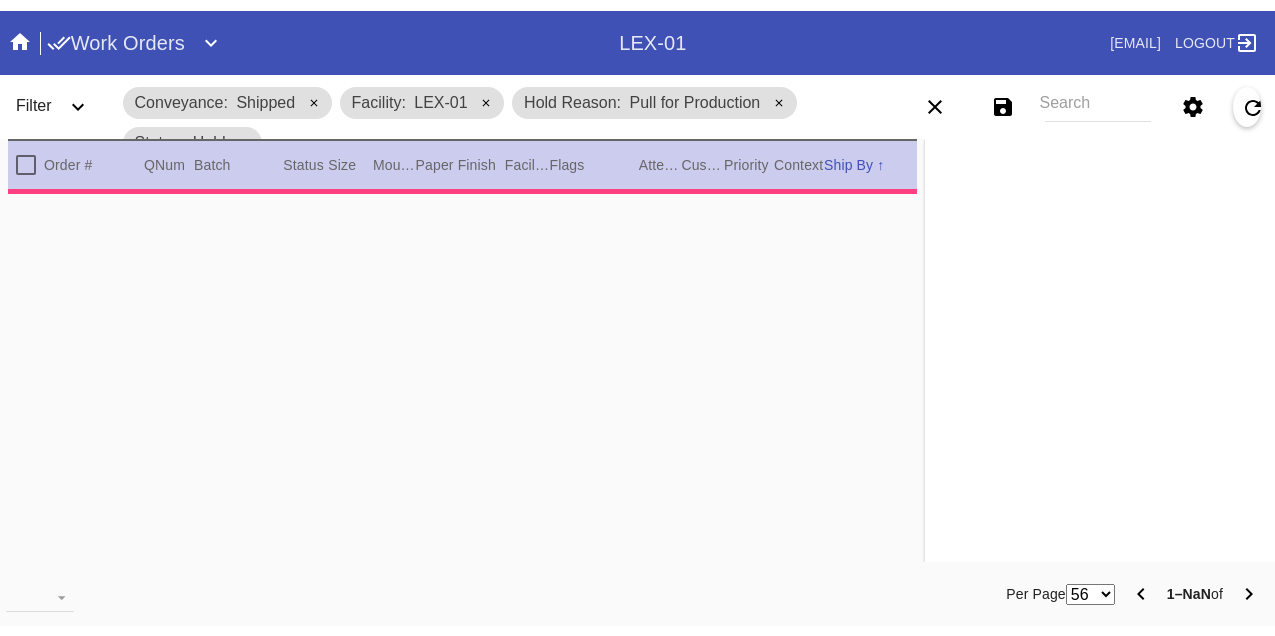 scroll, scrollTop: 0, scrollLeft: 0, axis: both 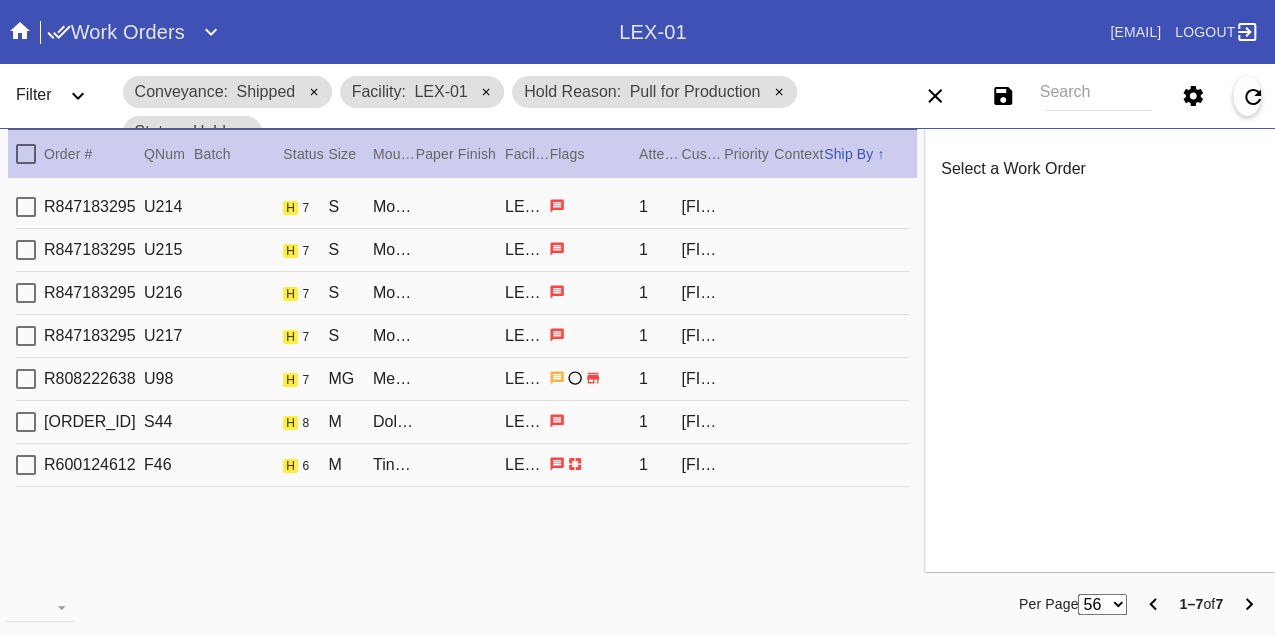 click on "R847183295 U214 h   7 S Montclare / Dove White LEX-01 1 [FIRST] [LAST]" at bounding box center [462, 207] 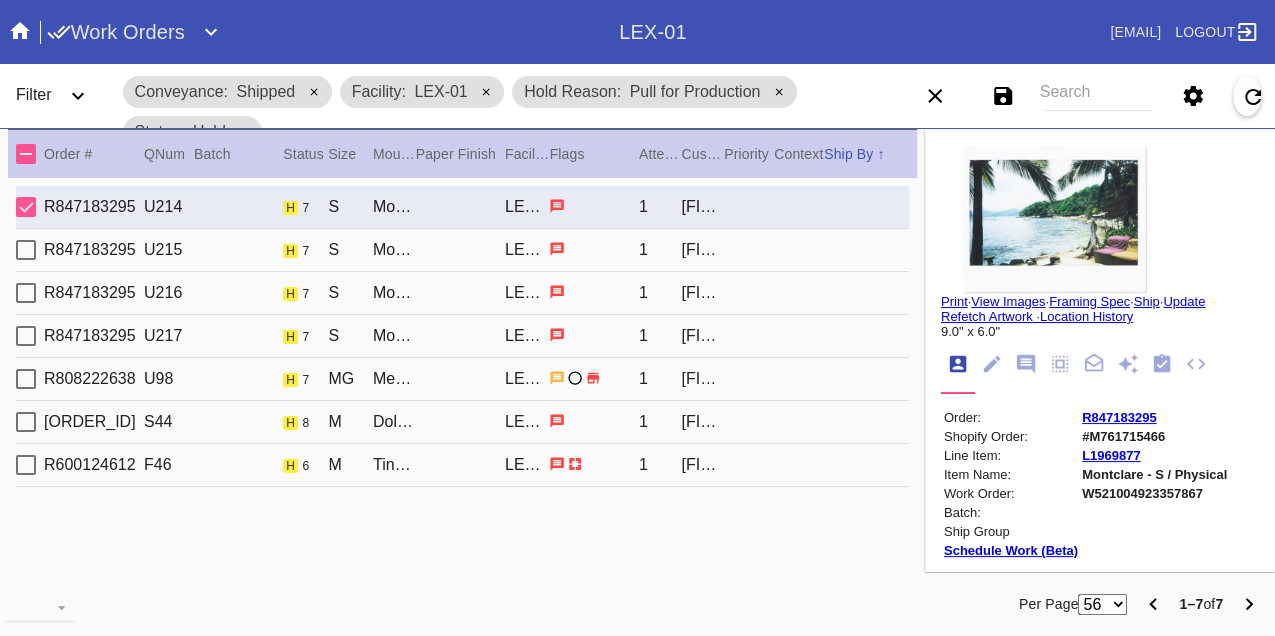 click on "R847183295 U215 h   7 S Montclare / Dove White LEX-01 1 Kaitlin Kehler" at bounding box center [462, 250] 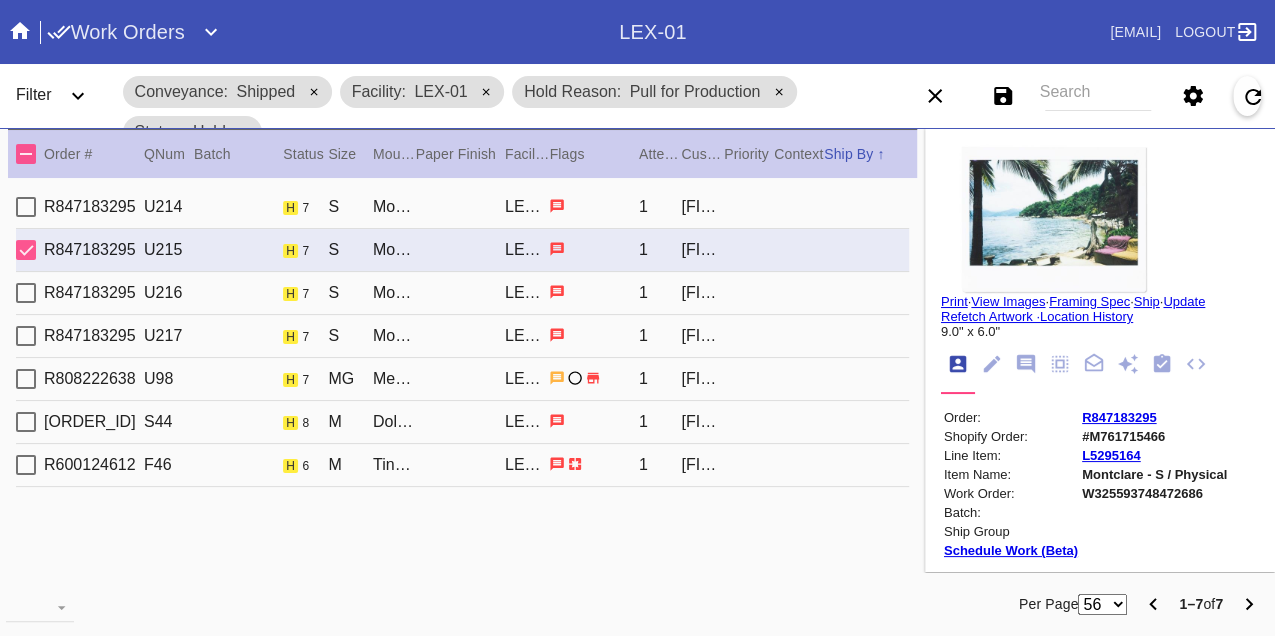 click on "R847183295 U216 h   7 S Montclare / Dove White LEX-01 1 [FIRST] [LAST]" at bounding box center (462, 293) 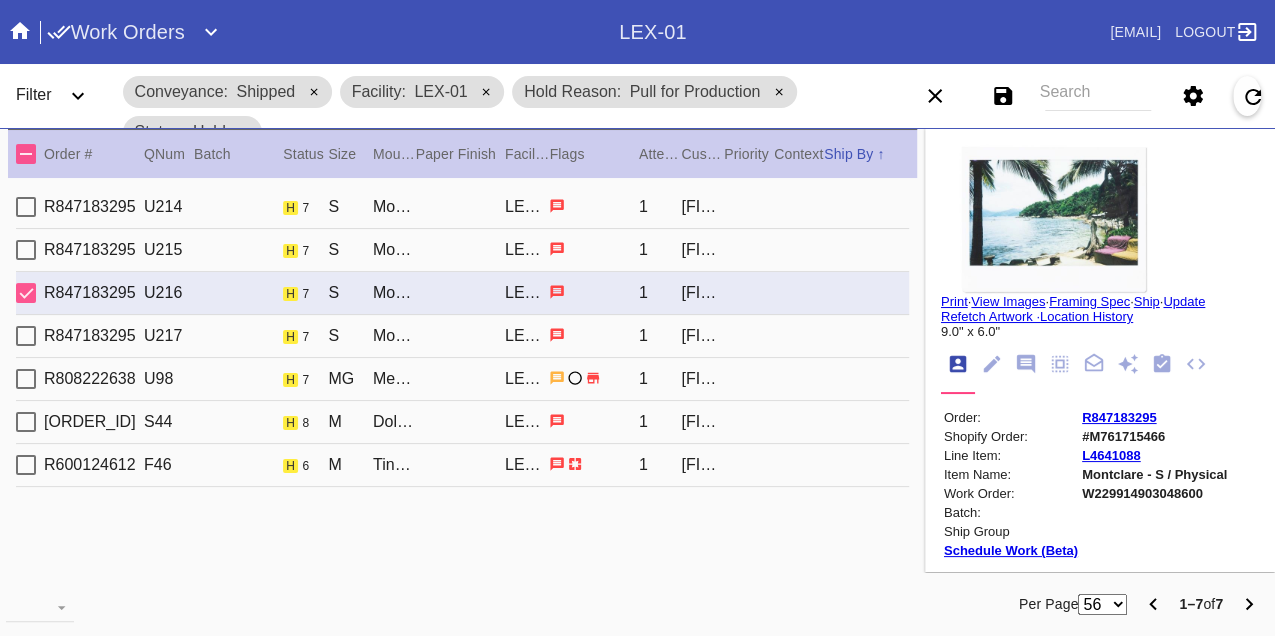 click on "R847183295 U217 h   7 S Montclare / Dove White LEX-01 1 [FIRST] [LAST]" at bounding box center [462, 336] 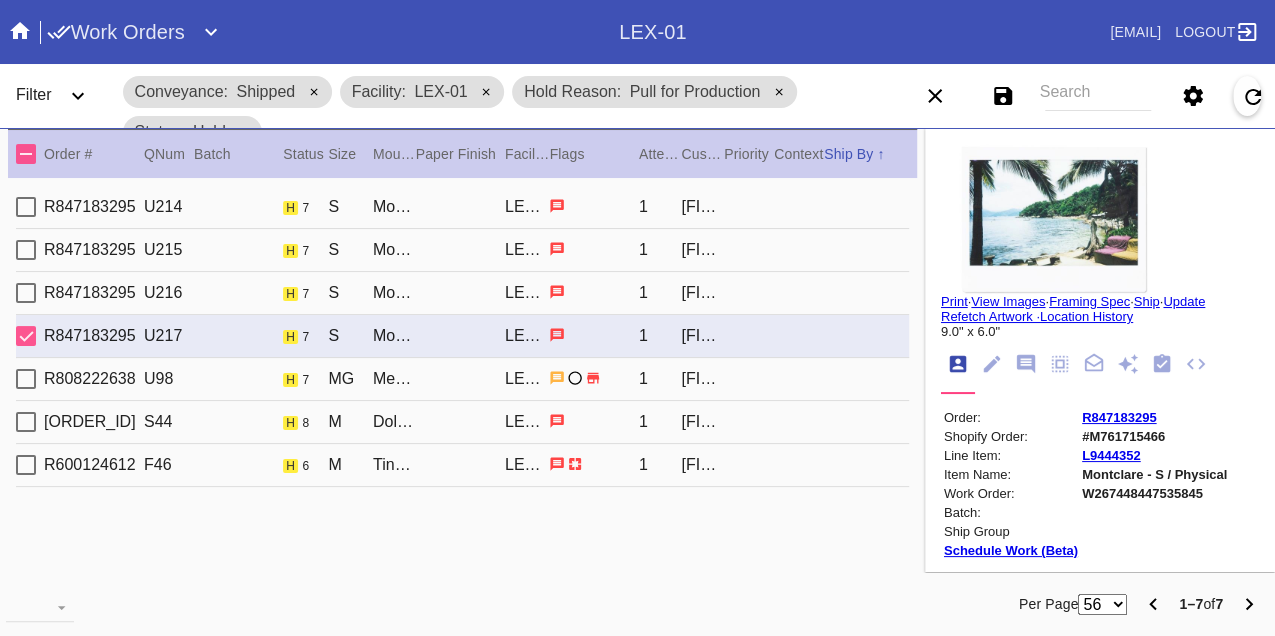click on "R808222638 U98 h   7 MG Mercer Slim (Medium) / White Oversized LEX-01 1 [FIRST] [LAST]" at bounding box center [462, 379] 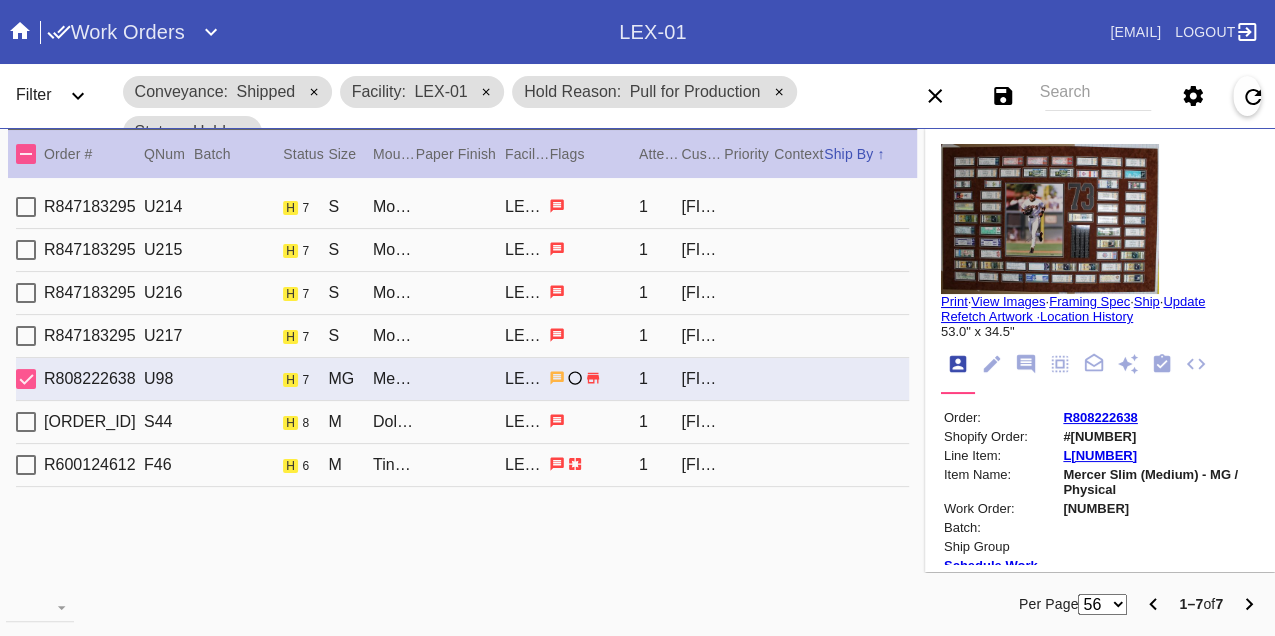 click on "R810336082 S44 h   8 M Dolly  / Forest Green LEX-01 1 [FIRST] [LAST]" at bounding box center (462, 422) 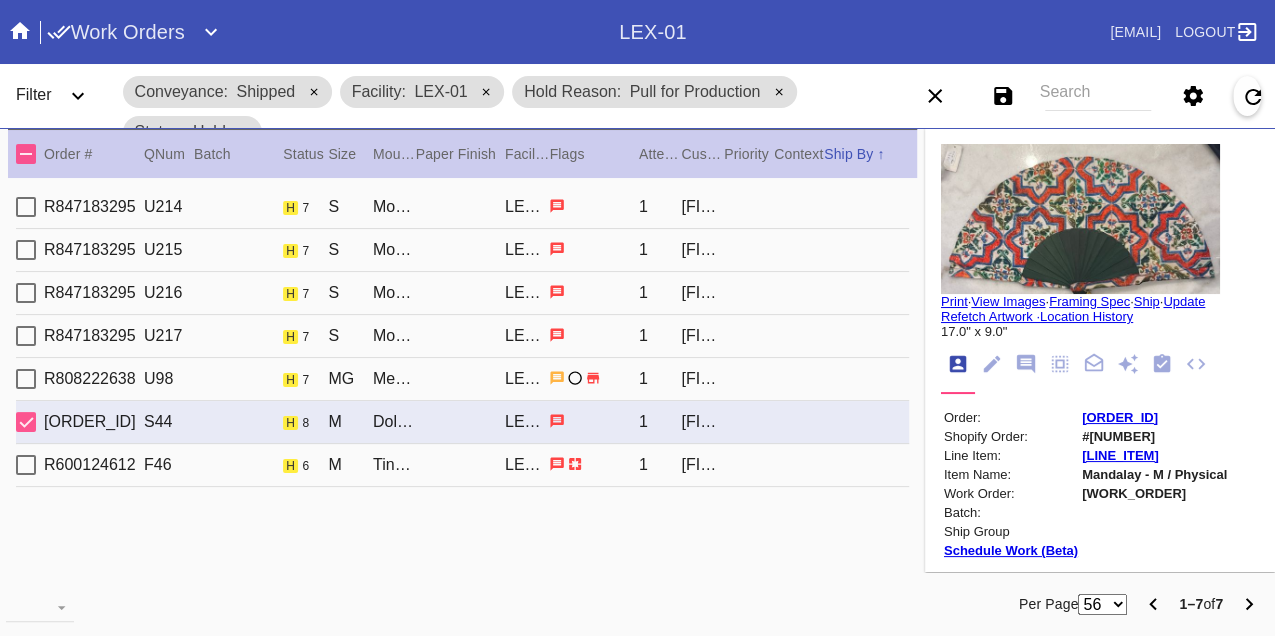 click on "R600124612 F46 h   6 M Tinsel / White LEX-01 1 [FIRST] [LAST]" at bounding box center [462, 465] 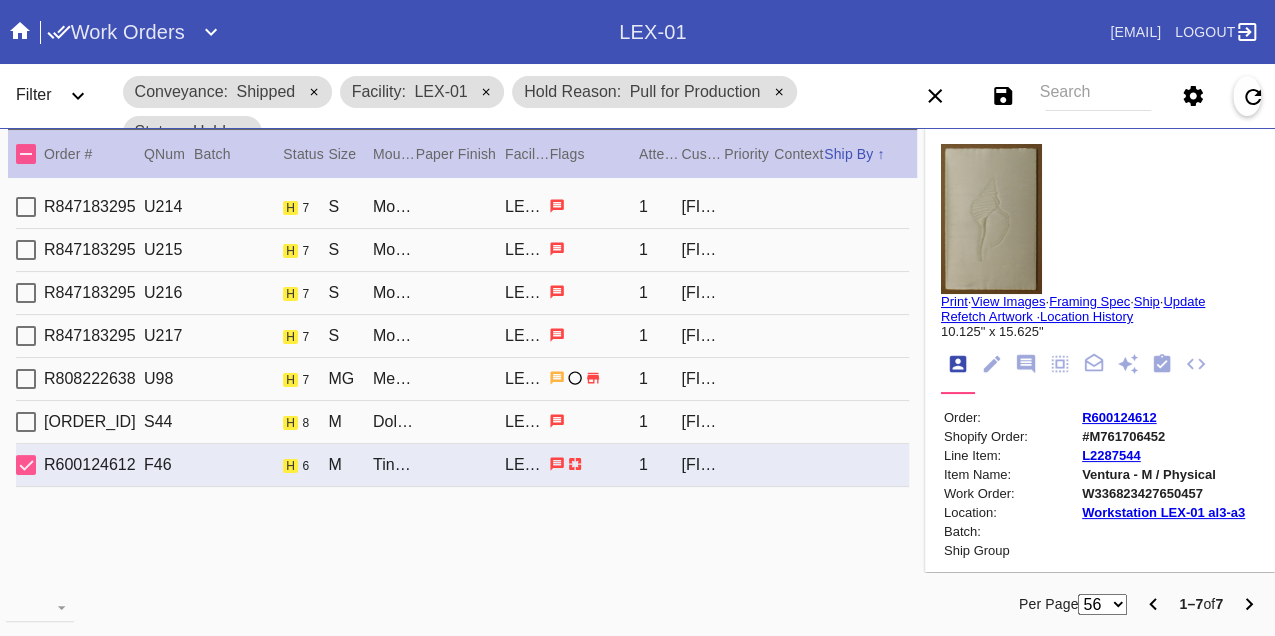 click on "R847183295 U214 h   7 S Montclare / Dove White LEX-01 1 [FIRST] [LAST]" at bounding box center (462, 207) 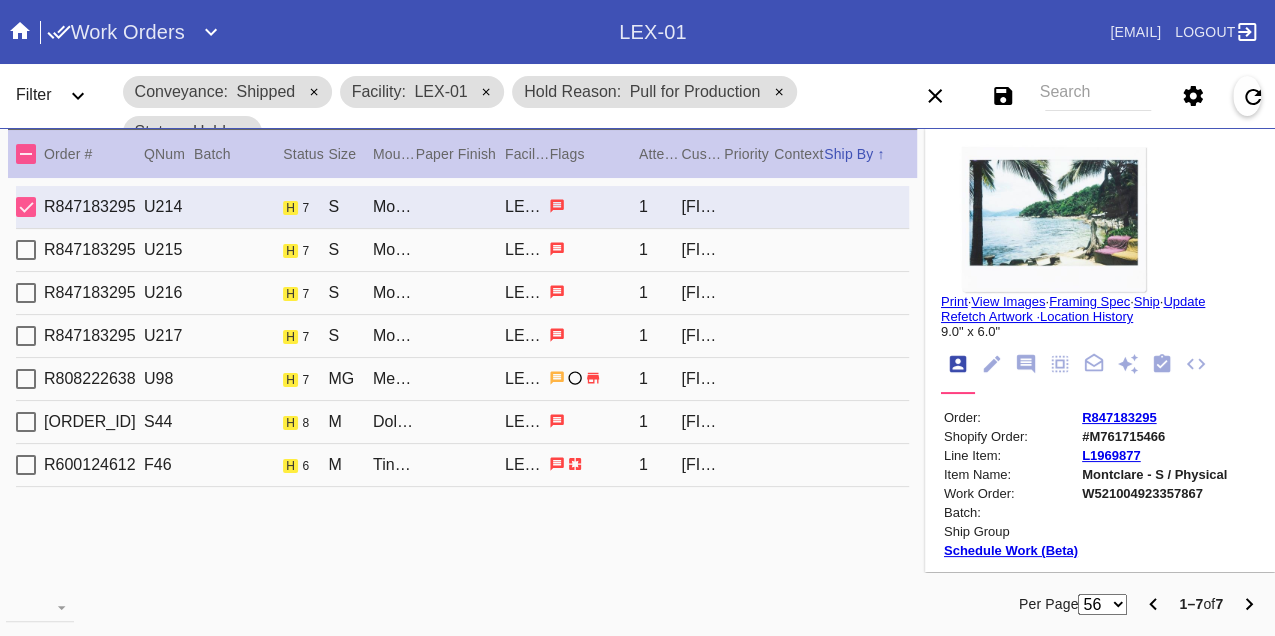 click on "W521004923357867" at bounding box center (1154, 493) 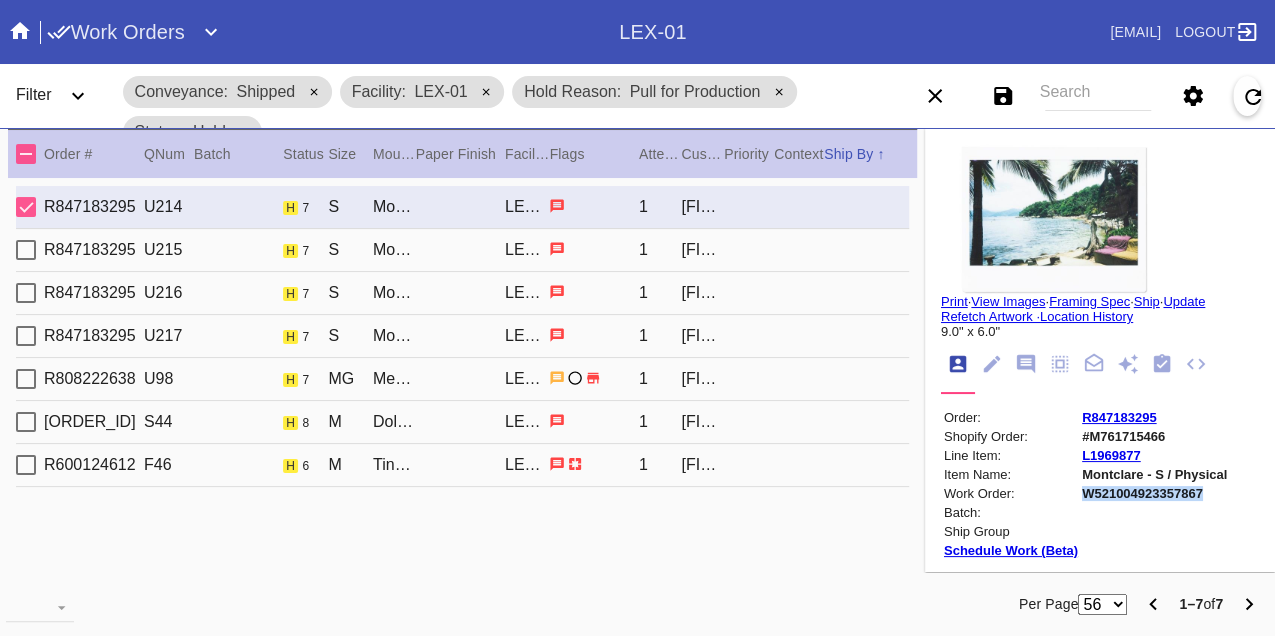 click on "W521004923357867" at bounding box center [1154, 493] 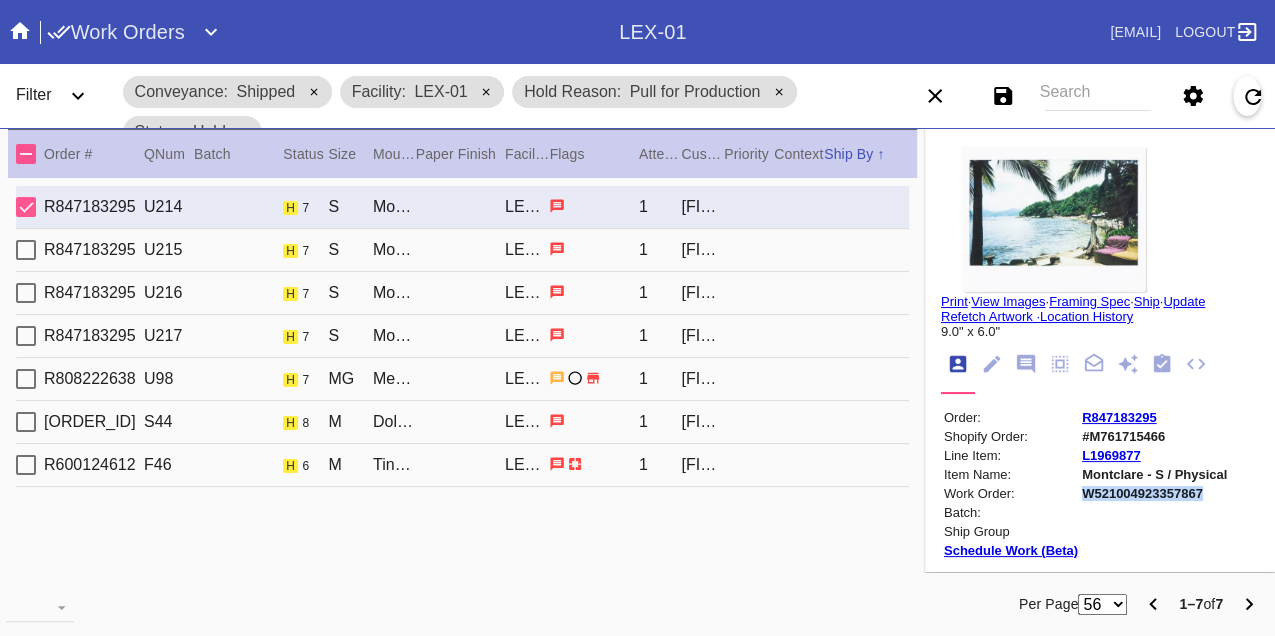copy on "W521004923357867" 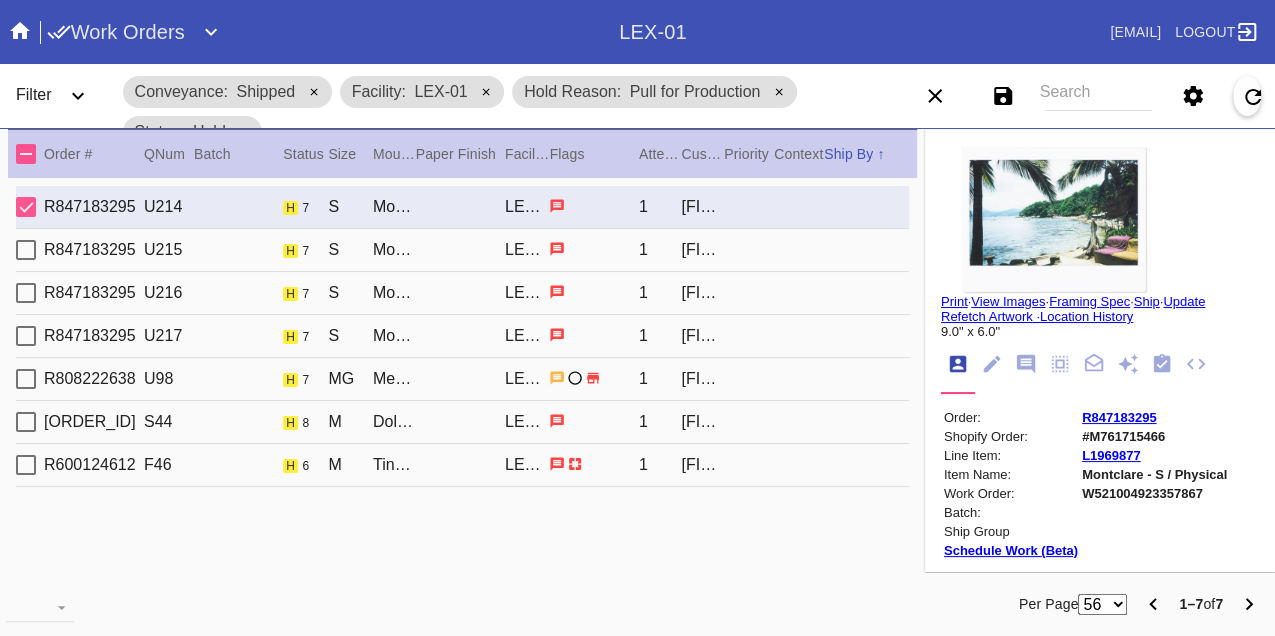 click on "R847183295 U215 h   7 S Montclare / Dove White LEX-01 1 Kaitlin Kehler" at bounding box center [462, 250] 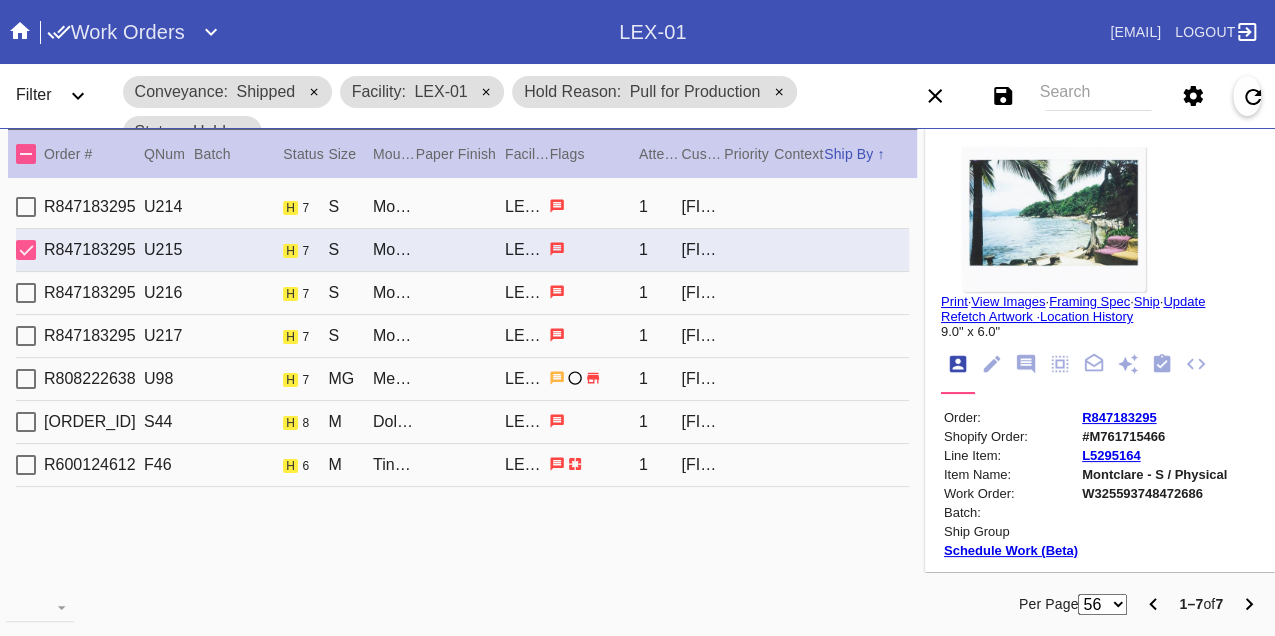 click on "W325593748472686" at bounding box center [1154, 493] 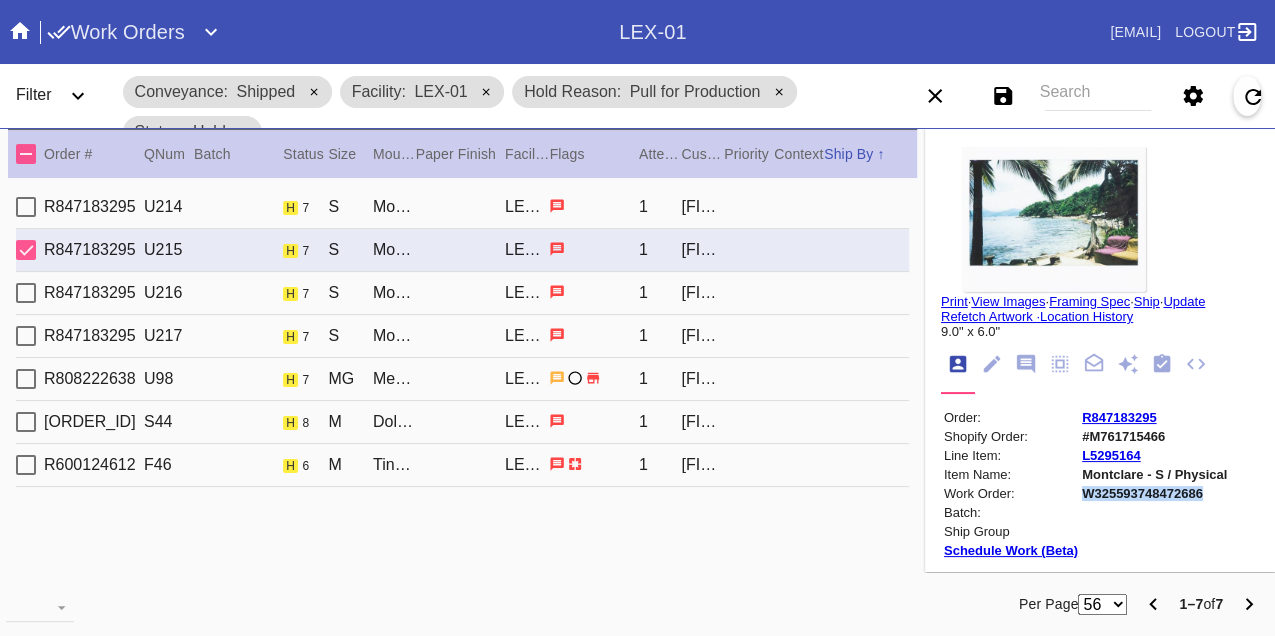 click on "W325593748472686" at bounding box center [1154, 493] 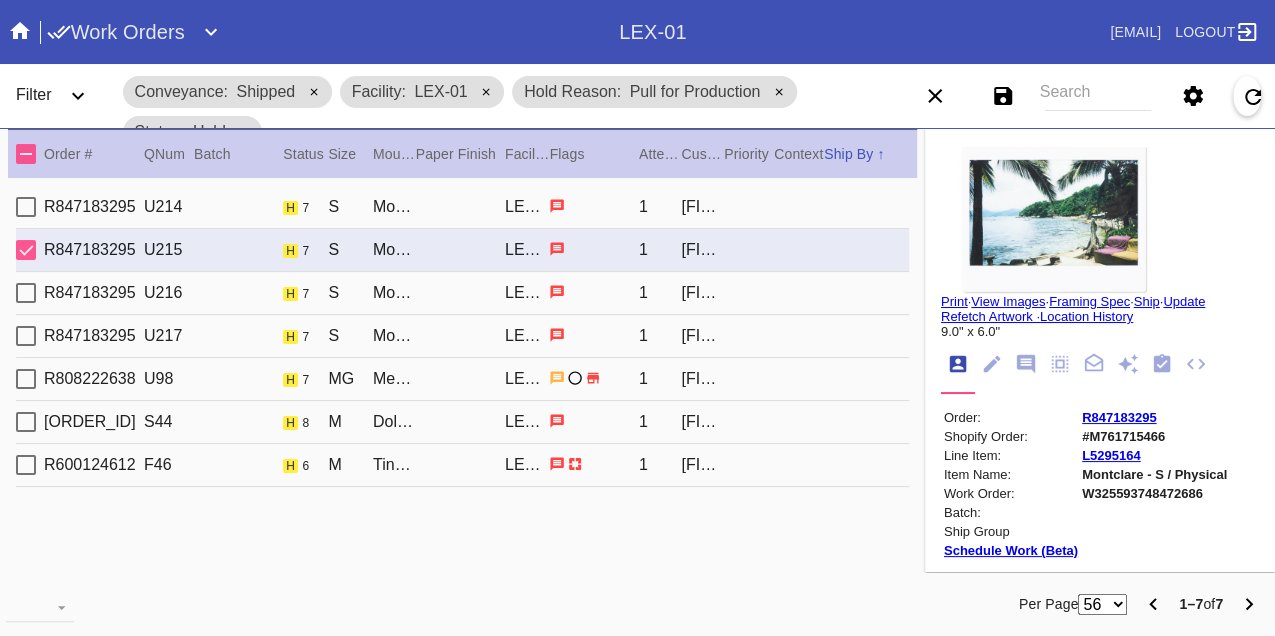 click on "R847183295 U216 h   7 S Montclare / Dove White LEX-01 1 [FIRST] [LAST]" at bounding box center (462, 293) 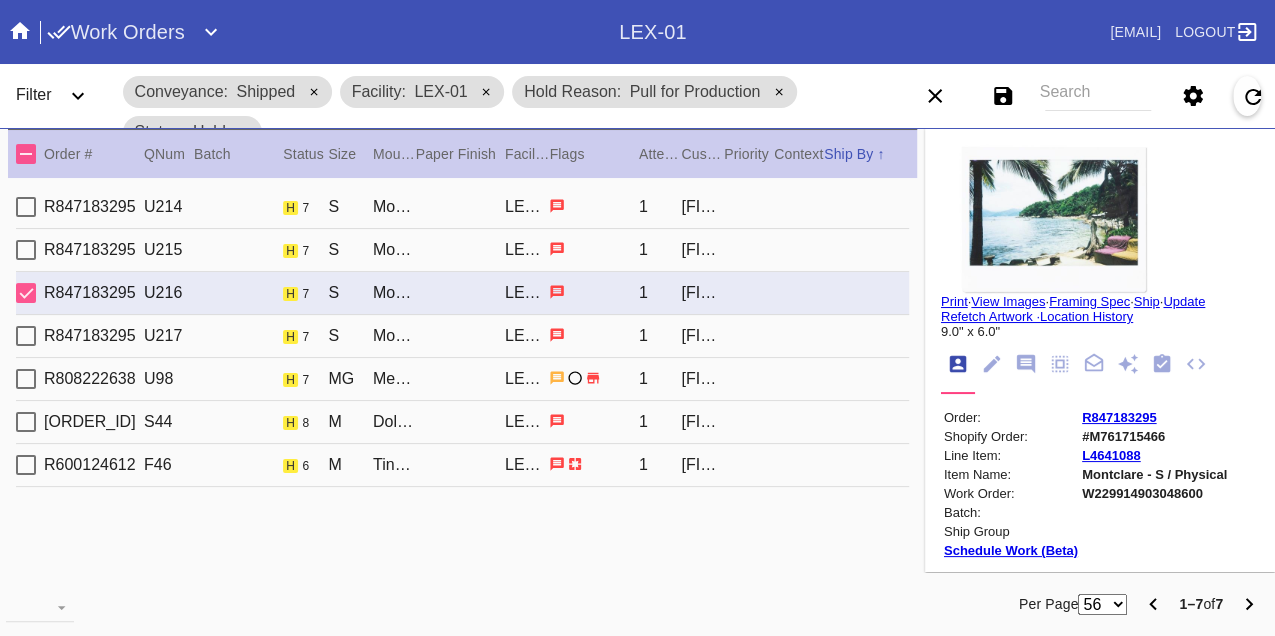click on "W229914903048600" at bounding box center (1154, 493) 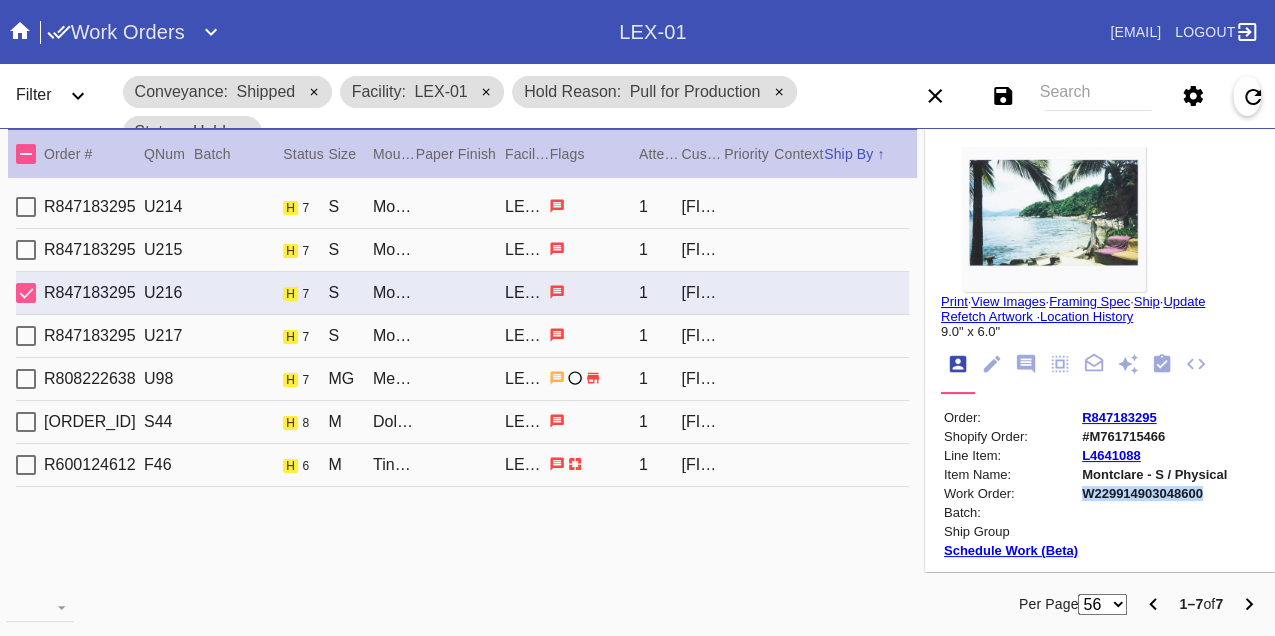 click on "W229914903048600" at bounding box center (1154, 493) 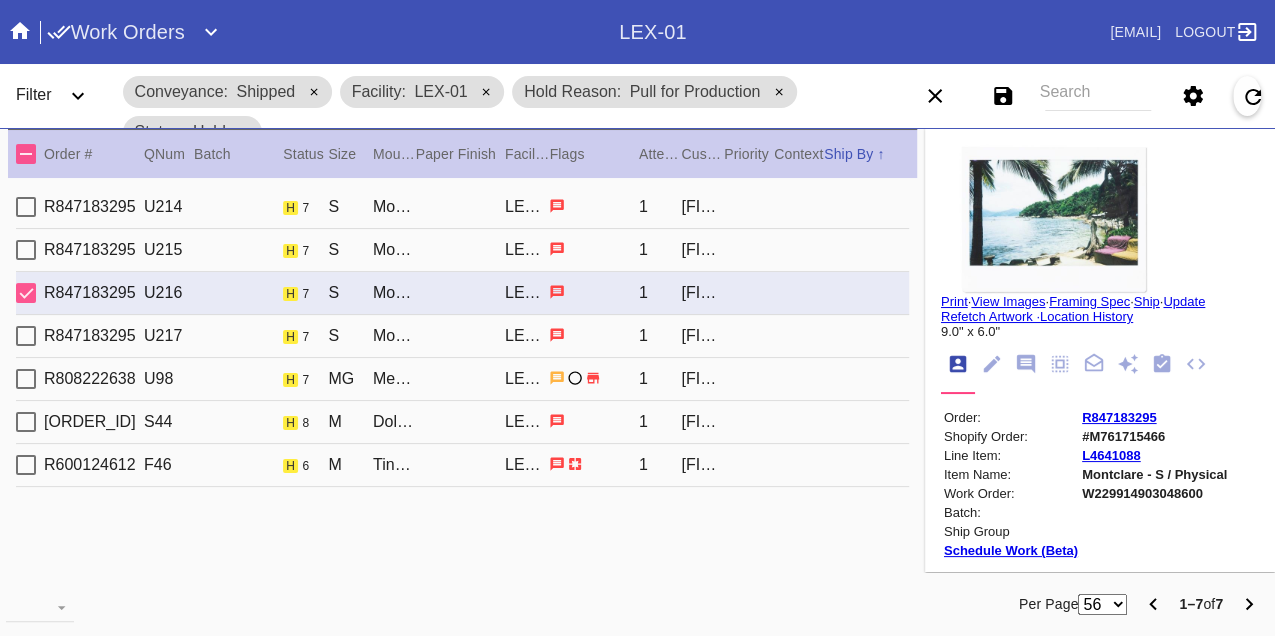 click on "R847183295 U217 h   7 S Montclare / Dove White LEX-01 1 [FIRST] [LAST]" at bounding box center [462, 336] 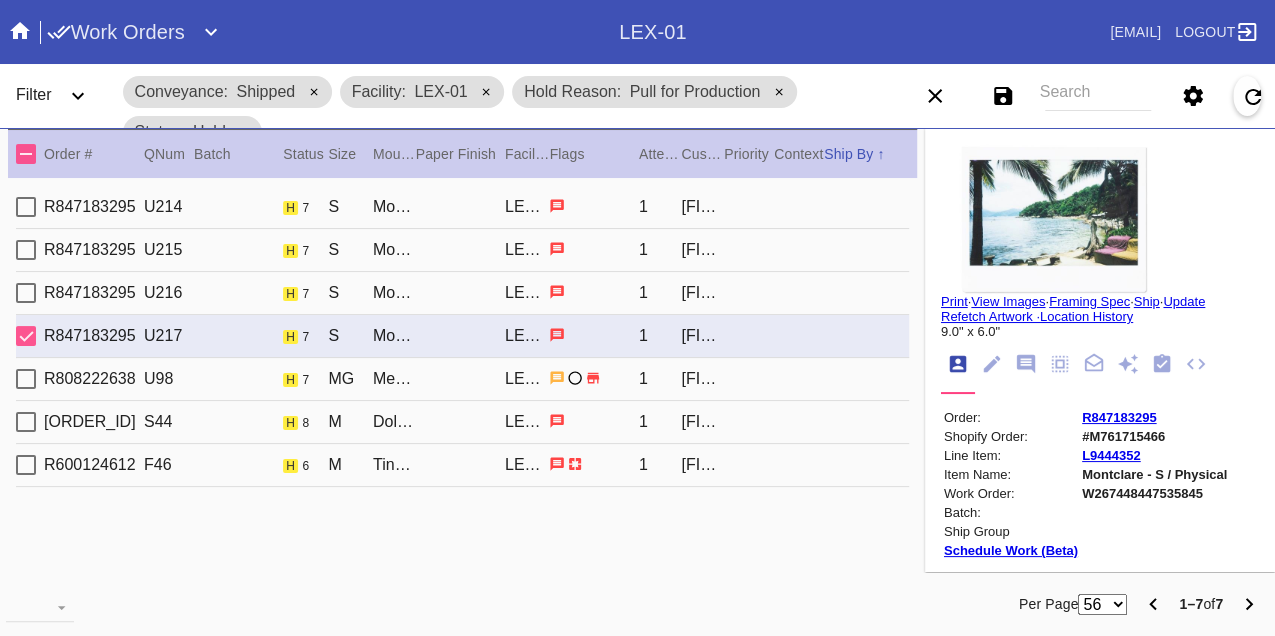 click on "W267448447535845" at bounding box center [1154, 493] 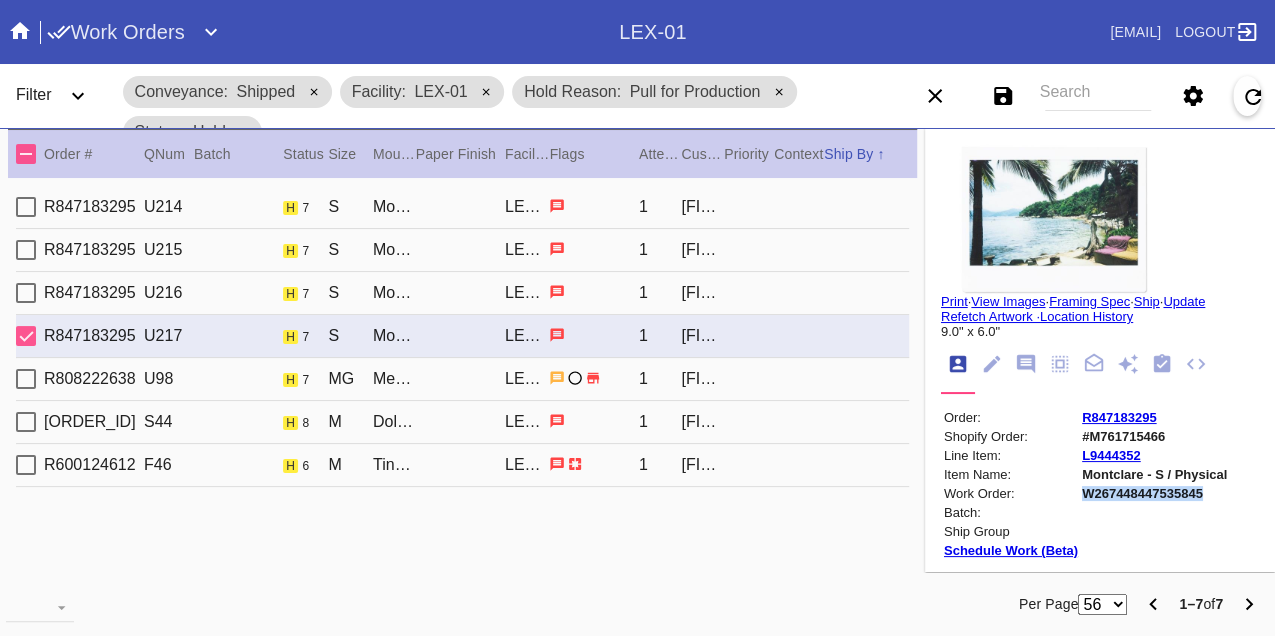 click on "W267448447535845" at bounding box center [1154, 493] 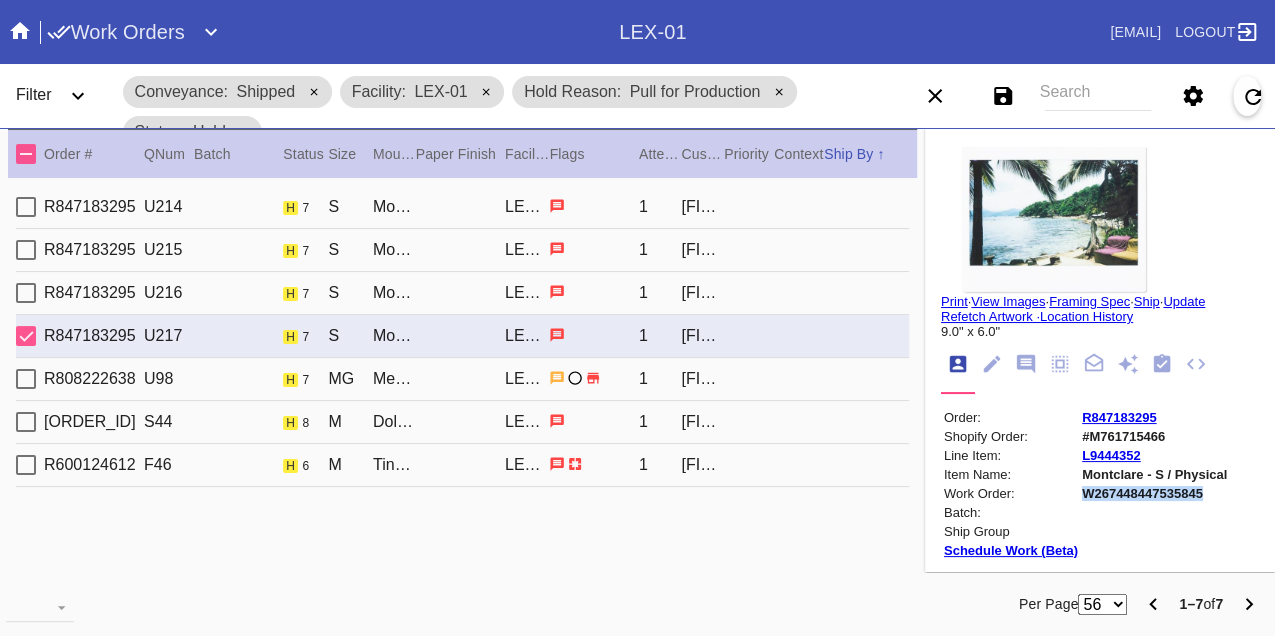 copy on "W267448447535845" 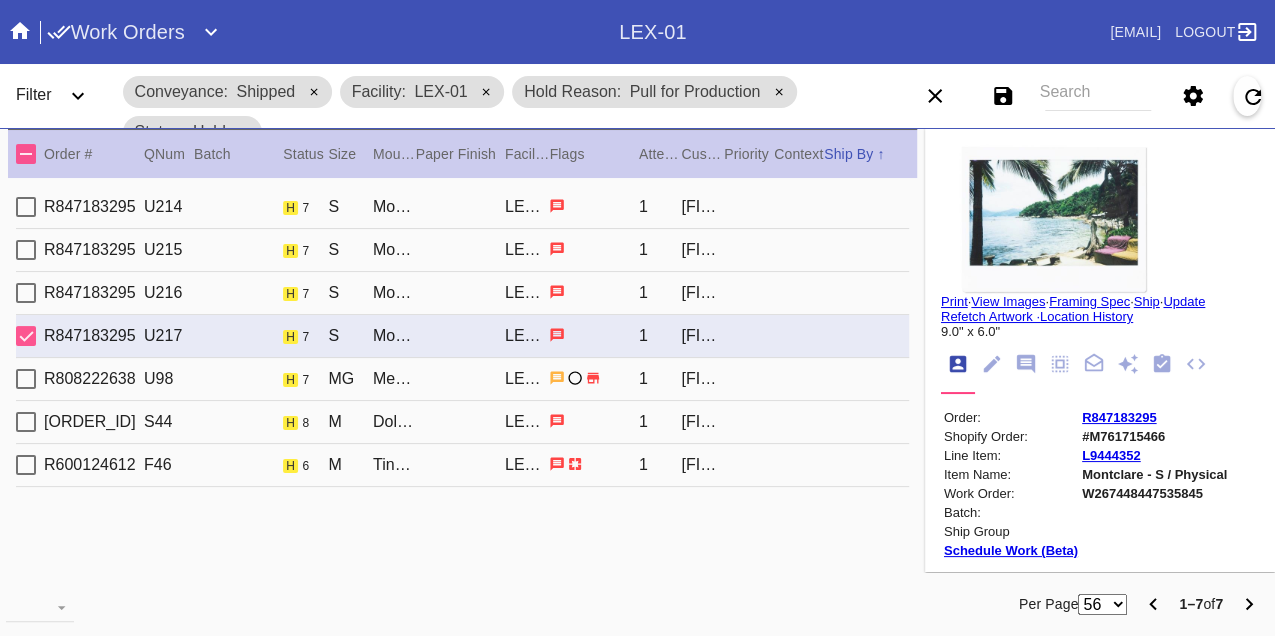 click on "R847183295 U214 h   7 S Montclare / Dove White LEX-01 1 [FIRST] [LAST]" at bounding box center (462, 207) 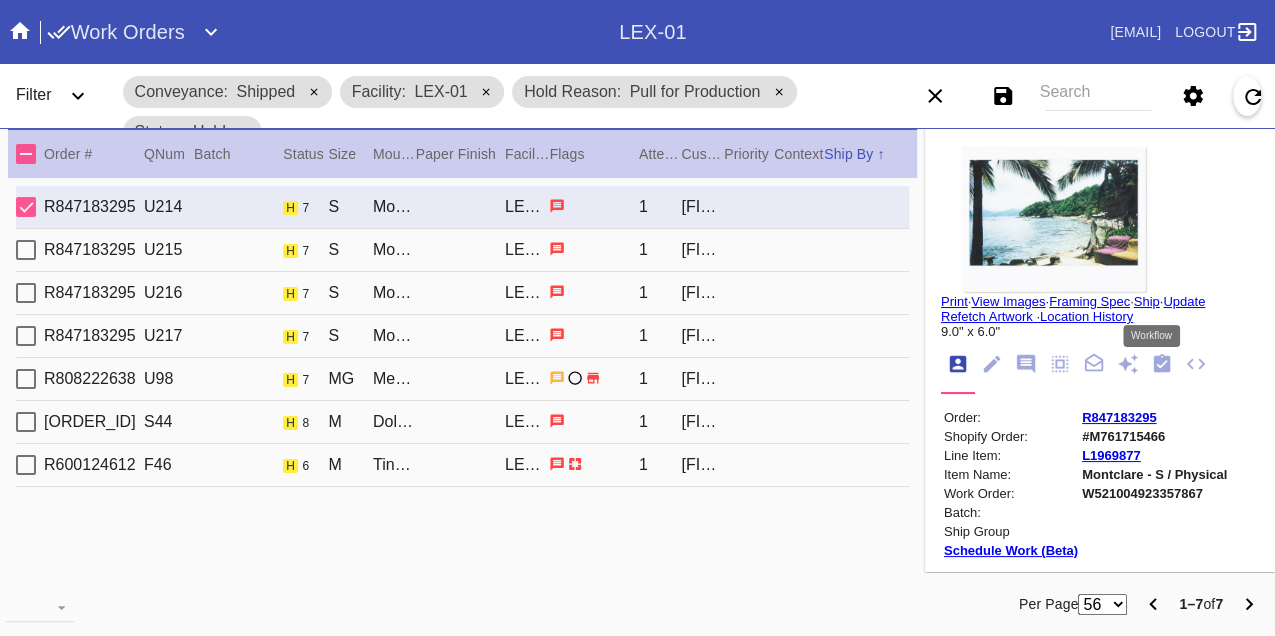 click at bounding box center (1162, 363) 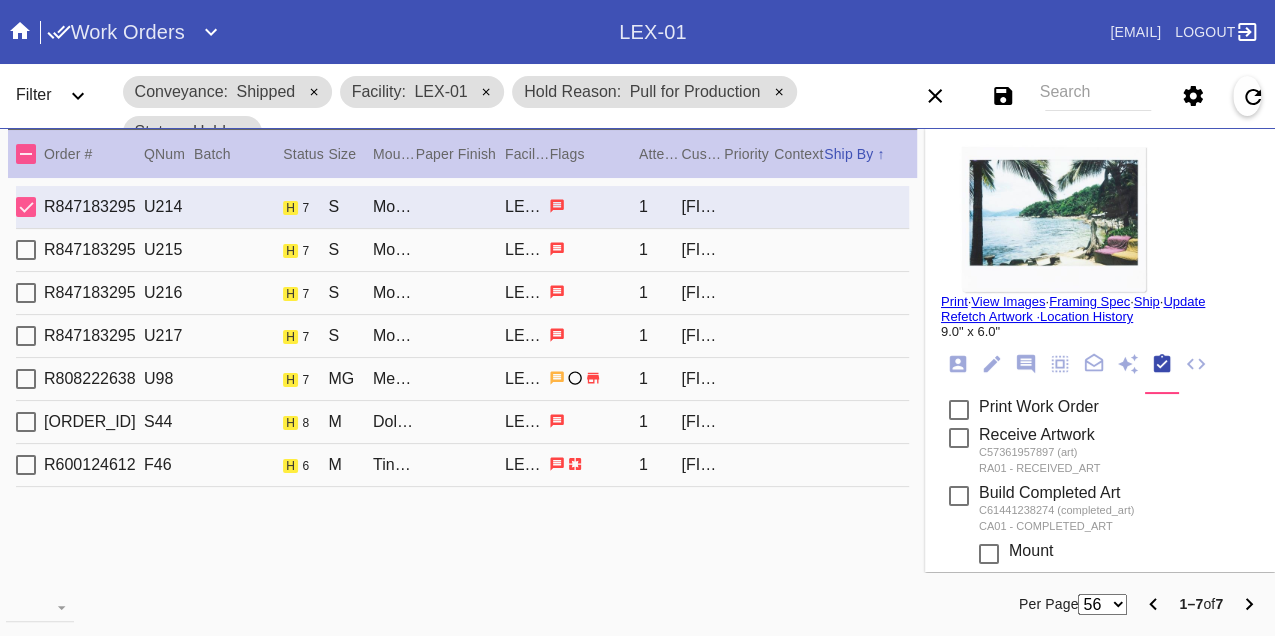 scroll, scrollTop: 369, scrollLeft: 0, axis: vertical 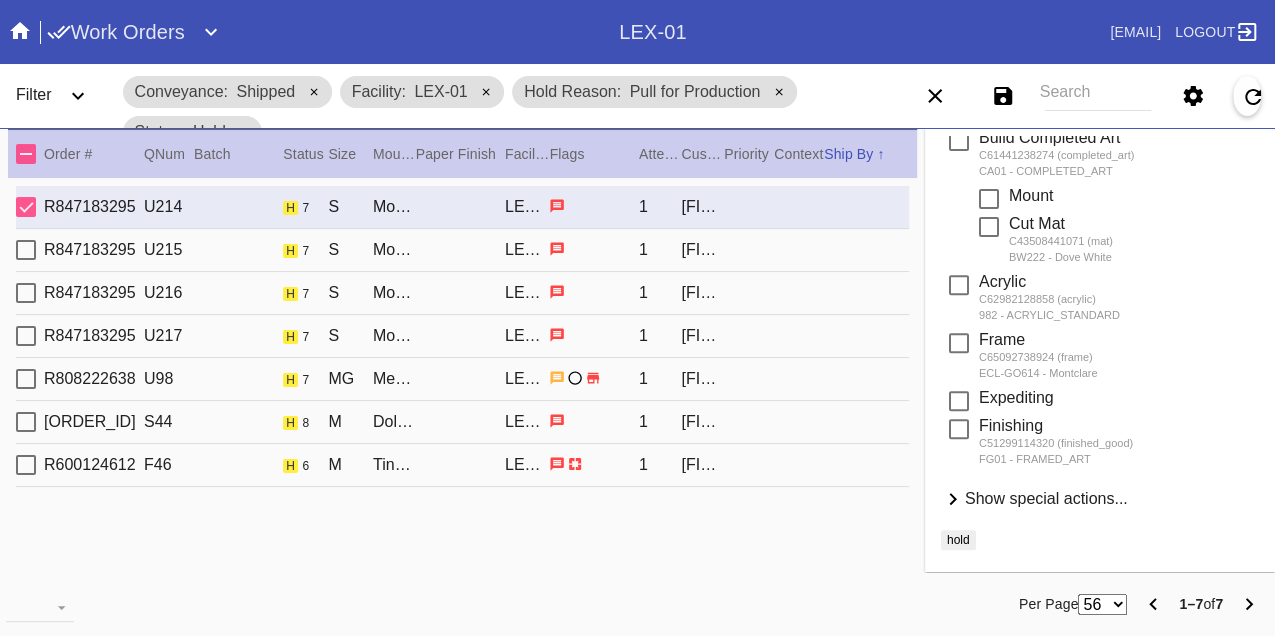 click on "Show special actions..." at bounding box center [1046, 498] 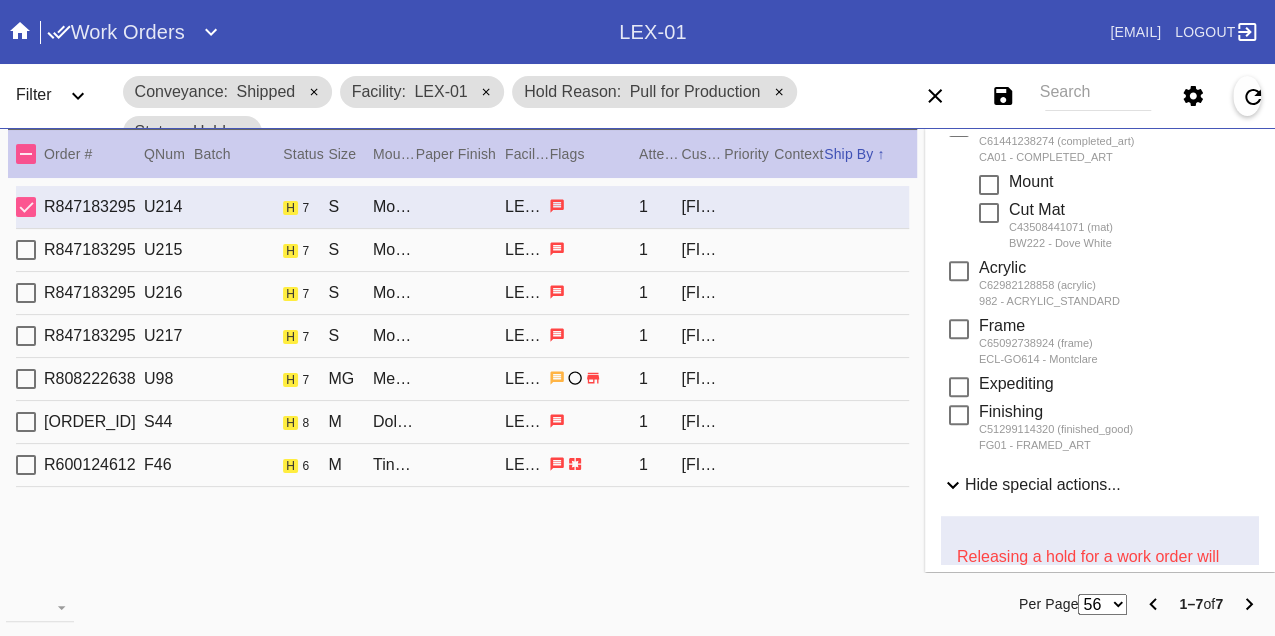 scroll, scrollTop: 829, scrollLeft: 0, axis: vertical 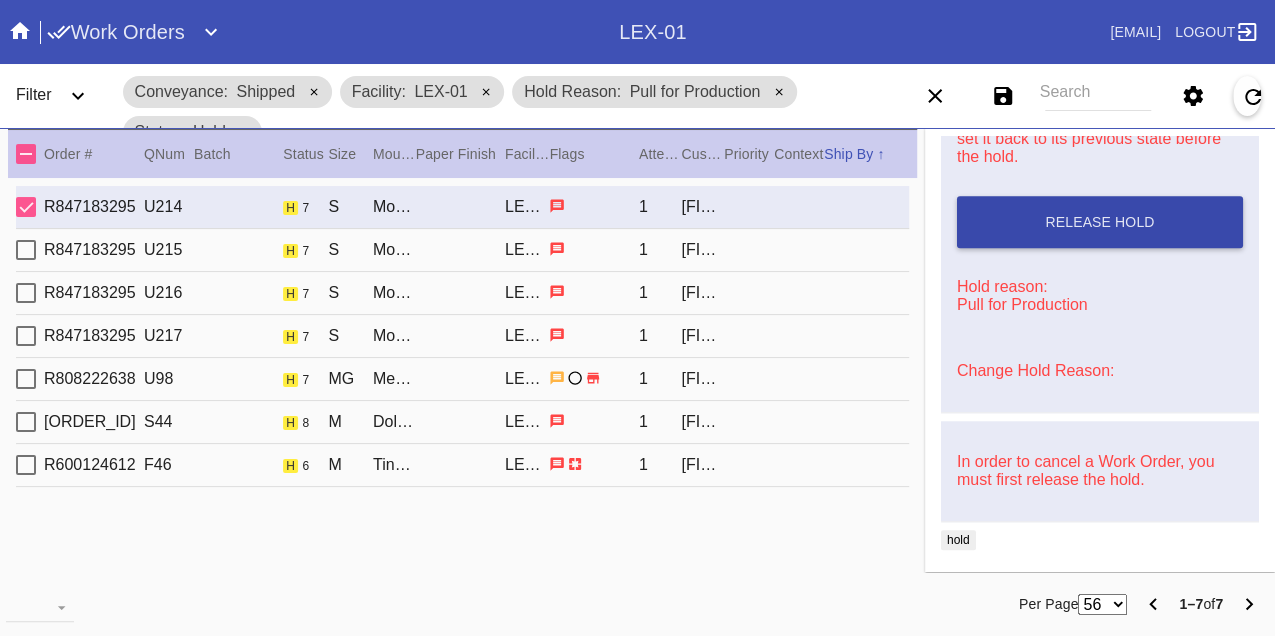 click on "Release Hold" at bounding box center (1099, 222) 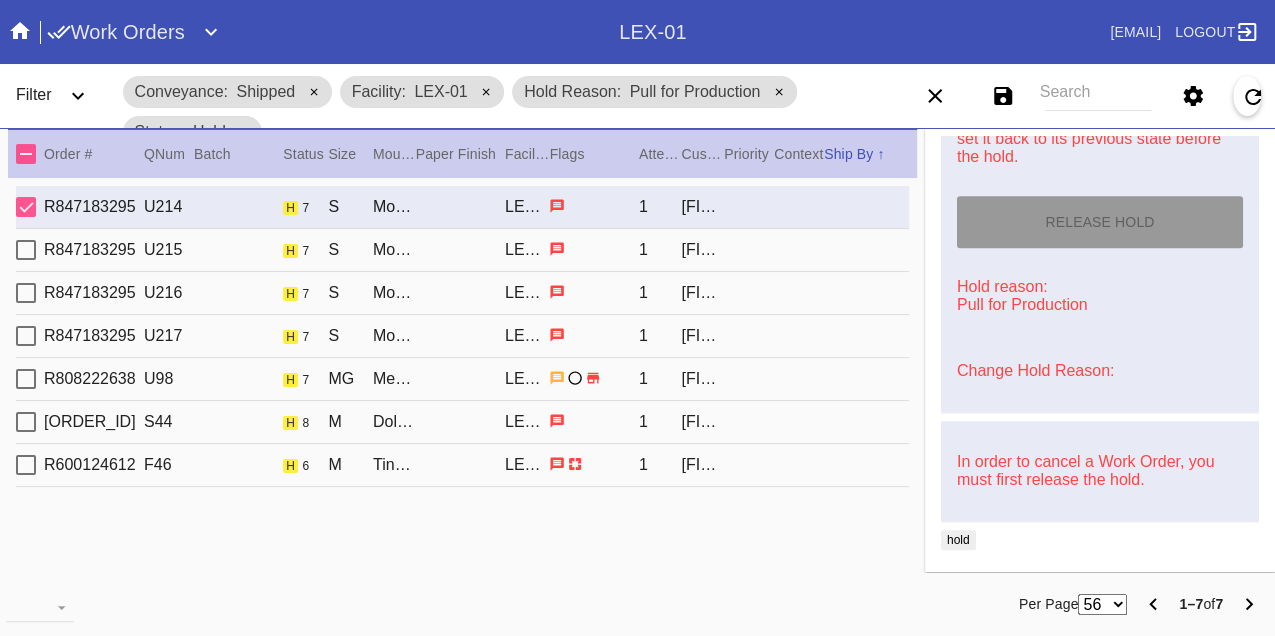 click on "R847183295 U215 h   7 S Montclare / Dove White LEX-01 1 Kaitlin Kehler" at bounding box center (462, 250) 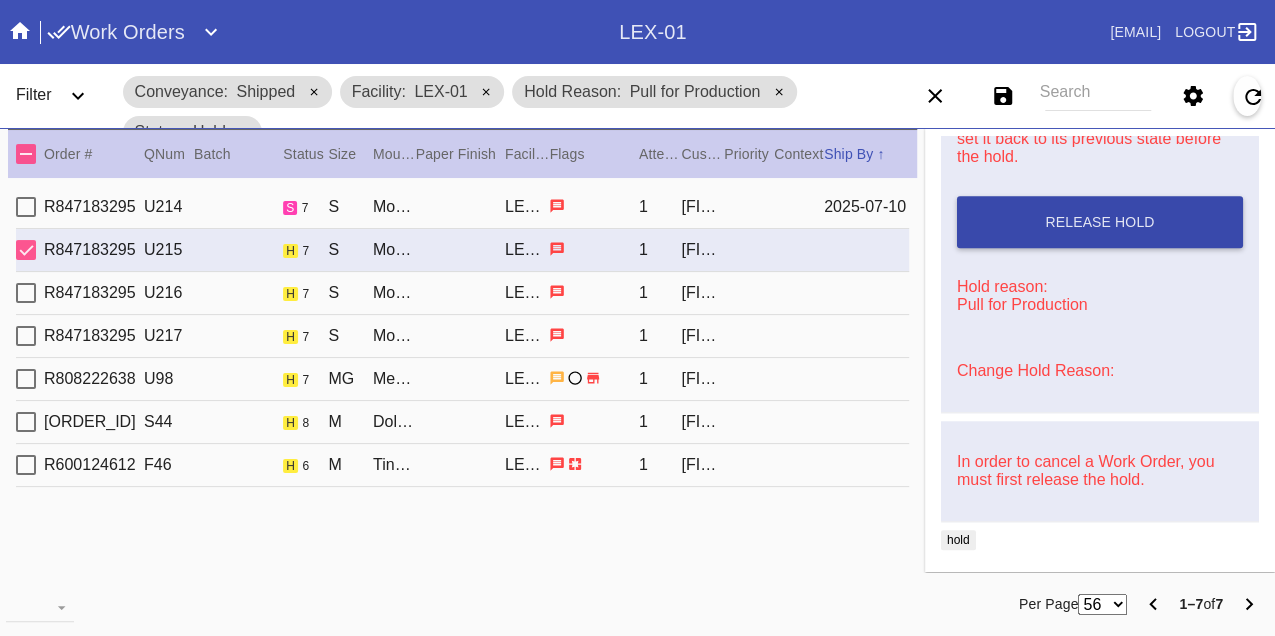 click on "Release Hold" at bounding box center (1100, 222) 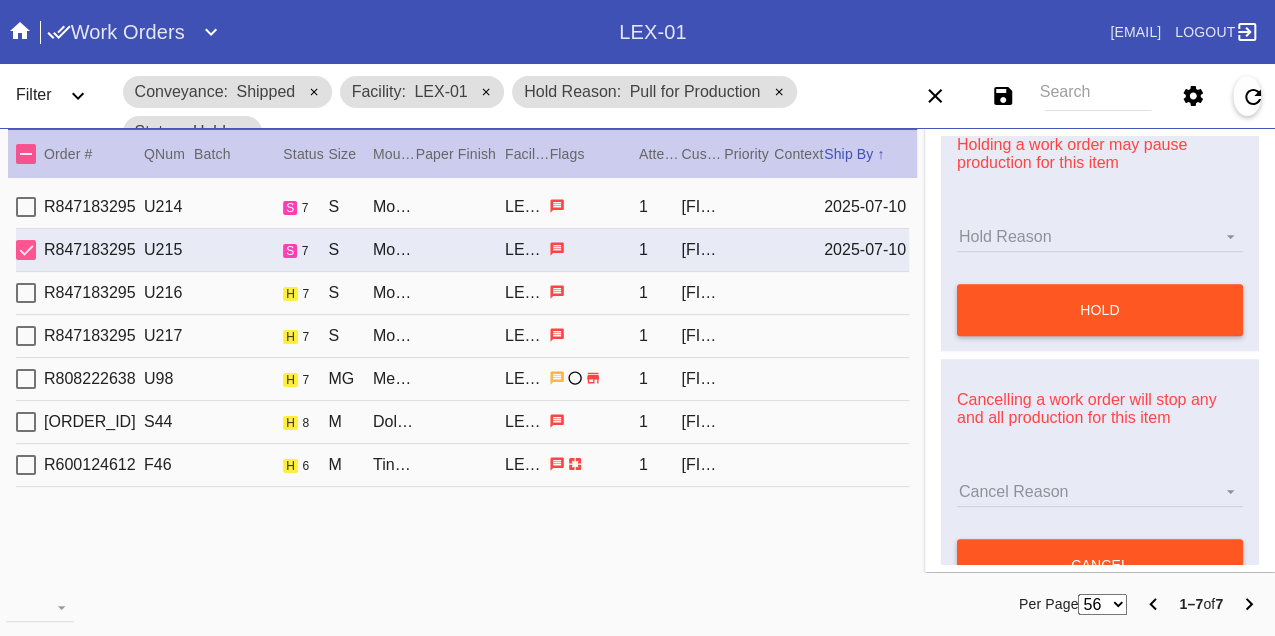 click on "R847183295 U216 h   7 S Montclare / Dove White LEX-01 1 [FIRST] [LAST]" at bounding box center [462, 293] 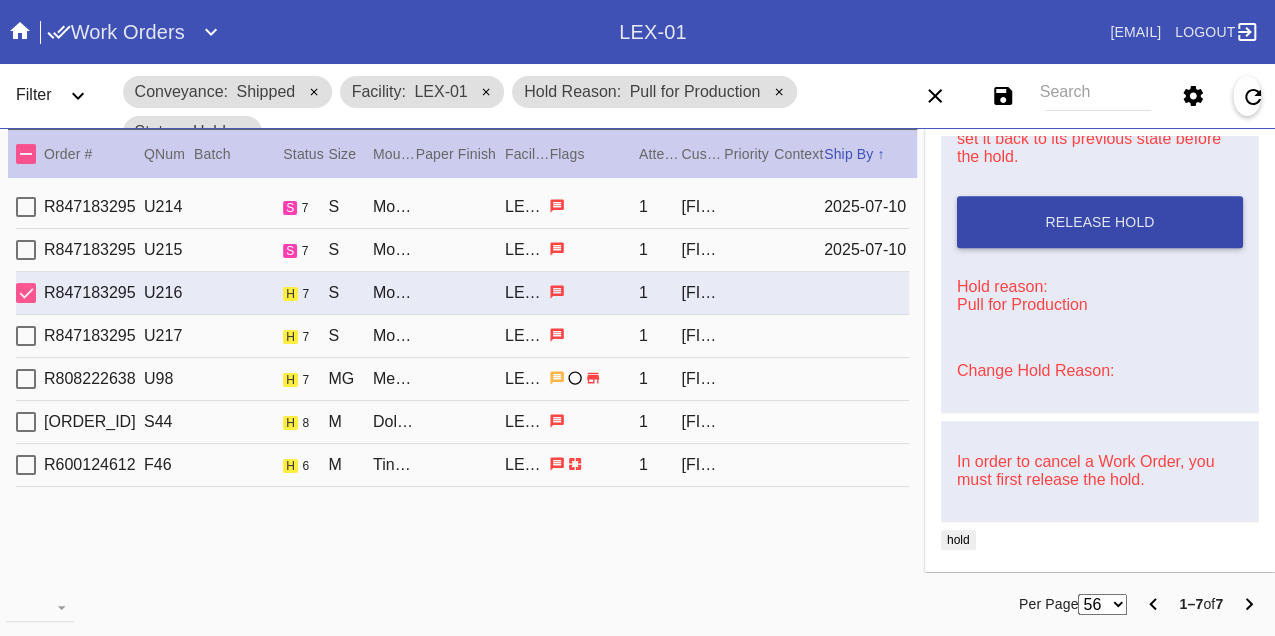 click on "Release Hold" at bounding box center [1100, 222] 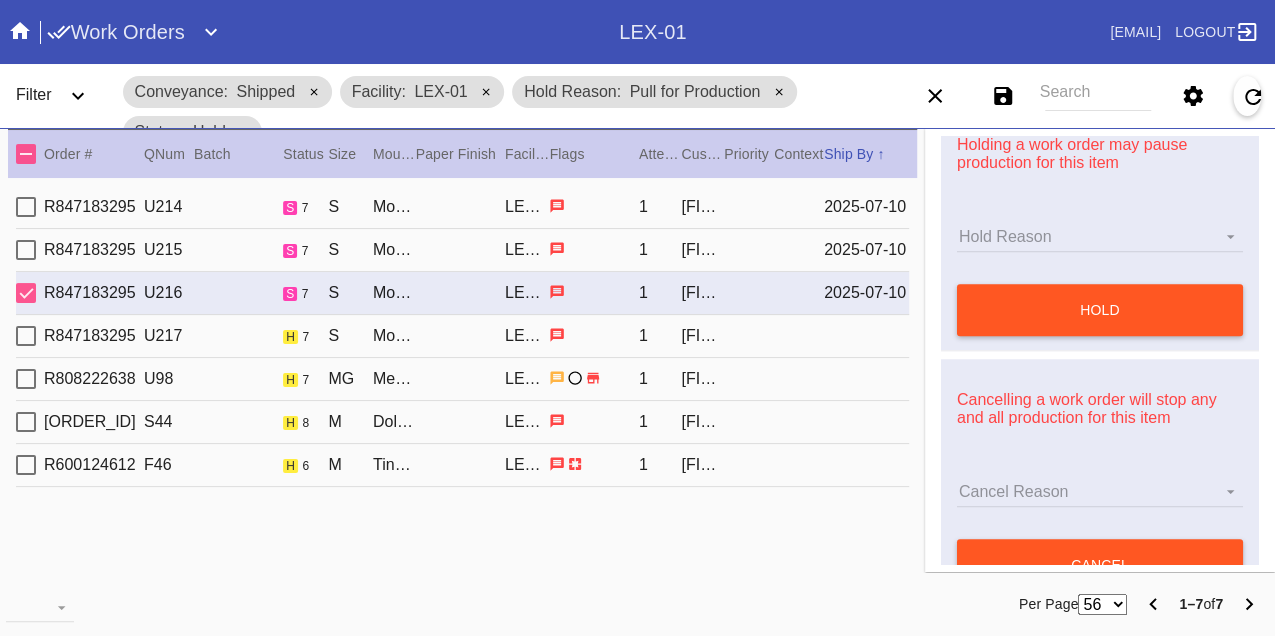 click on "R847183295 U217 h   7 S Montclare / Dove White LEX-01 1 [FIRST] [LAST]" at bounding box center [462, 336] 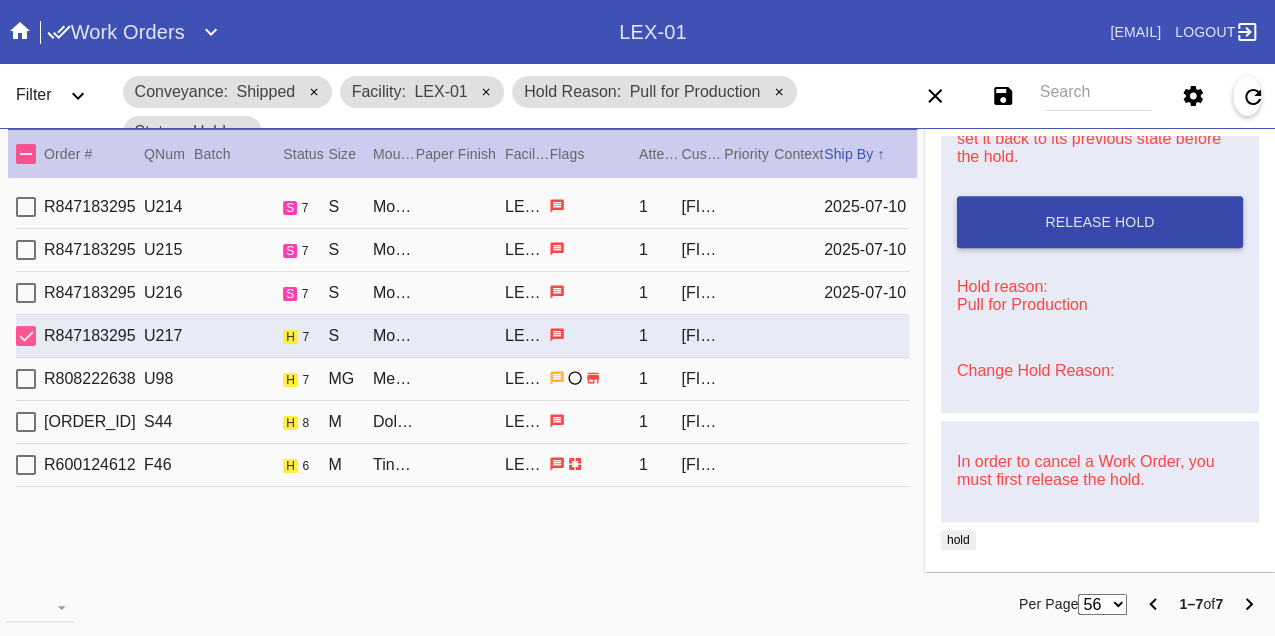 click on "Release Hold" at bounding box center (1100, 222) 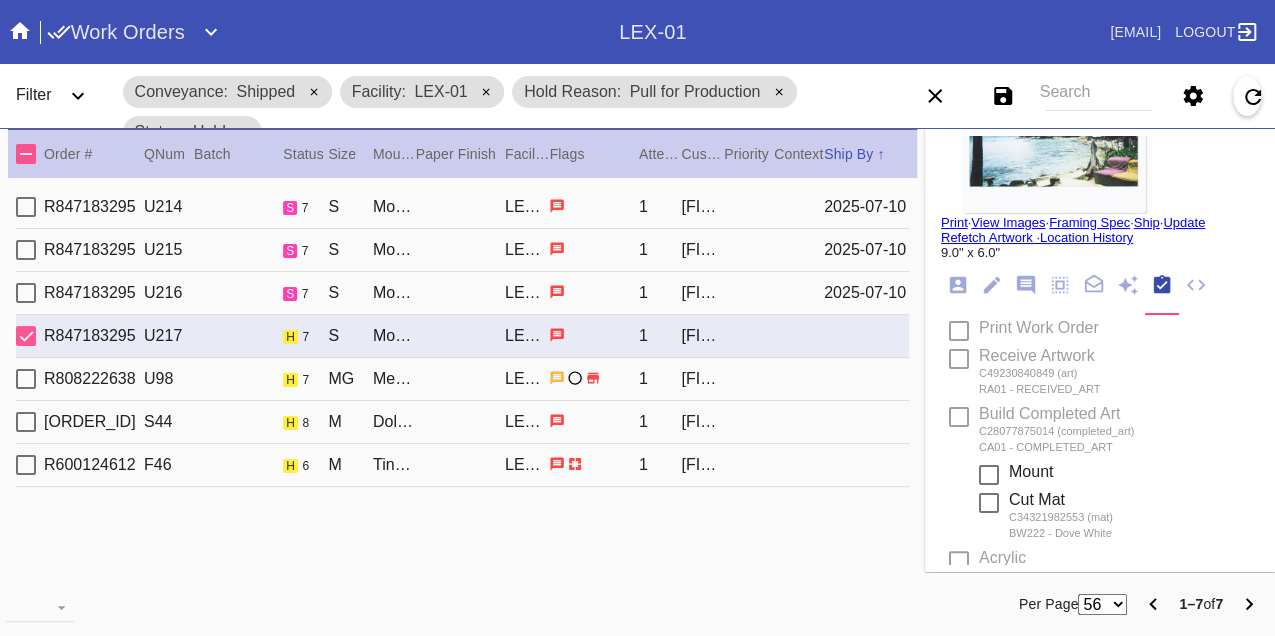 scroll, scrollTop: 0, scrollLeft: 0, axis: both 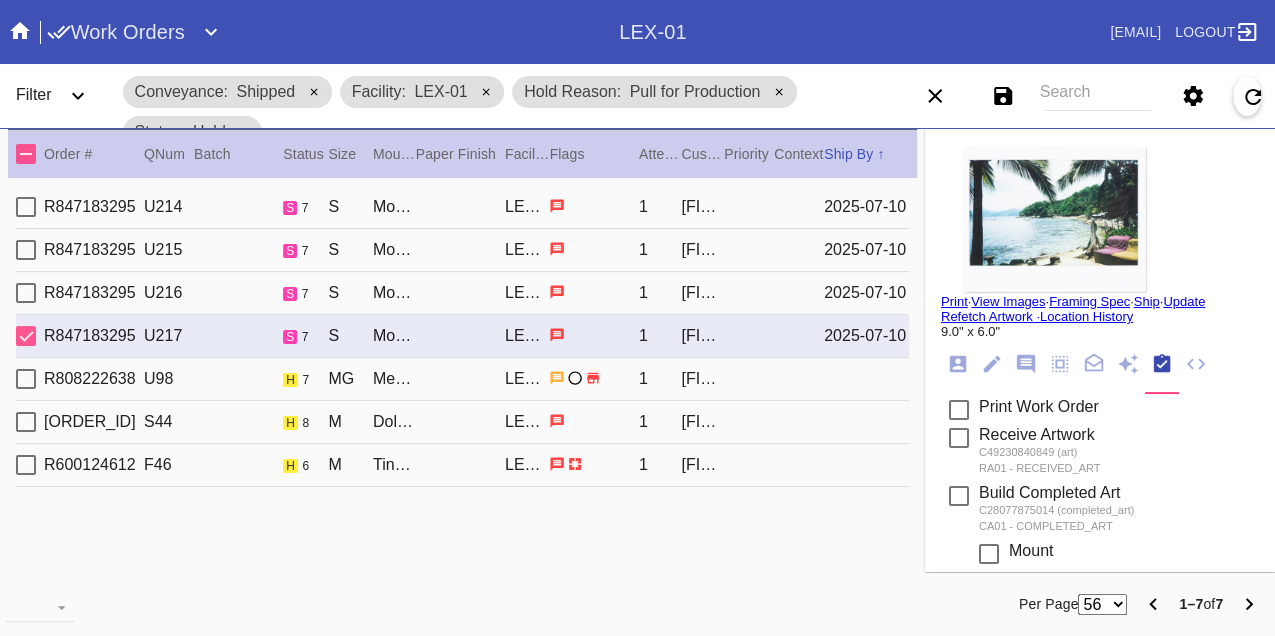 click on "R847183295 U214 s   7 S Montclare / Dove White LEX-01 1 [FIRST] [LAST]
2025-07-10" at bounding box center (462, 207) 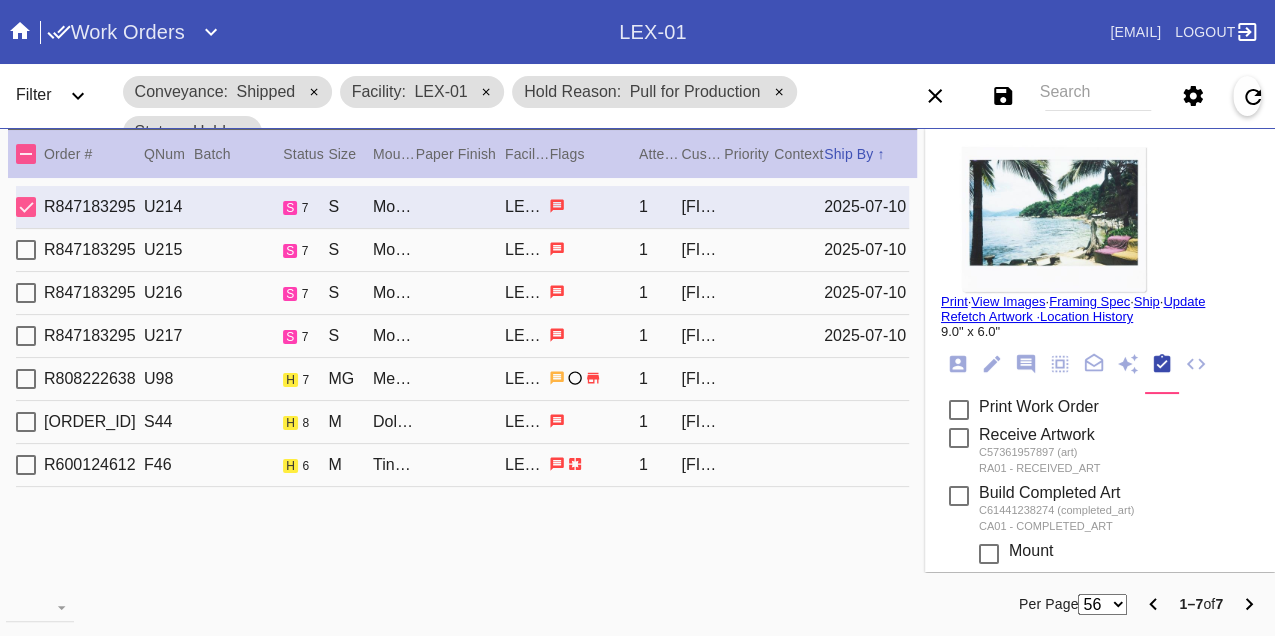 click on "Print" at bounding box center [954, 301] 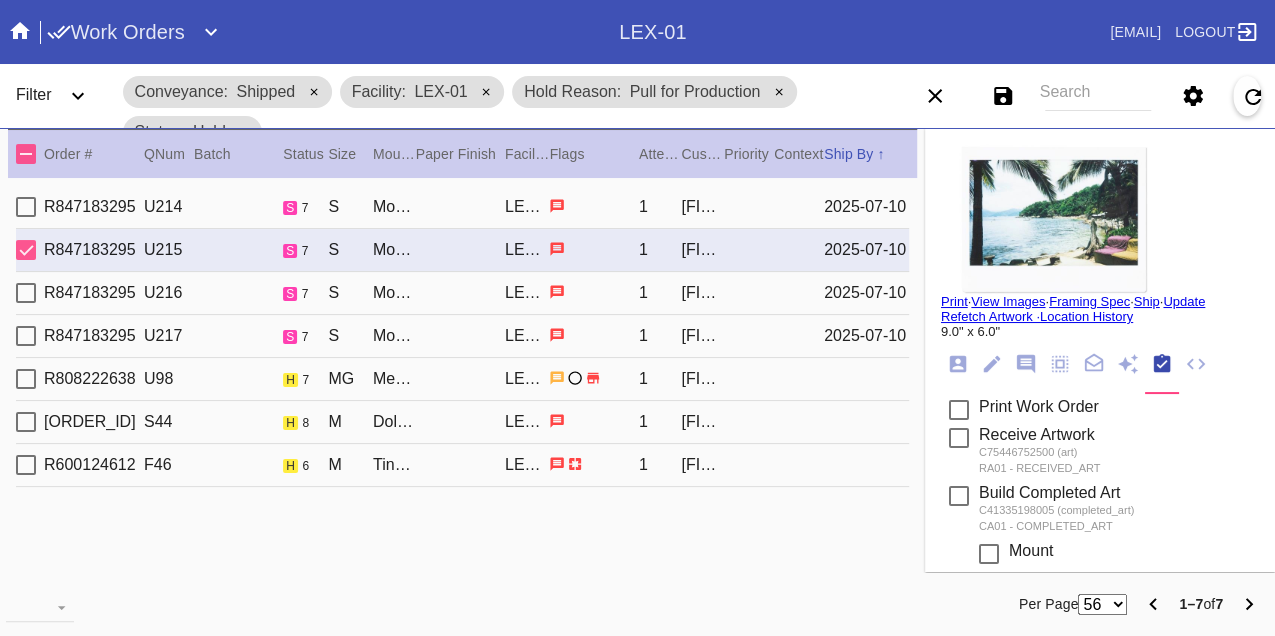click on "Print" at bounding box center (954, 301) 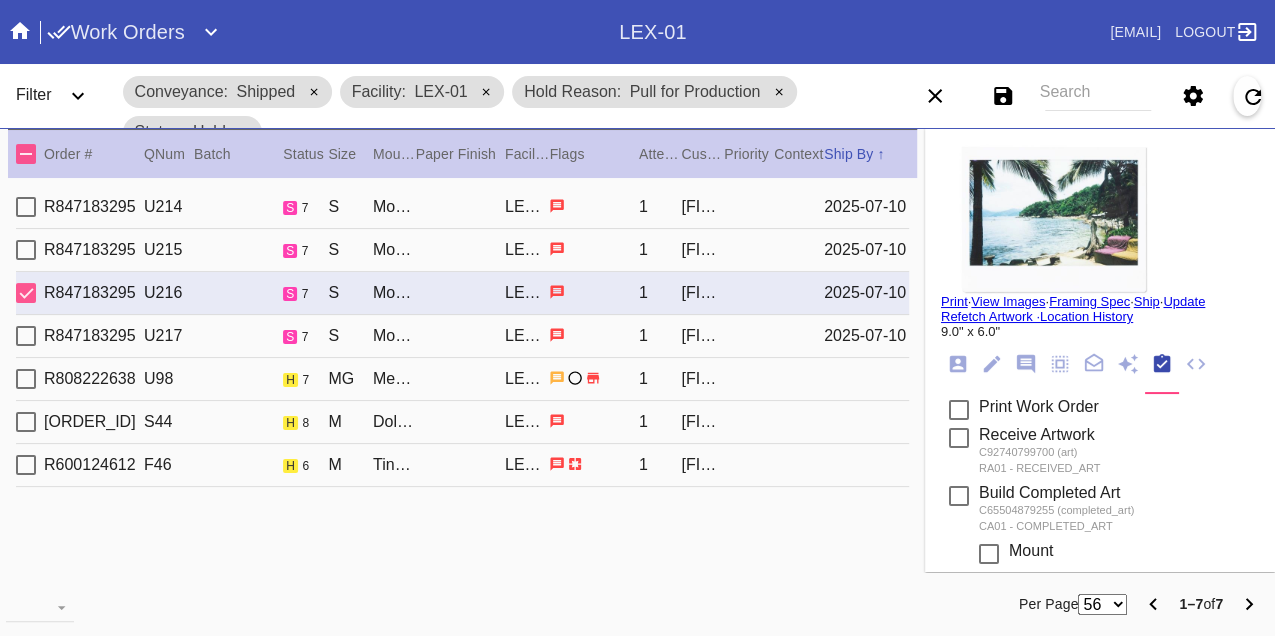 click on "Print" at bounding box center [954, 301] 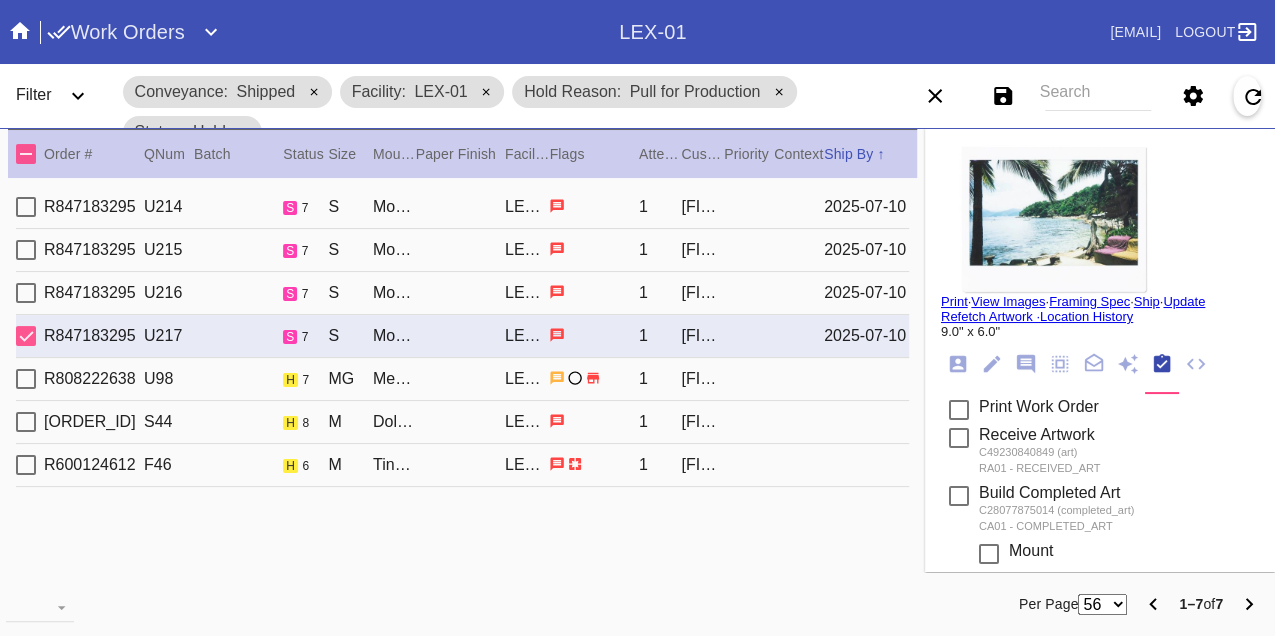click on "Print" at bounding box center [954, 301] 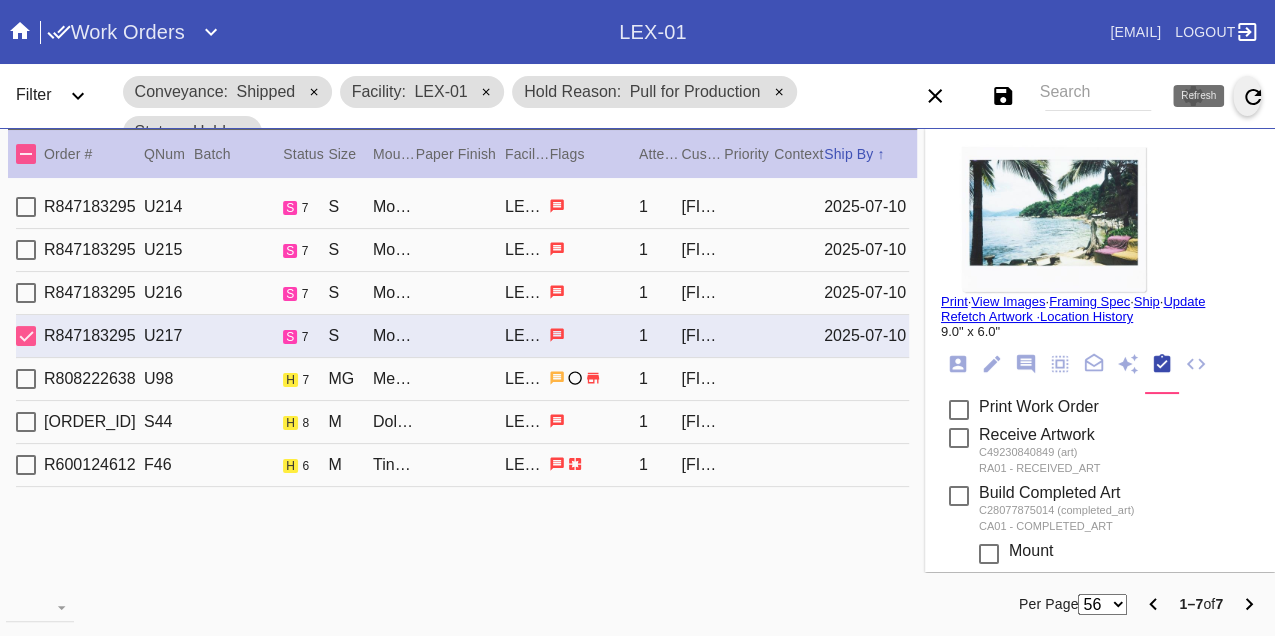 click at bounding box center (1253, 97) 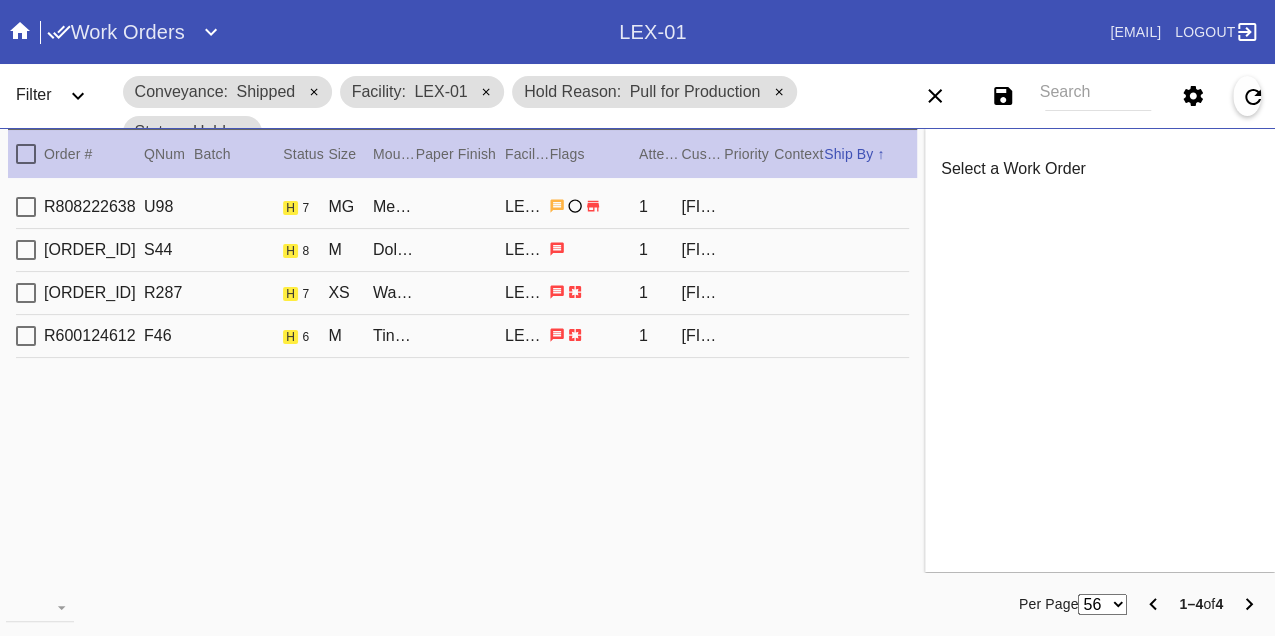 click on "R808222638 U98 h   7 MG Mercer Slim (Medium) / White Oversized LEX-01 1 [FIRST] [LAST]" at bounding box center (462, 207) 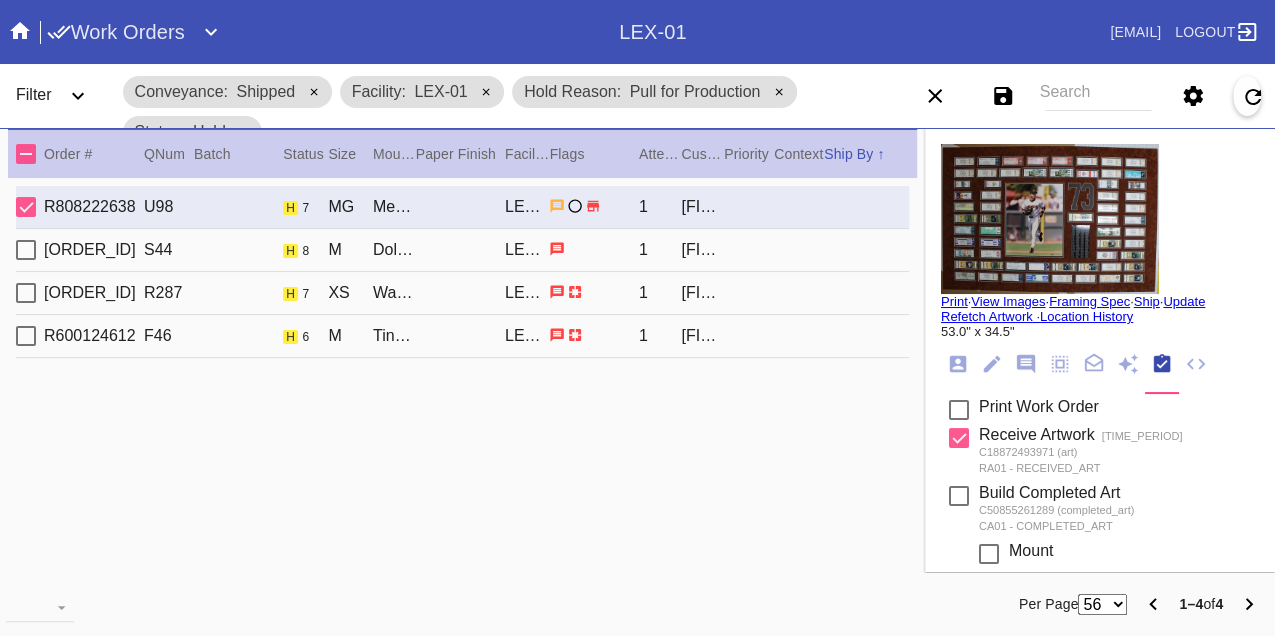 click on "R810336082 S44 h   8 M Dolly  / Forest Green LEX-01 1 [FIRST] [LAST]" at bounding box center (462, 250) 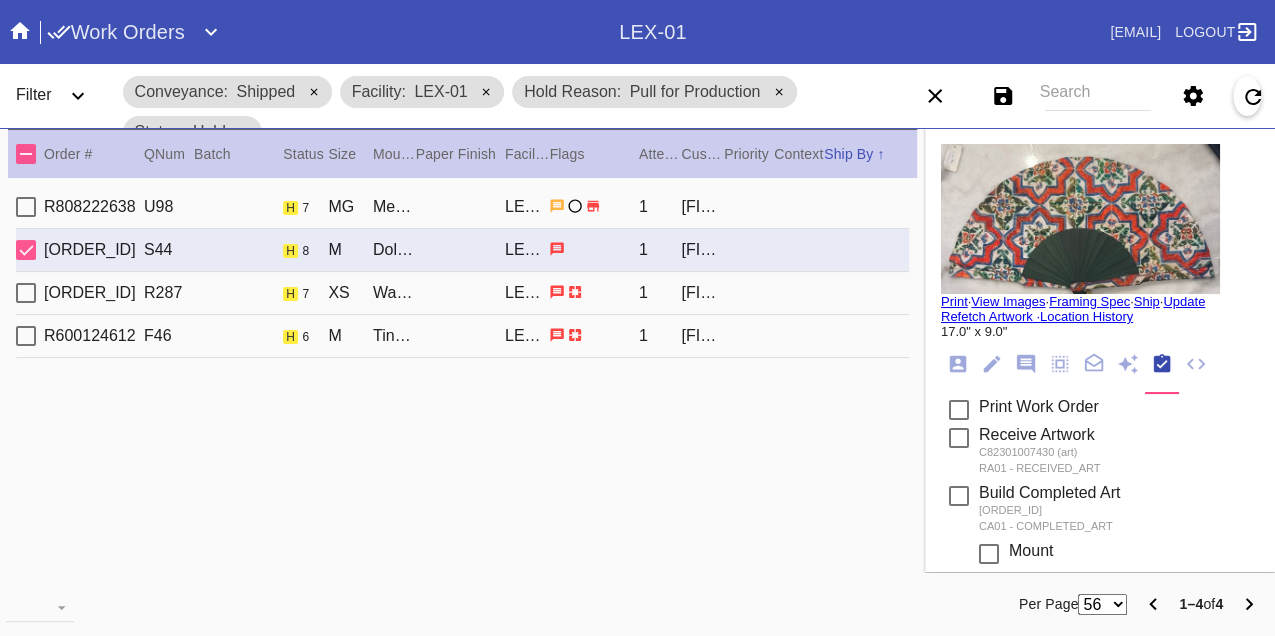 click on "R989100421 R287 h   7 XS Walnut Round / White LEX-01 1 [FIRST] [LAST]" at bounding box center [462, 293] 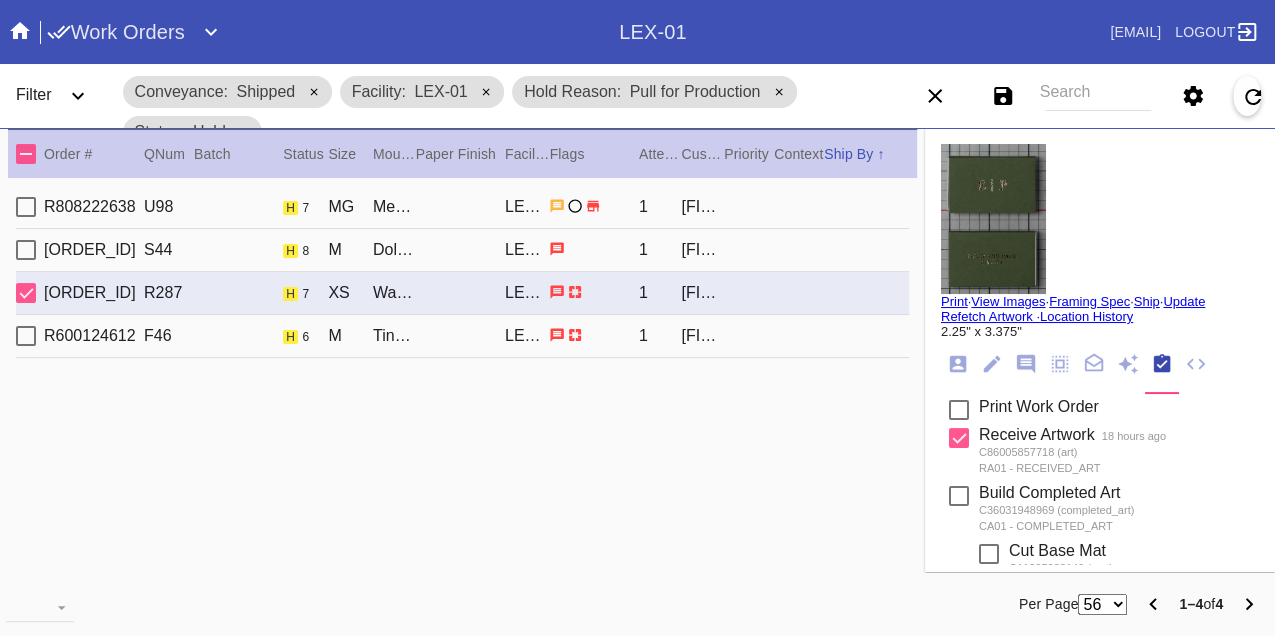 click on "R600124612 F46 h   6 M Tinsel / White LEX-01 1 [FIRST] [LAST]" at bounding box center [462, 336] 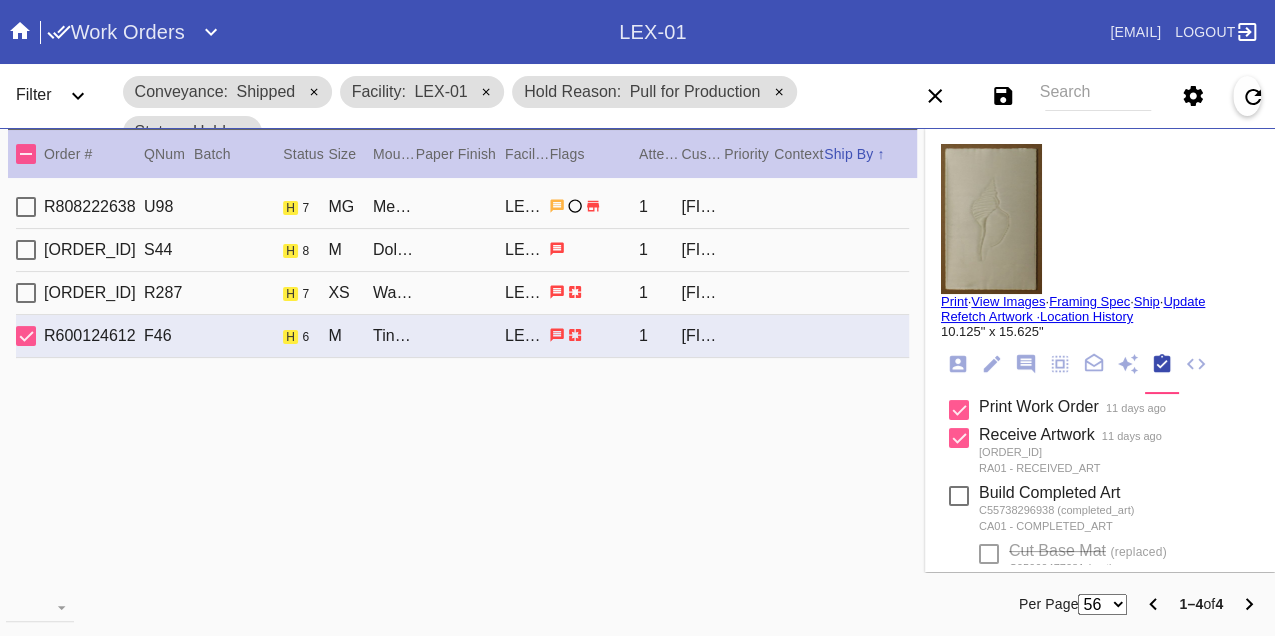 click on "R808222638 U98 h   7 MG Mercer Slim (Medium) / White Oversized LEX-01 1 [FIRST] [LAST]" at bounding box center (462, 207) 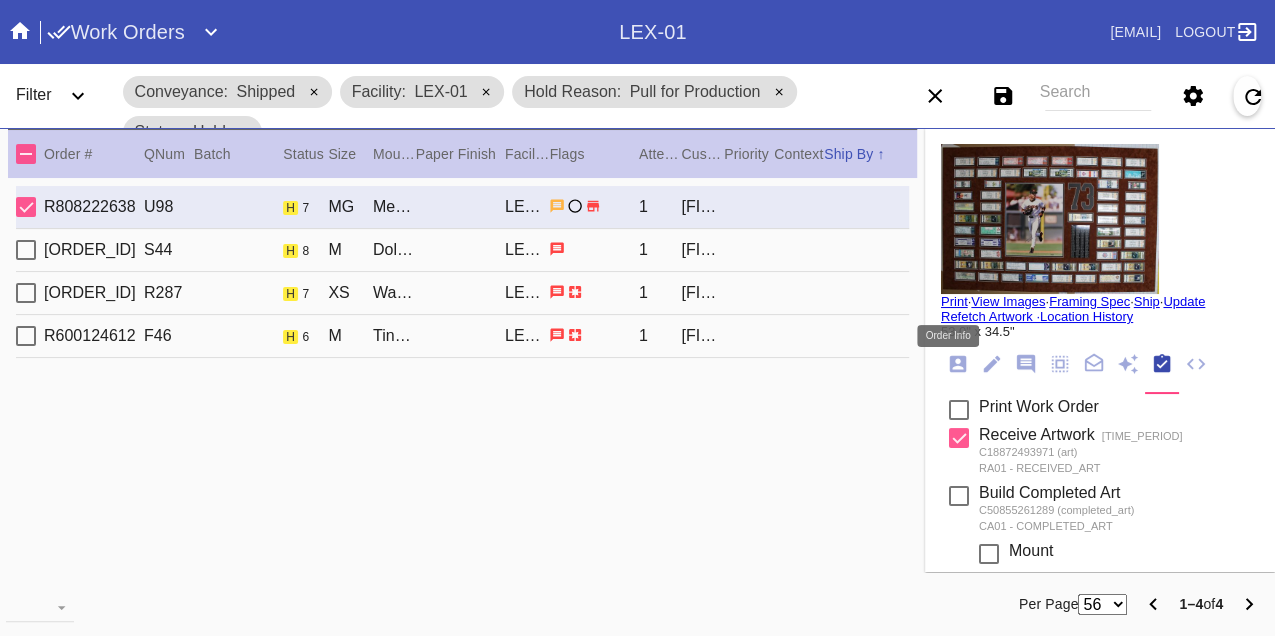 click at bounding box center (958, 364) 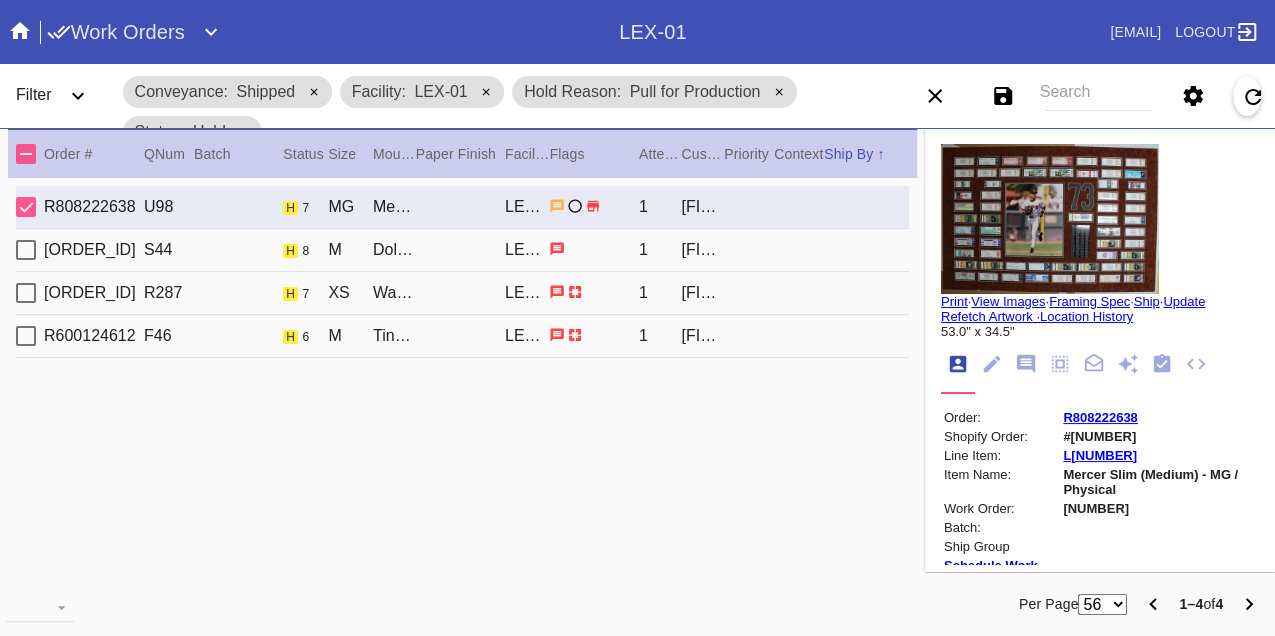 click on "[NUMBER]" at bounding box center (1159, 508) 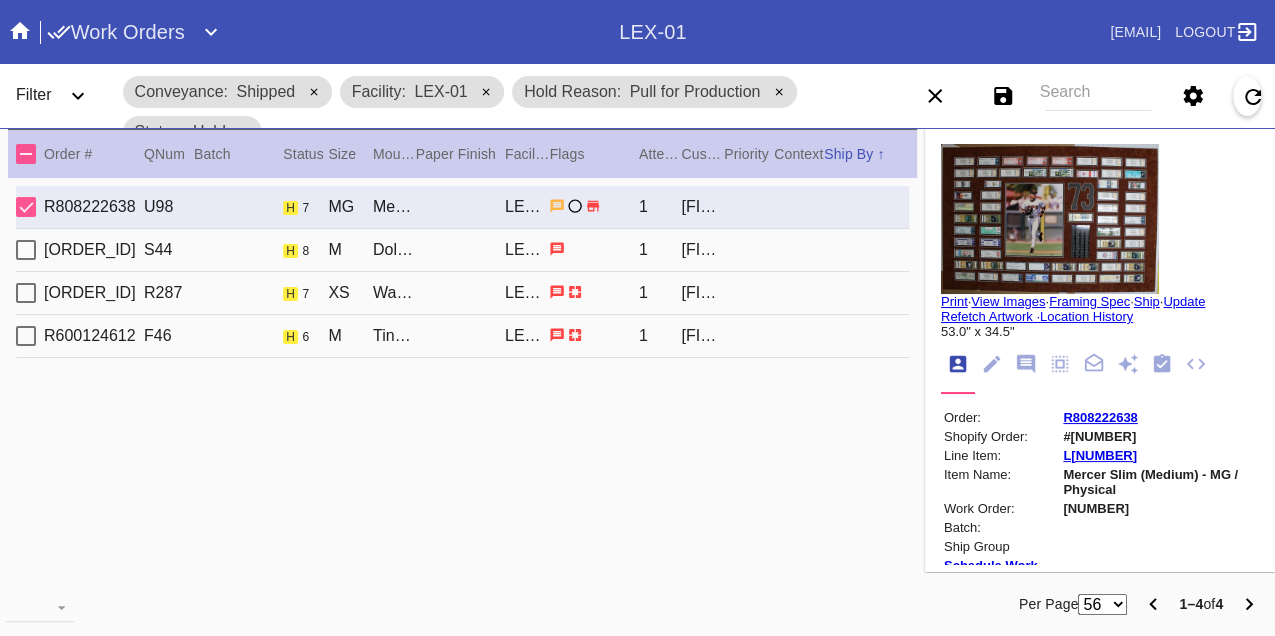 copy on "[NUMBER]" 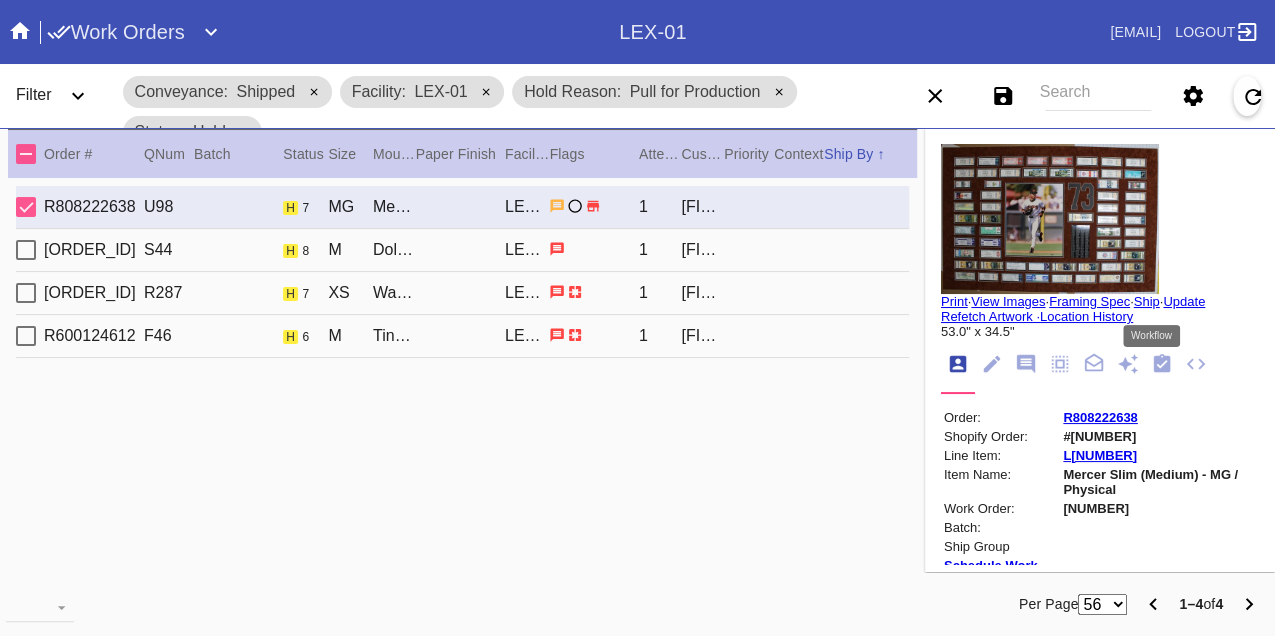 click at bounding box center [1162, 364] 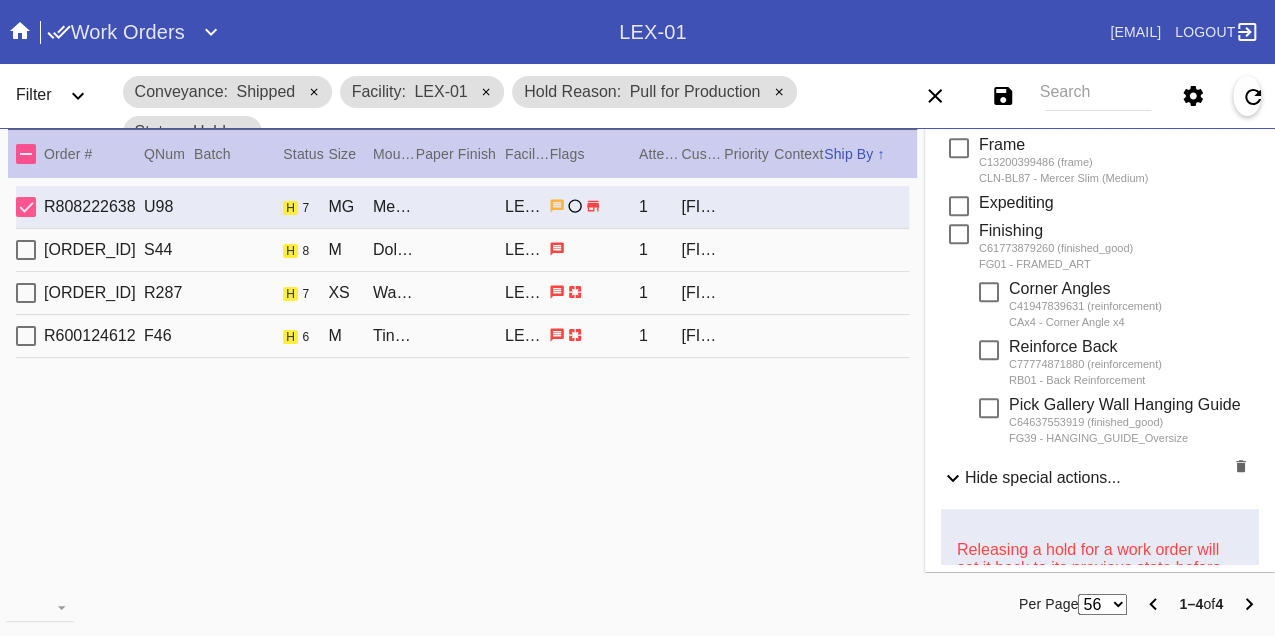 scroll, scrollTop: 1126, scrollLeft: 0, axis: vertical 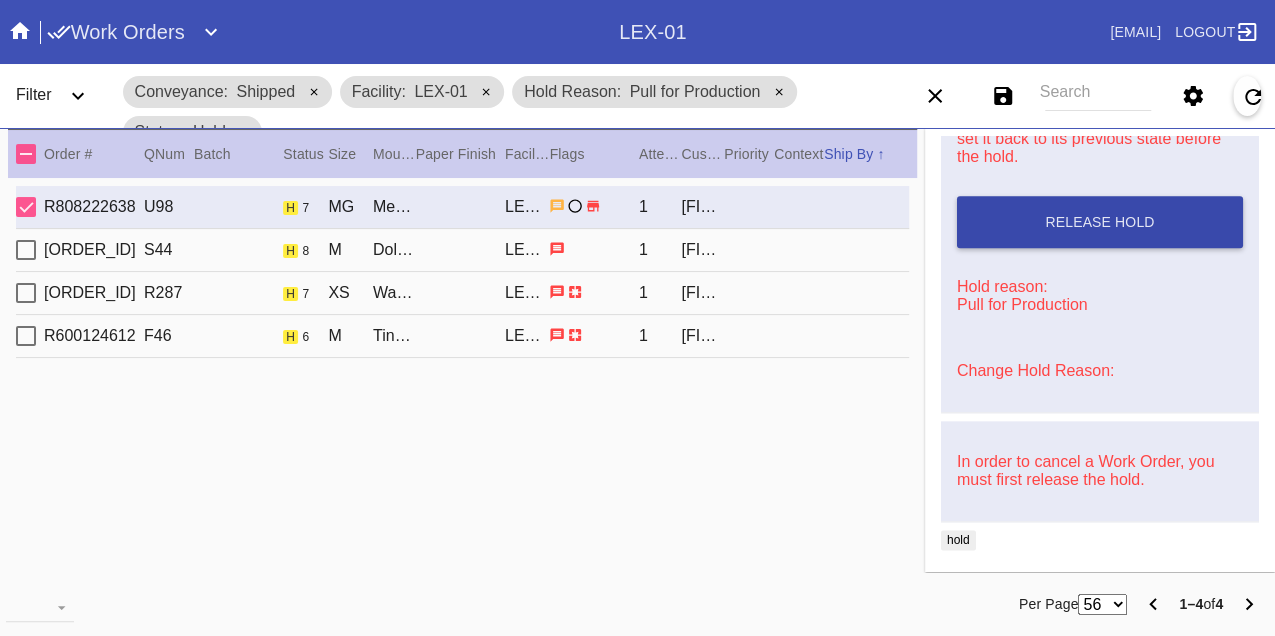 click on "Release Hold" at bounding box center (1100, 222) 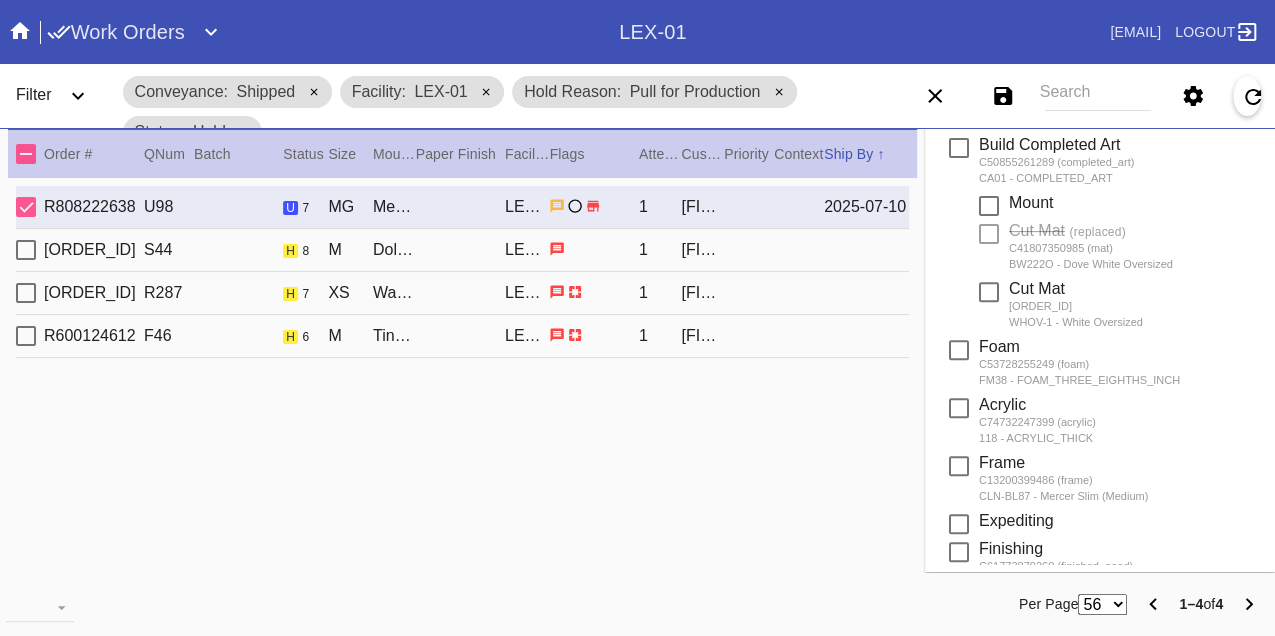 scroll, scrollTop: 0, scrollLeft: 0, axis: both 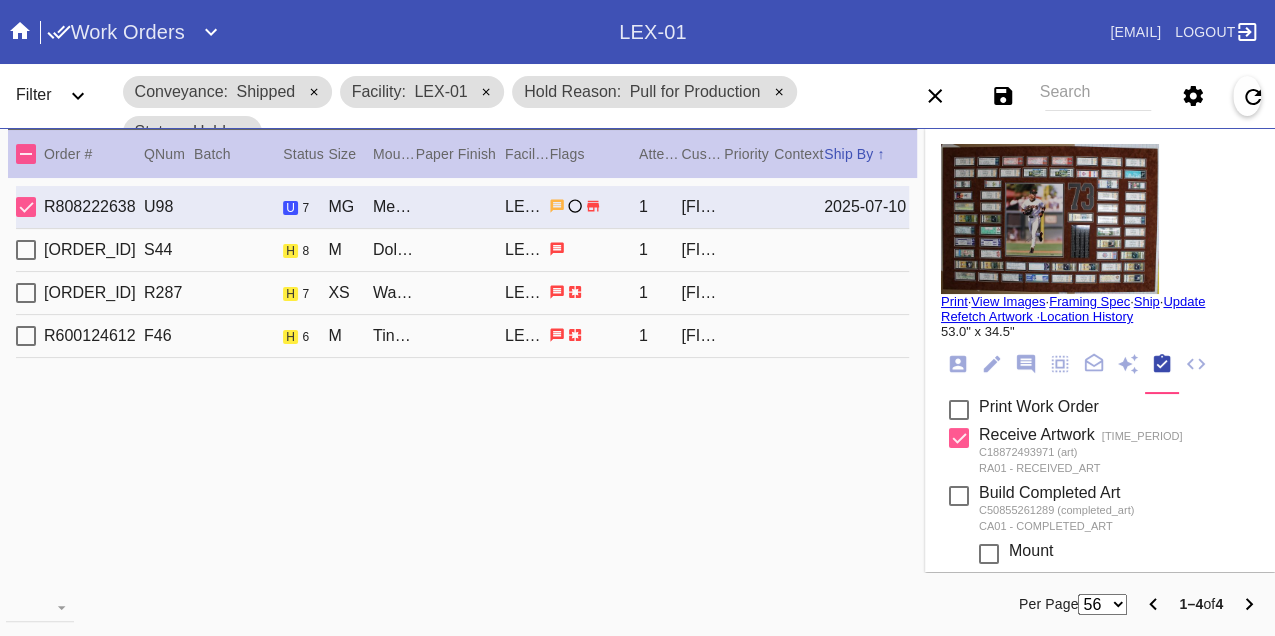 click on "Print" at bounding box center (954, 301) 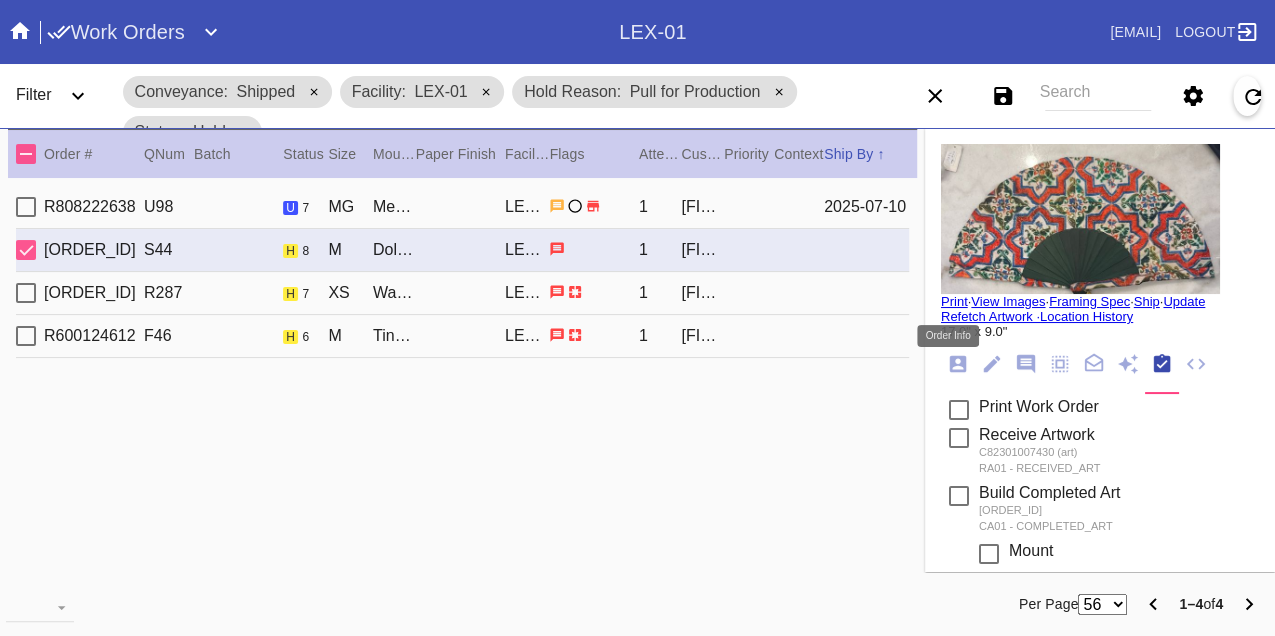 click at bounding box center (958, 364) 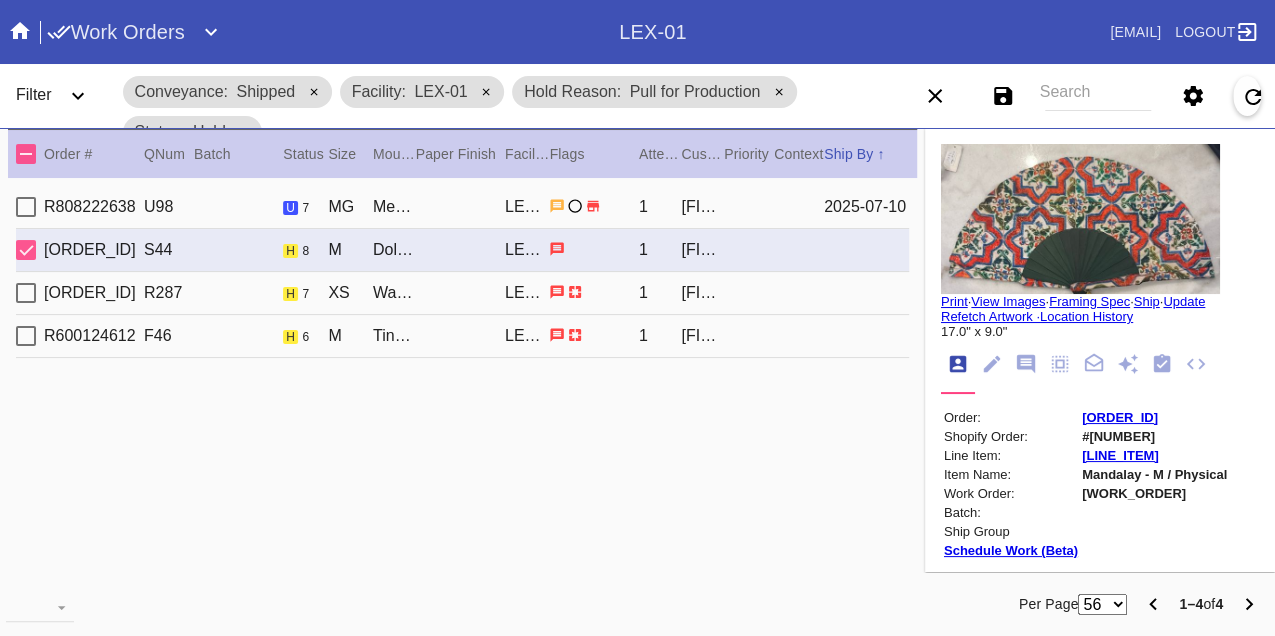 click on "[WORK_ORDER]" at bounding box center (1154, 493) 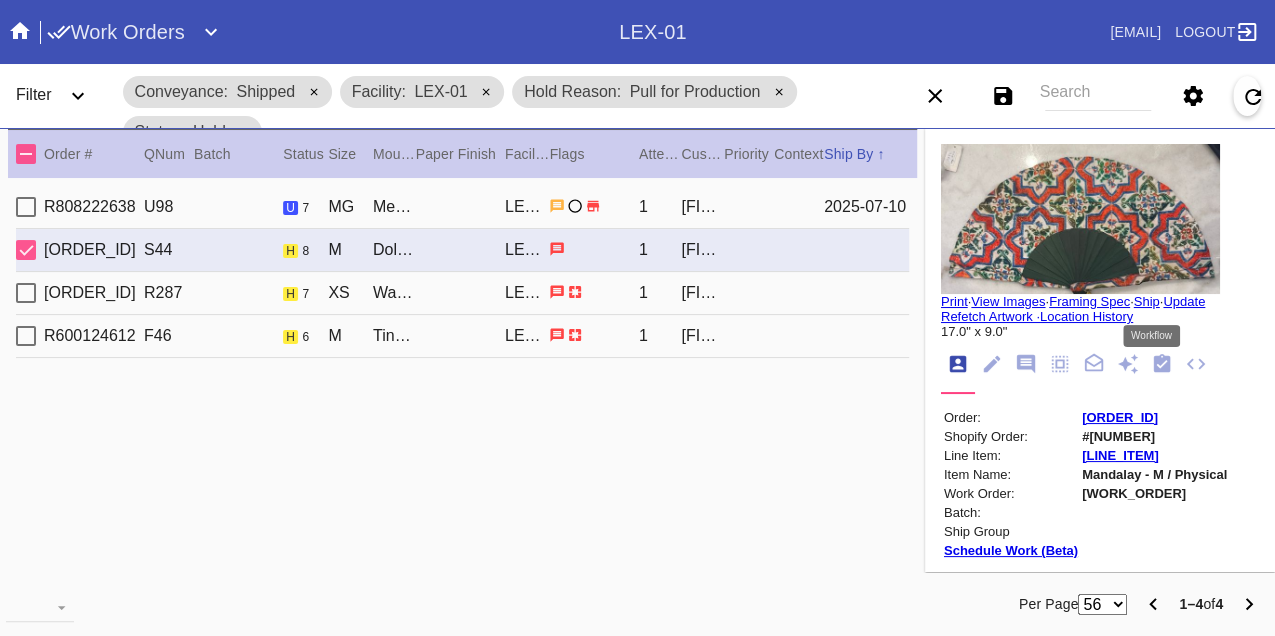 click at bounding box center (1162, 363) 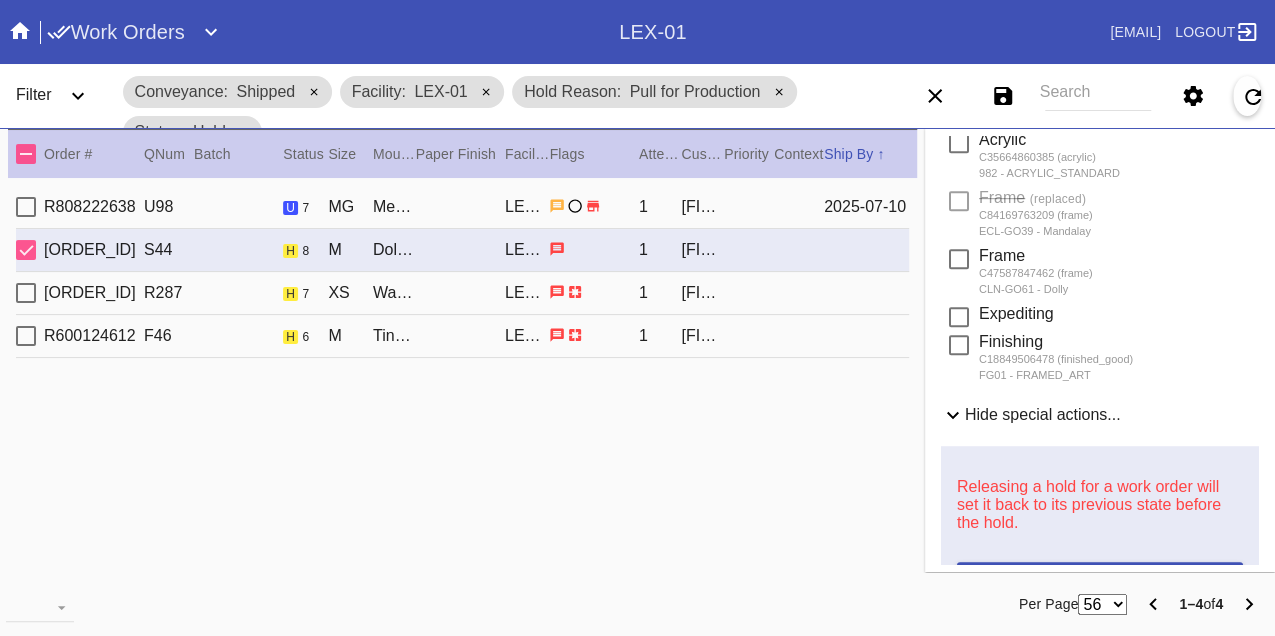 scroll, scrollTop: 948, scrollLeft: 0, axis: vertical 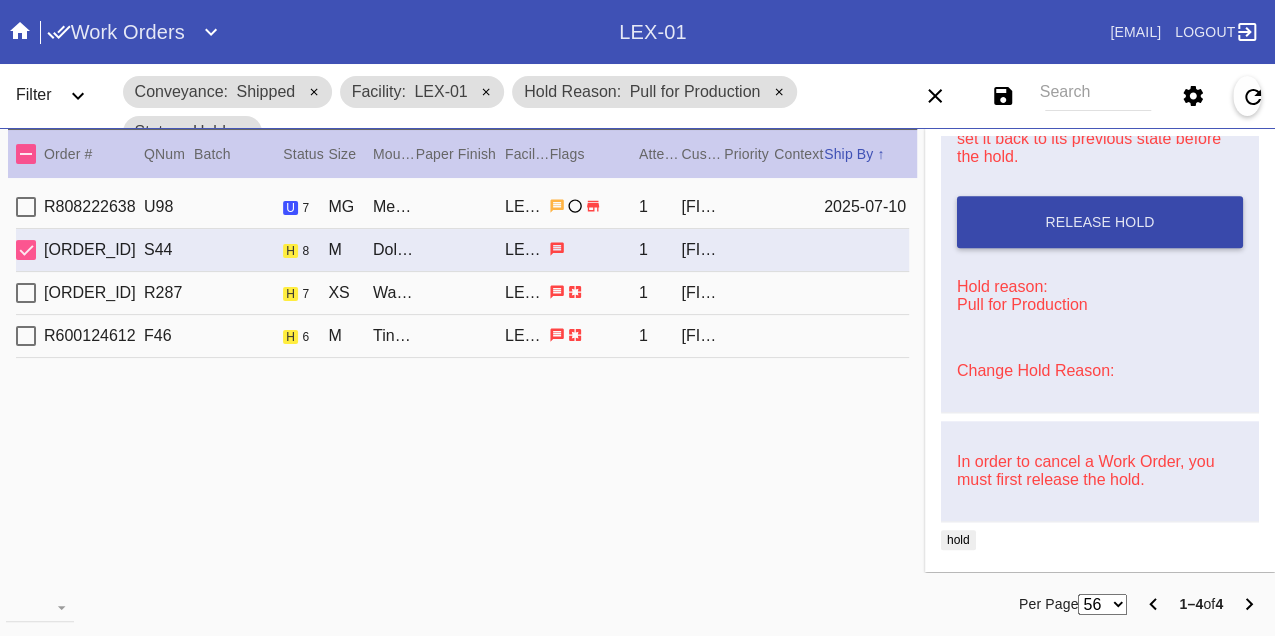 click on "Release Hold" at bounding box center [1100, 222] 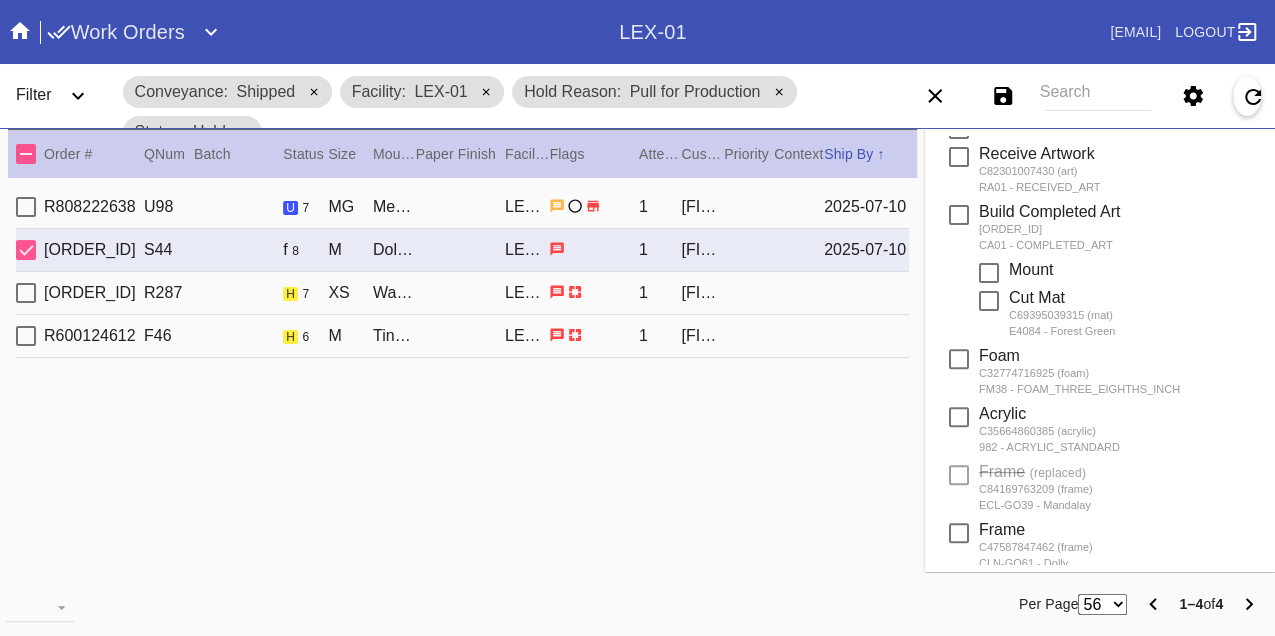 scroll, scrollTop: 0, scrollLeft: 0, axis: both 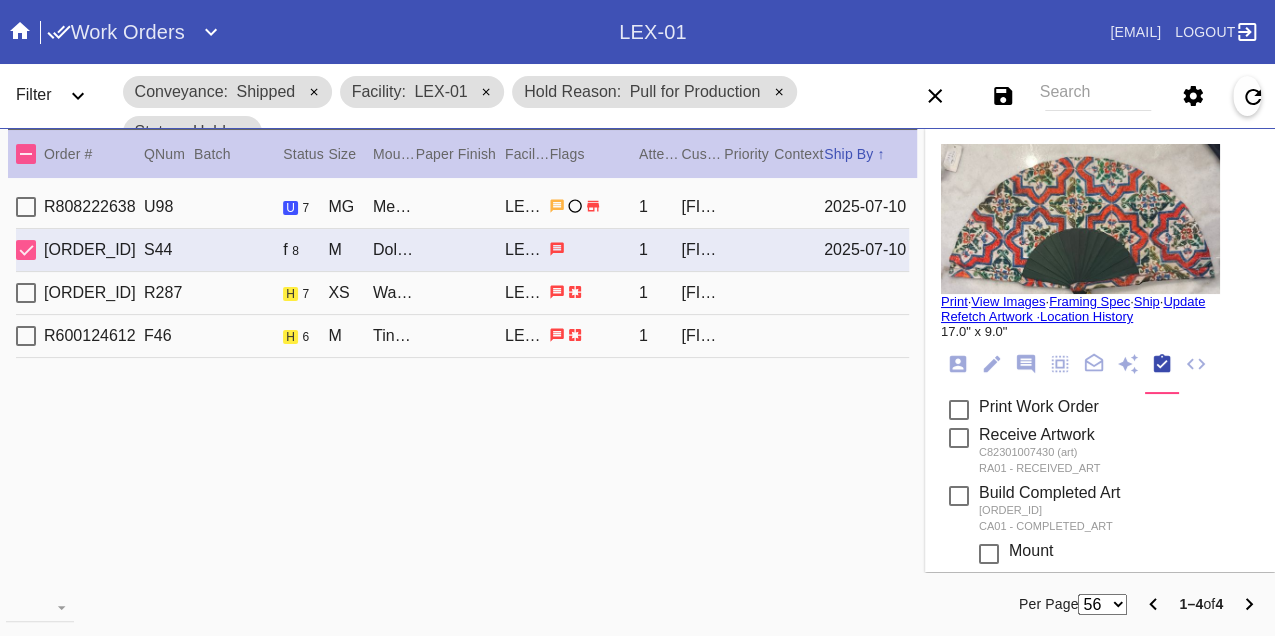 click on "Print" at bounding box center [954, 301] 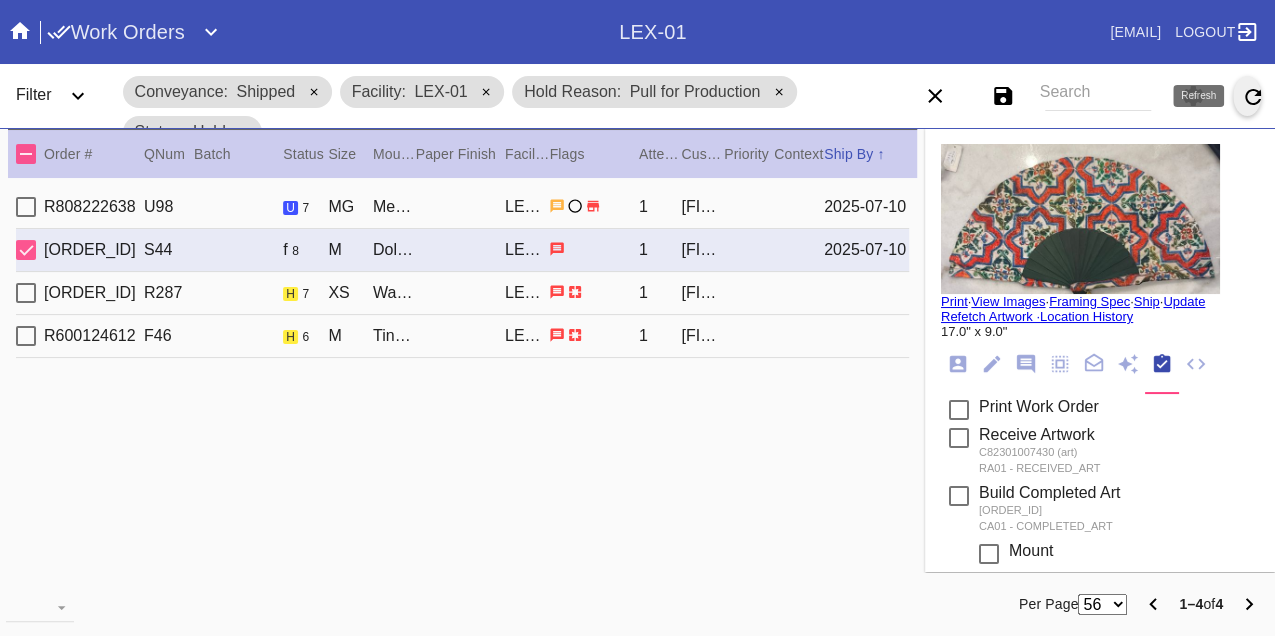 click at bounding box center [1253, 97] 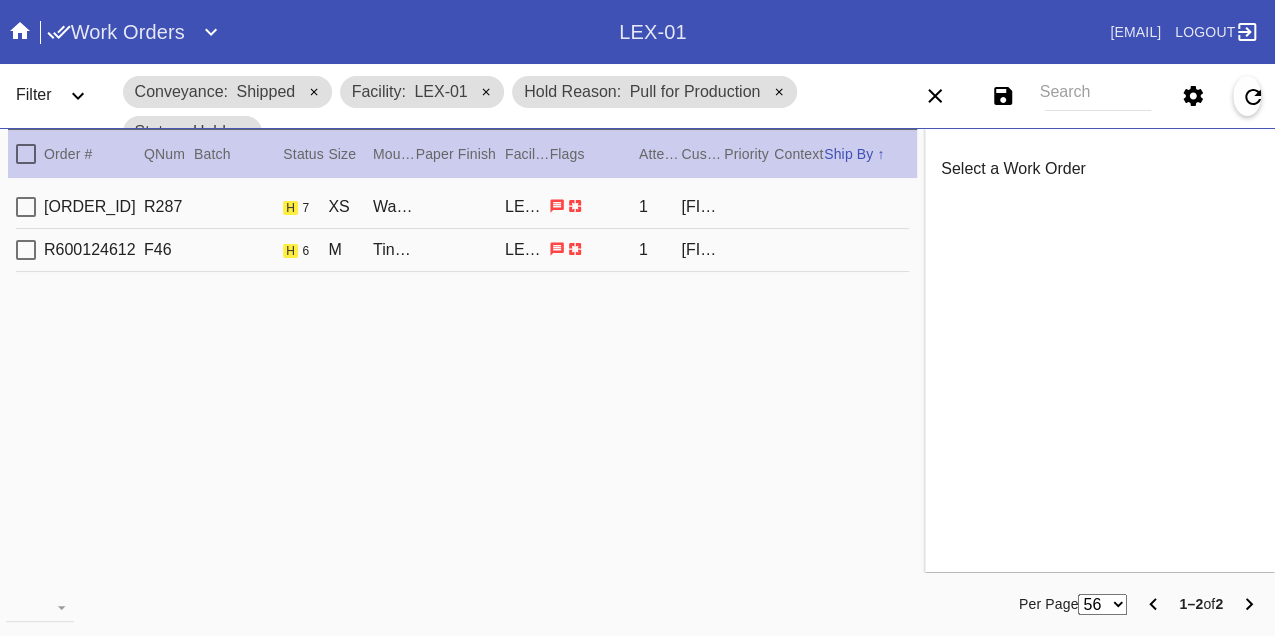 click on "R989100421 R287 h   7 XS Walnut Round / White LEX-01 1 [FIRST] [LAST]" at bounding box center [462, 207] 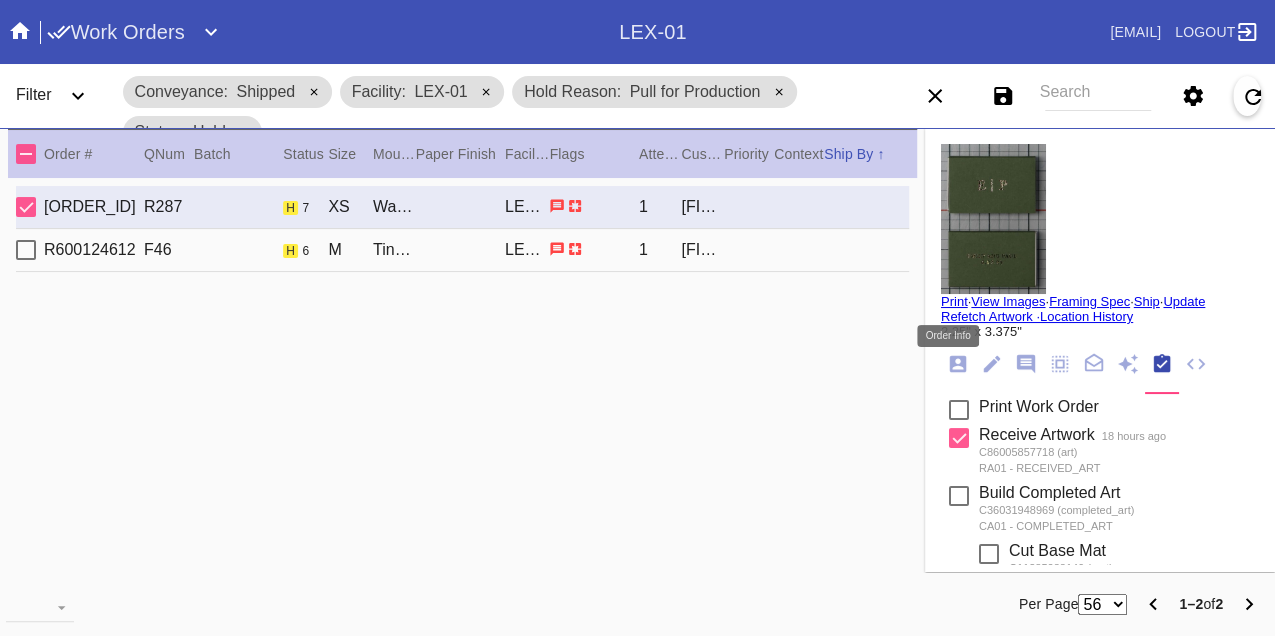 click at bounding box center [958, 364] 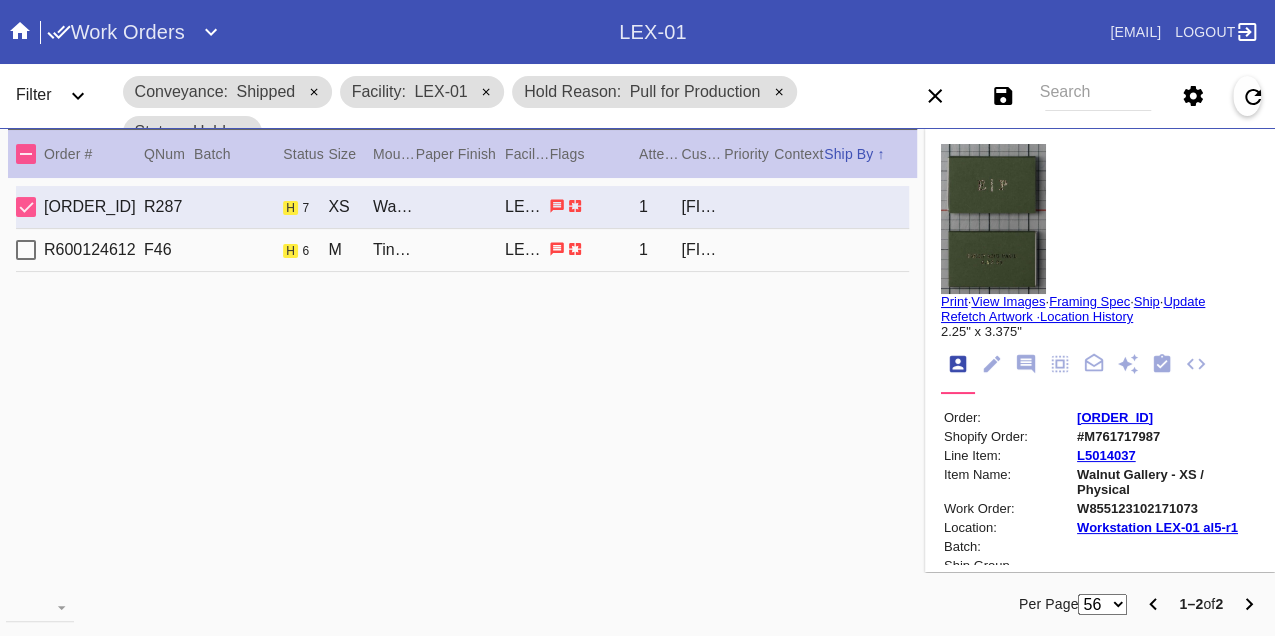 click on "W855123102171073" at bounding box center [1166, 508] 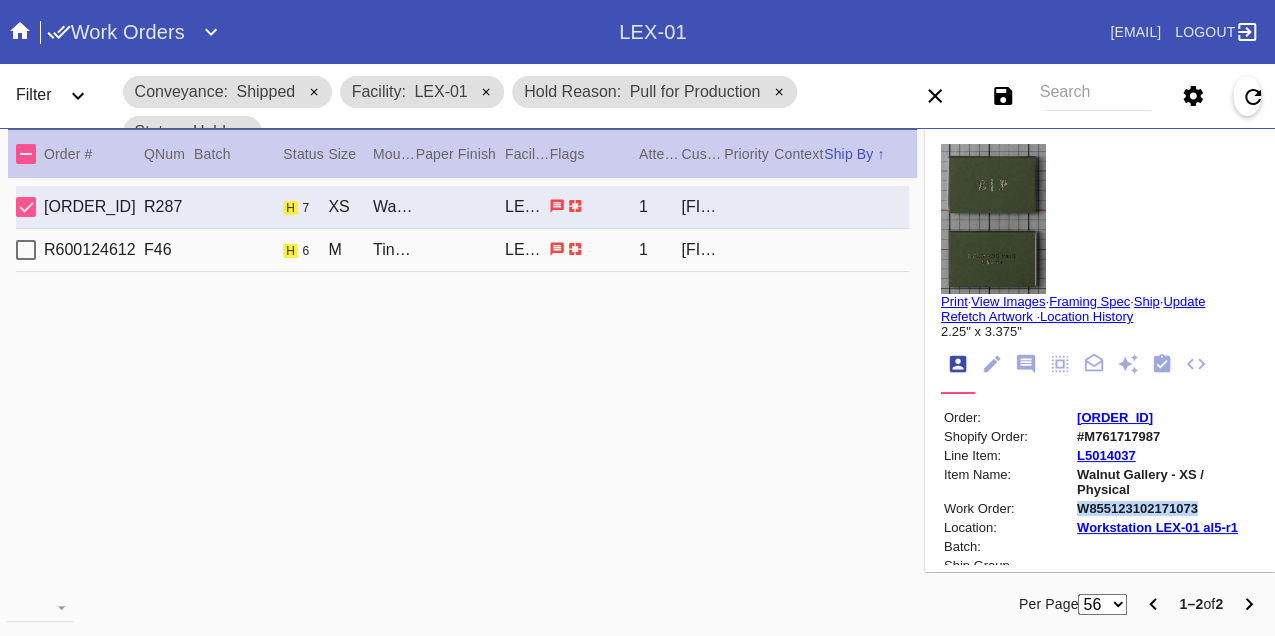 click on "W855123102171073" at bounding box center [1166, 508] 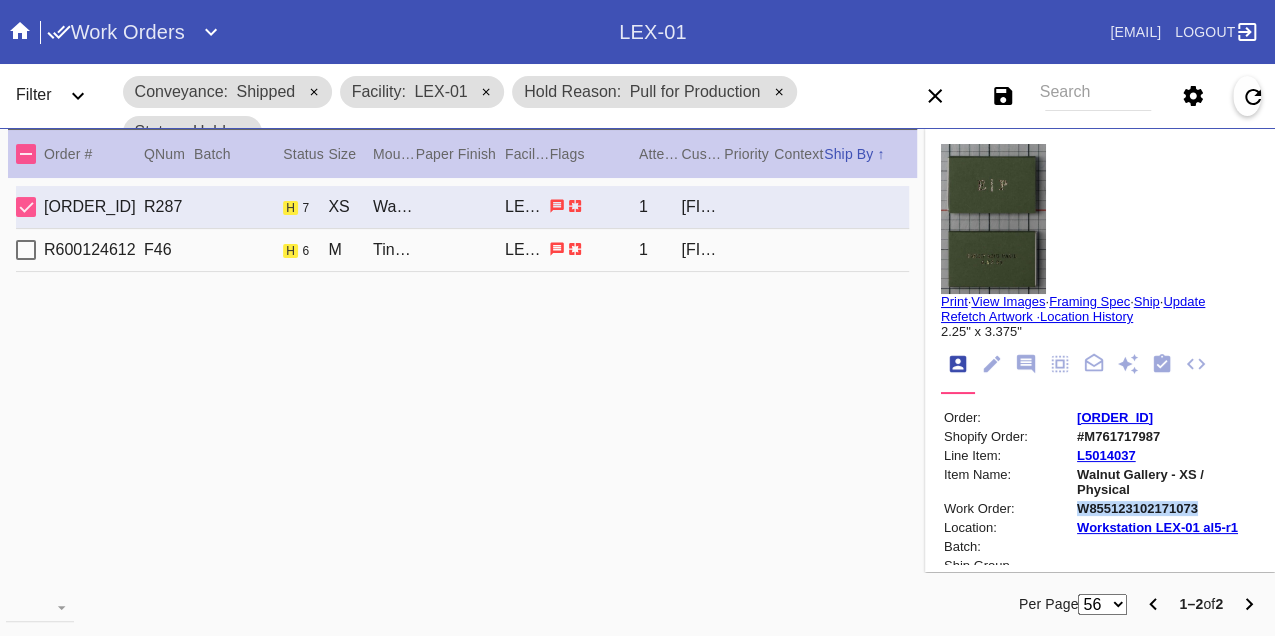 copy on "W855123102171073" 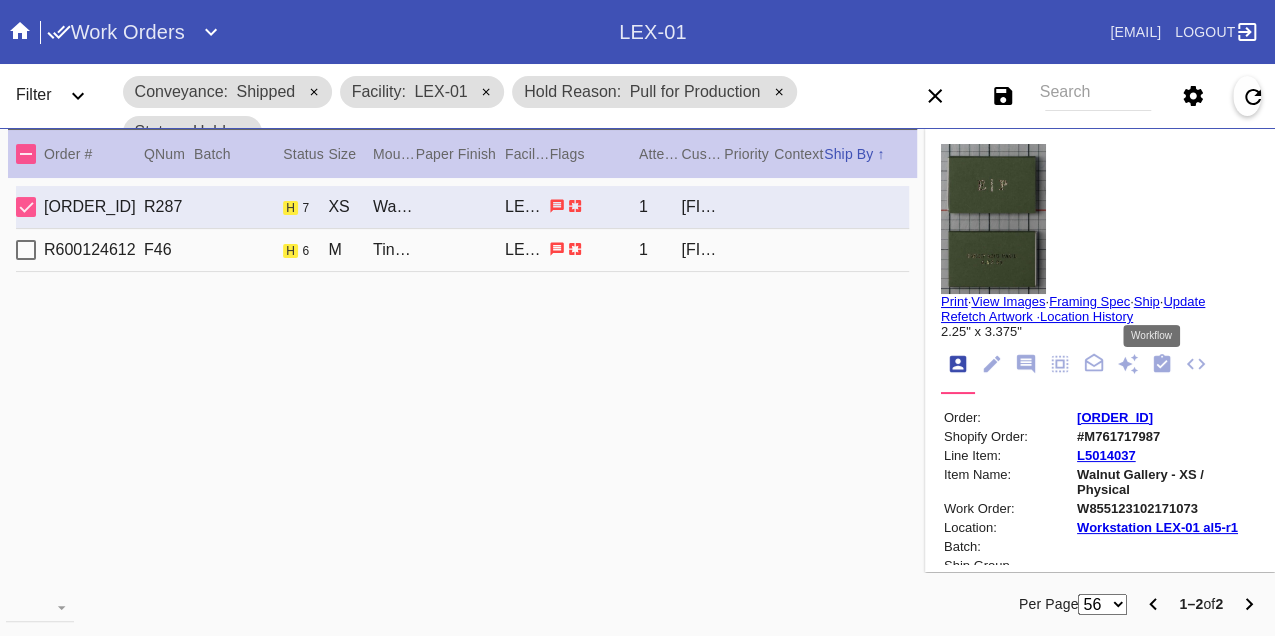 click at bounding box center (1162, 363) 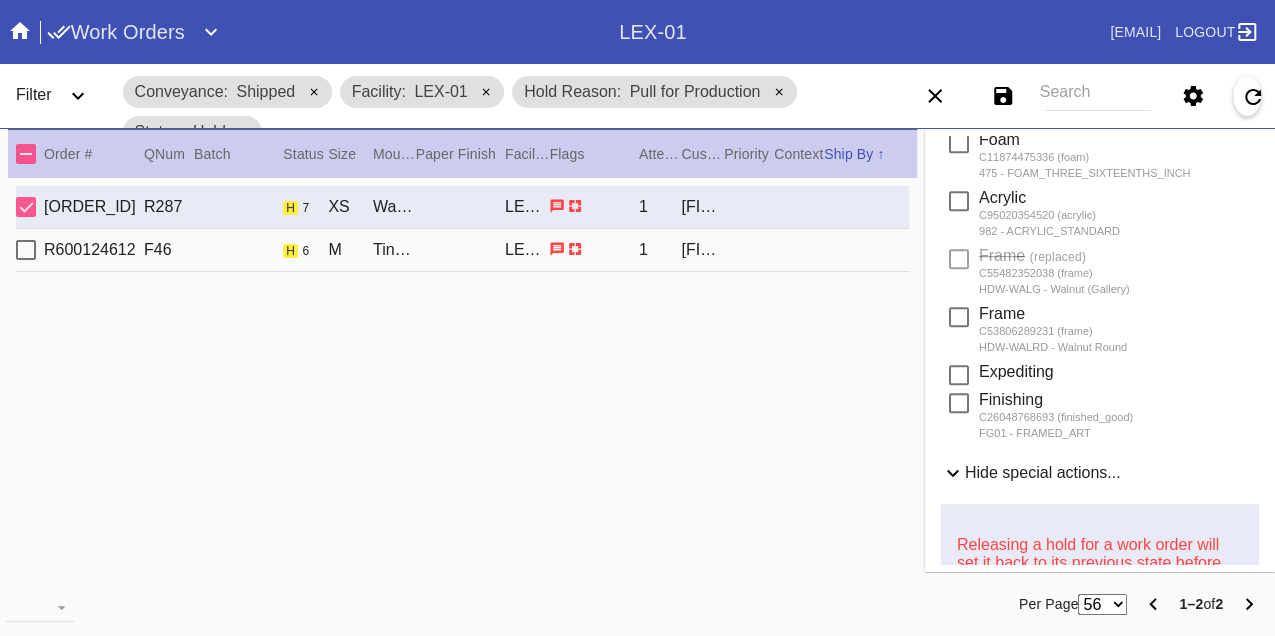 scroll, scrollTop: 1007, scrollLeft: 0, axis: vertical 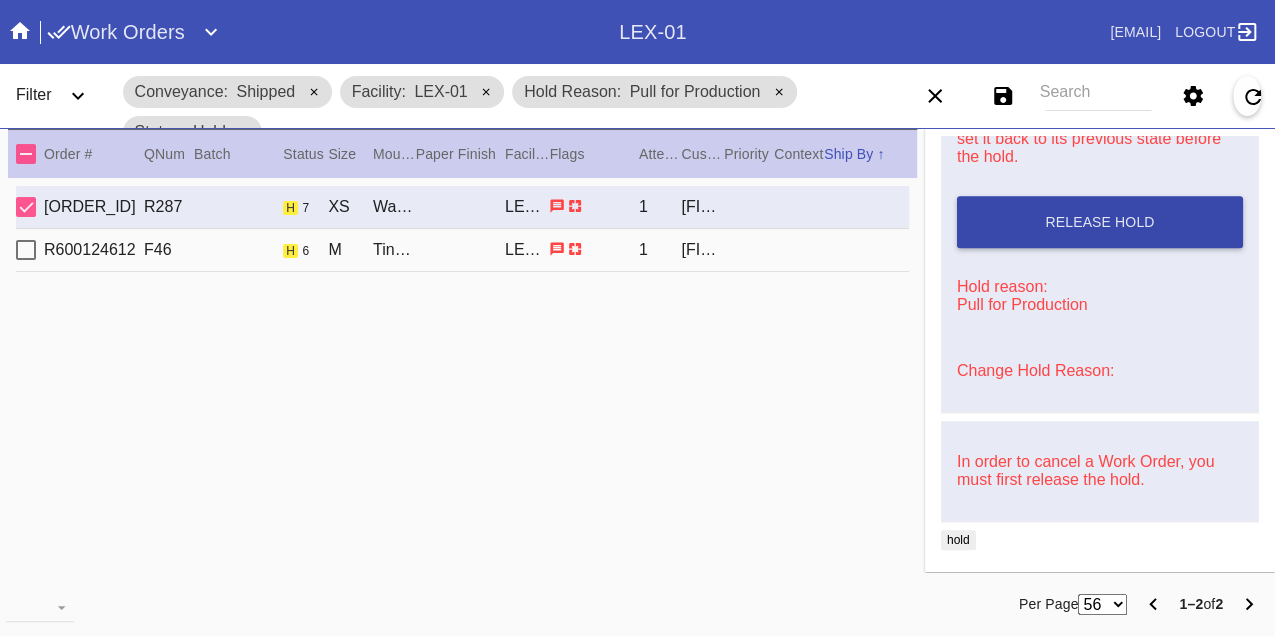 click on "Release Hold" at bounding box center [1100, 222] 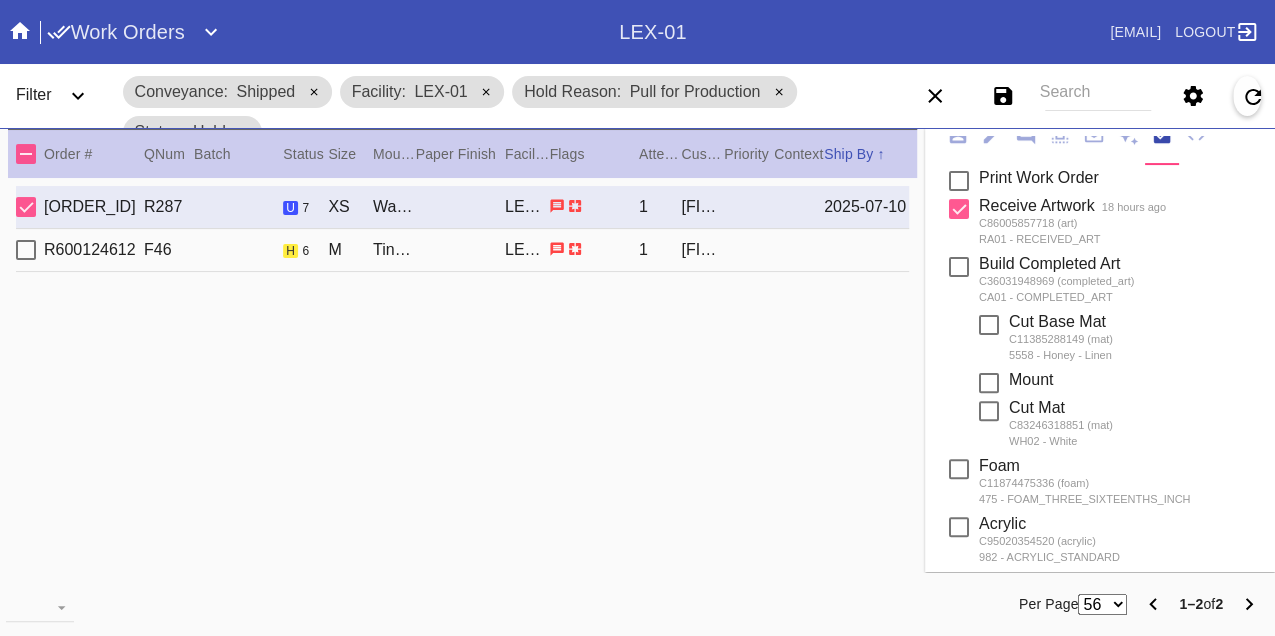 scroll, scrollTop: 0, scrollLeft: 0, axis: both 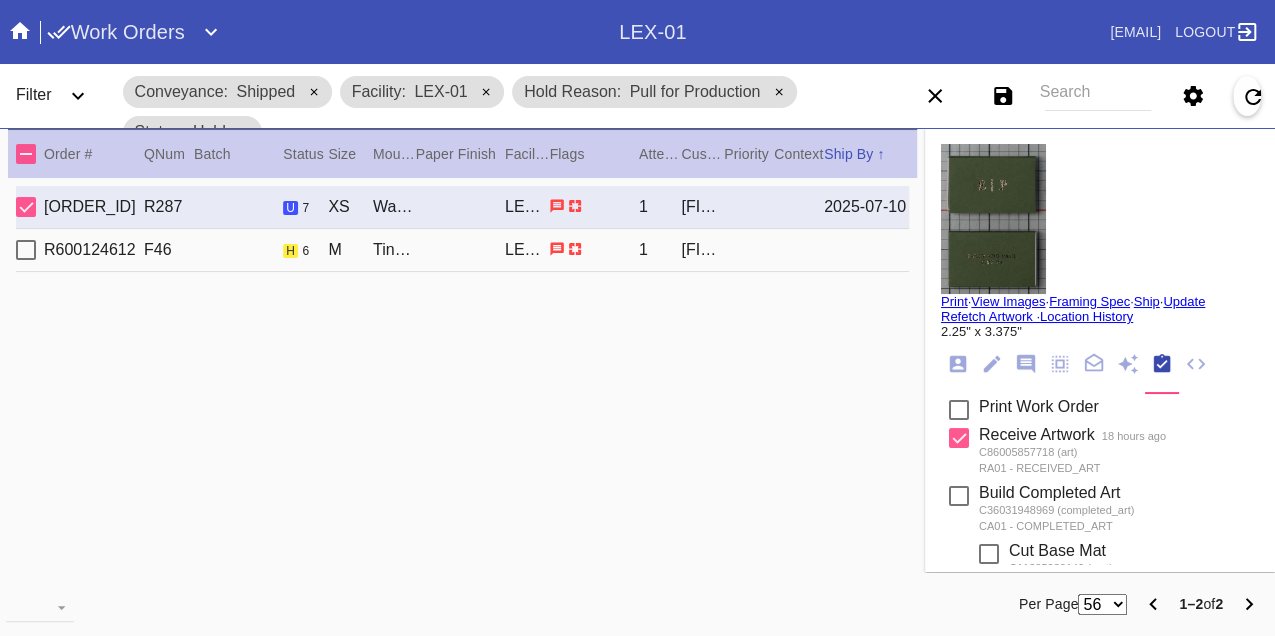 click on "Print" at bounding box center [954, 301] 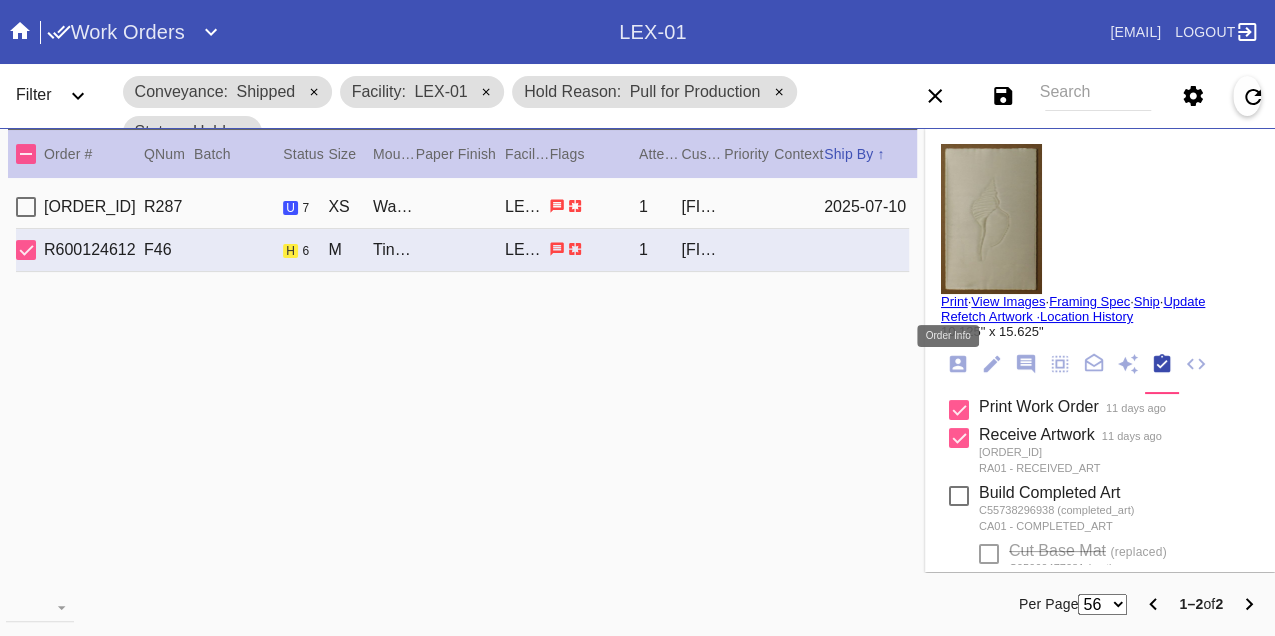 click at bounding box center [958, 364] 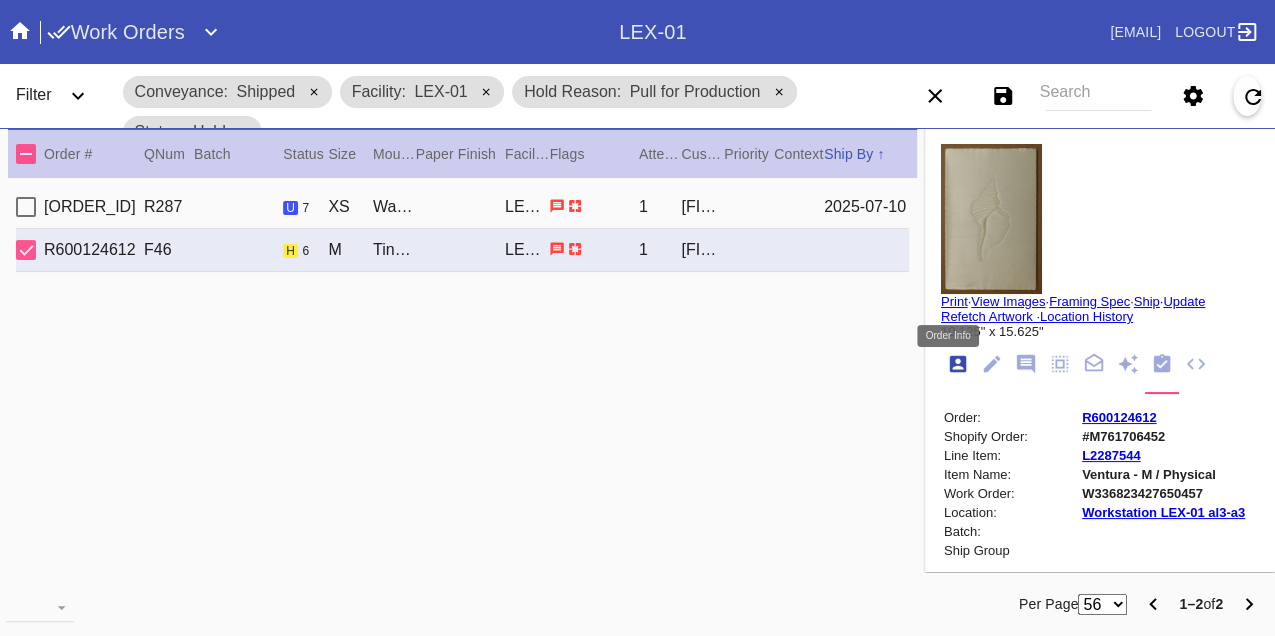scroll, scrollTop: 24, scrollLeft: 0, axis: vertical 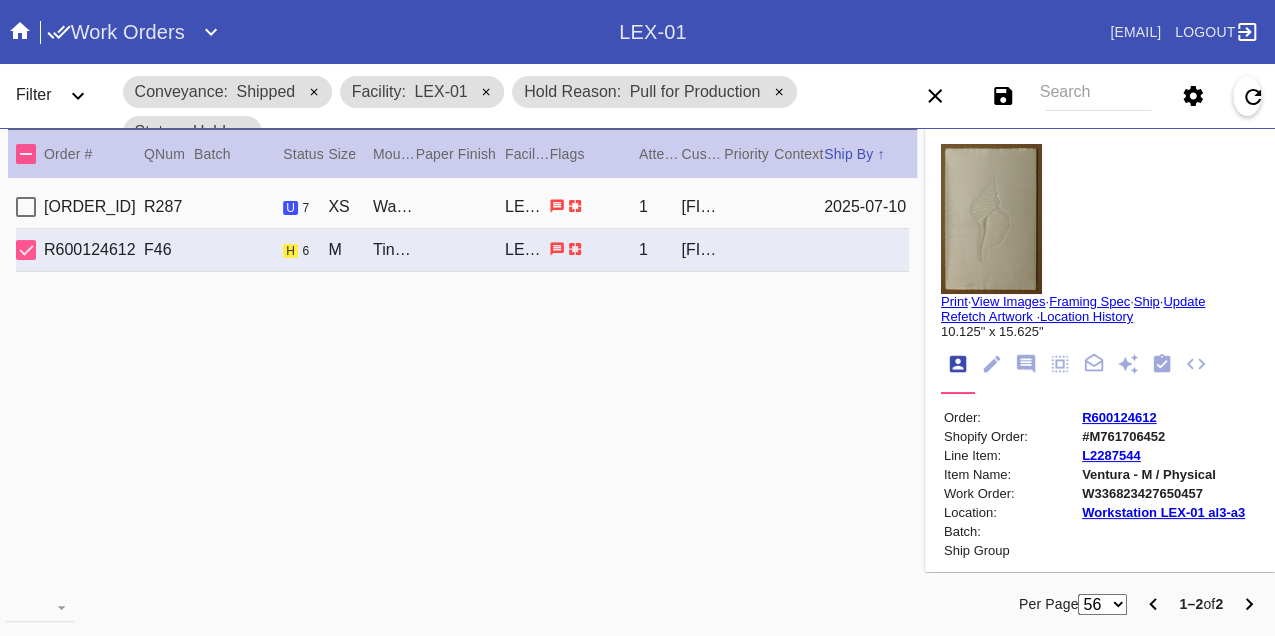 click on "W336823427650457" at bounding box center [1163, 493] 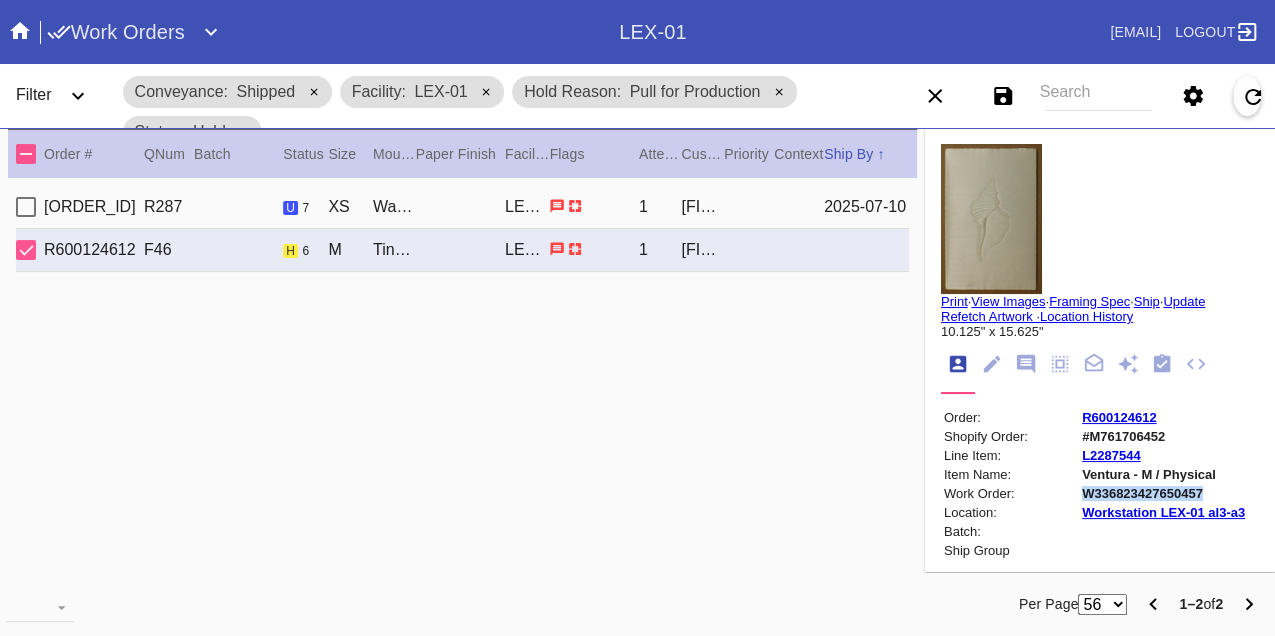 click on "W336823427650457" at bounding box center [1163, 493] 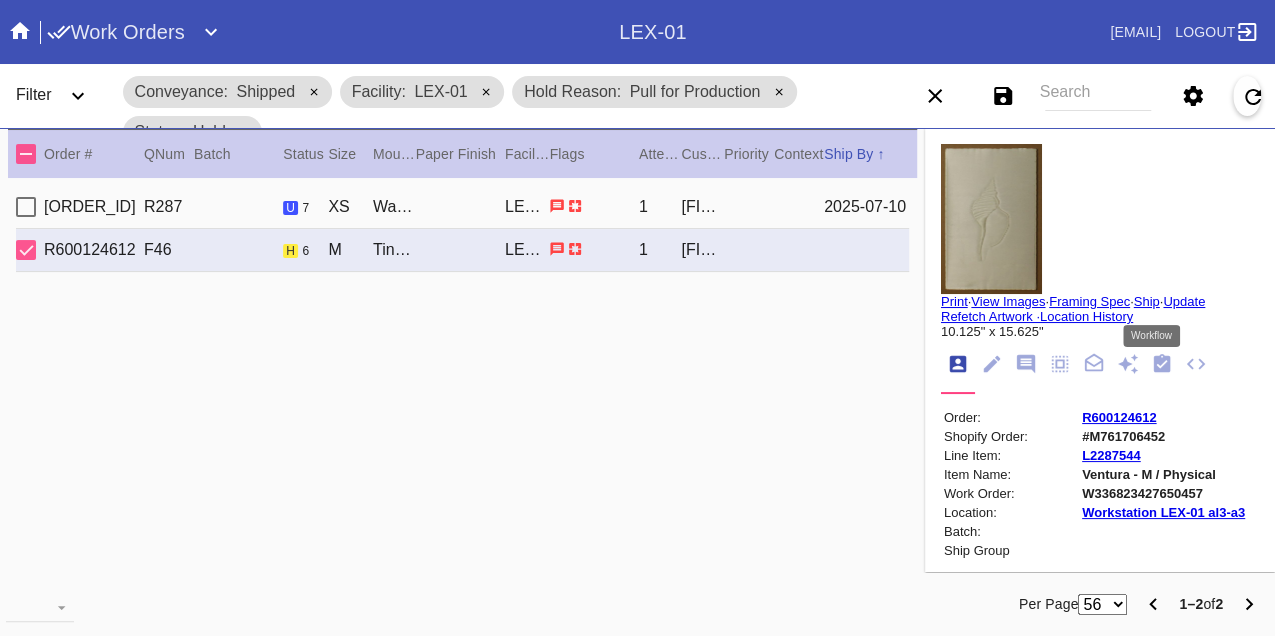 click at bounding box center (1162, 363) 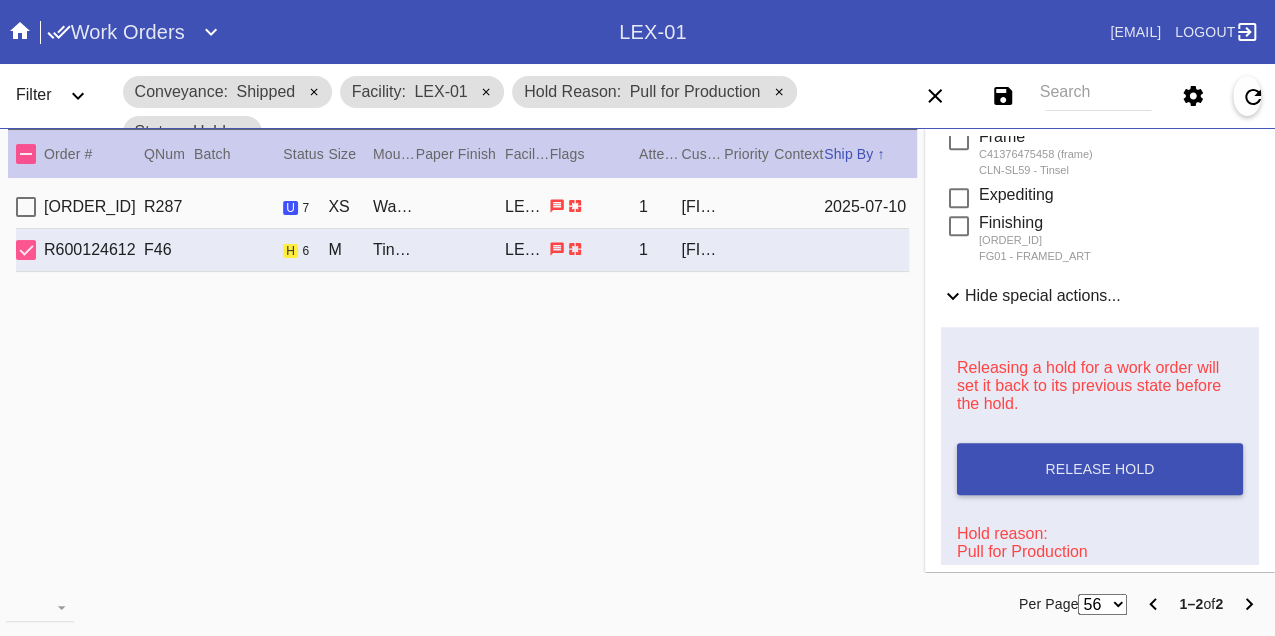 scroll, scrollTop: 1000, scrollLeft: 0, axis: vertical 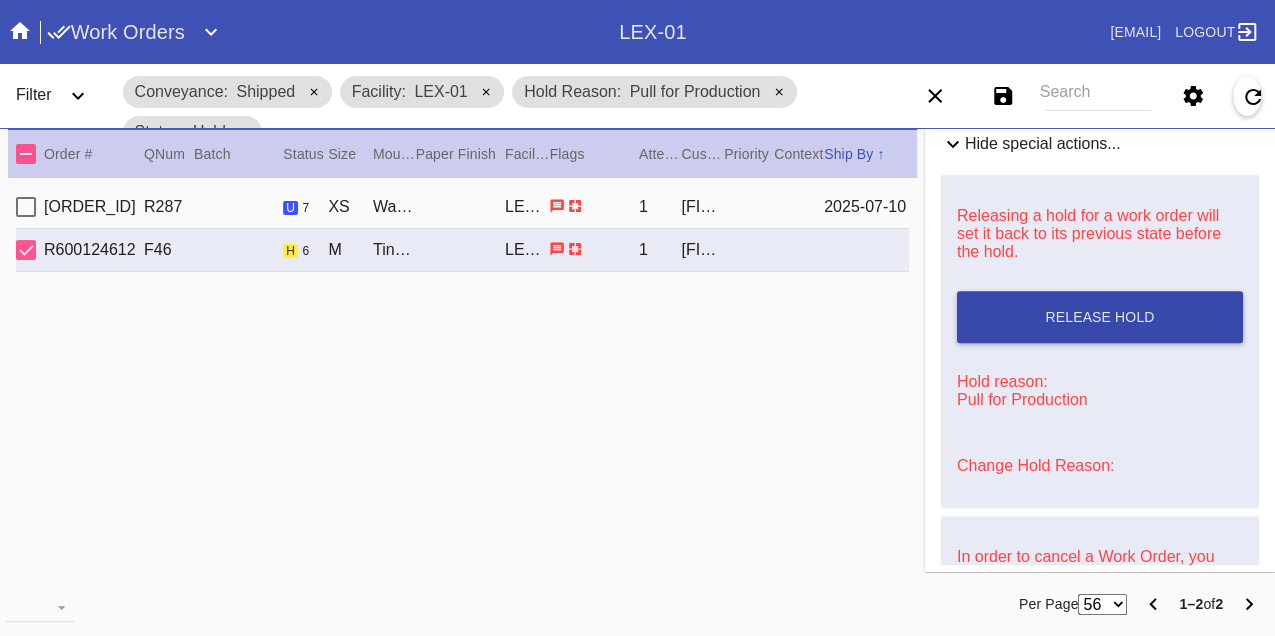 click on "Release Hold" at bounding box center (1099, 317) 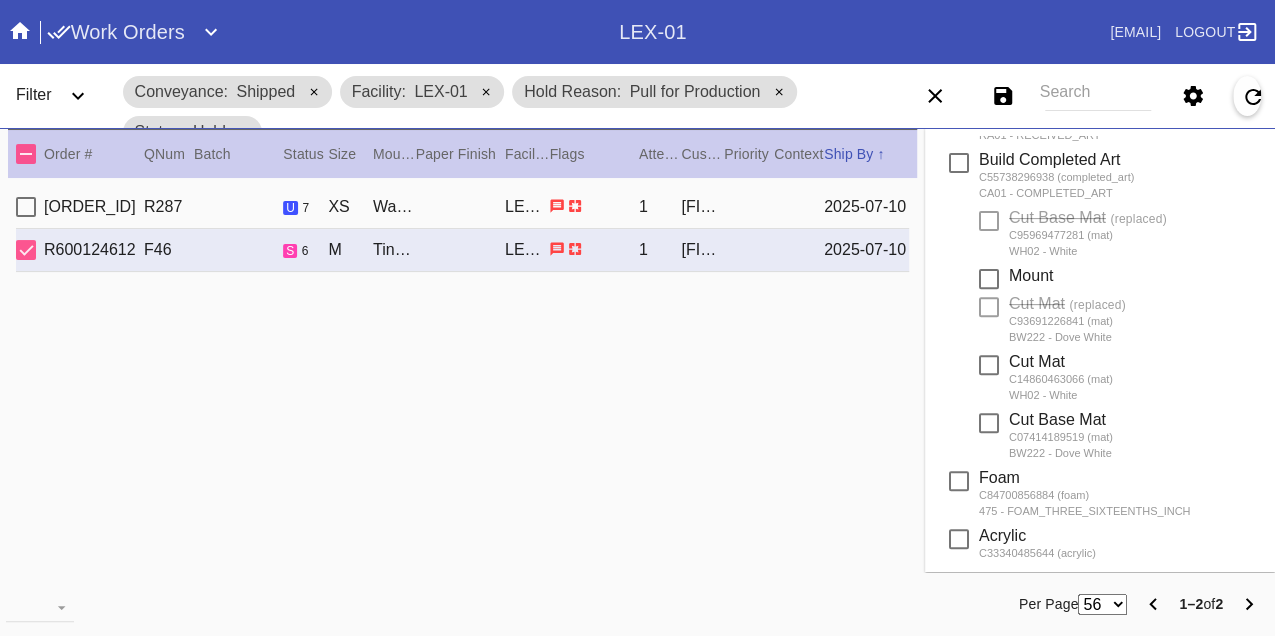 scroll, scrollTop: 0, scrollLeft: 0, axis: both 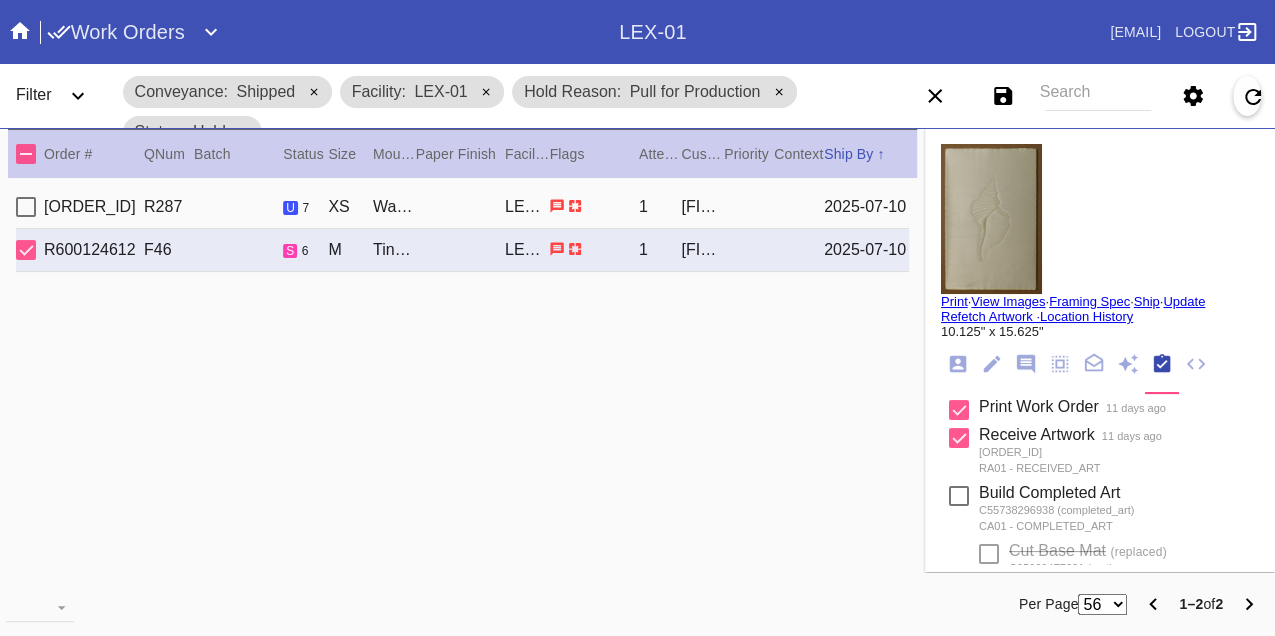 click on "Print" at bounding box center [954, 301] 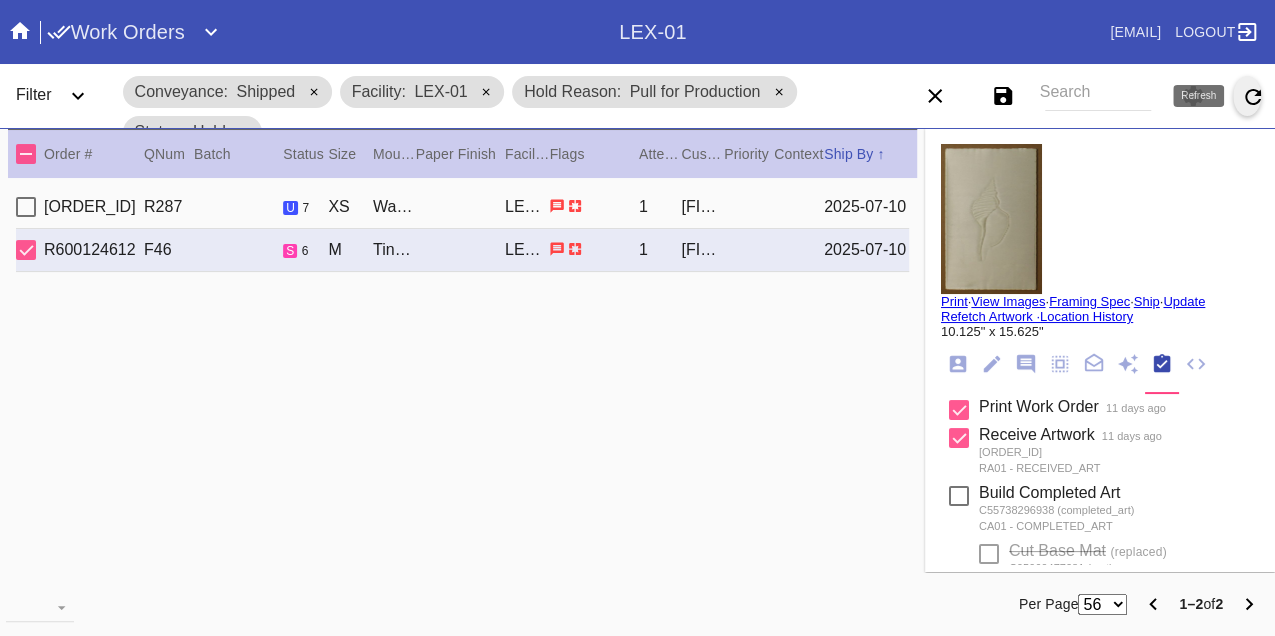 click at bounding box center [1253, 97] 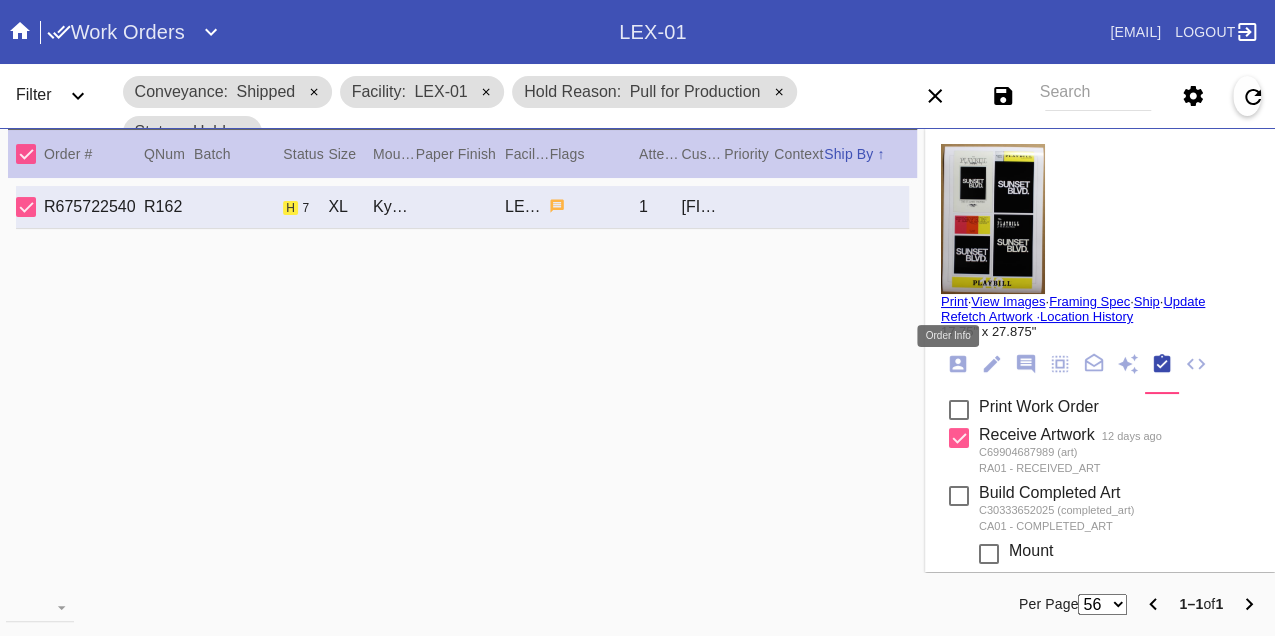 click at bounding box center (958, 364) 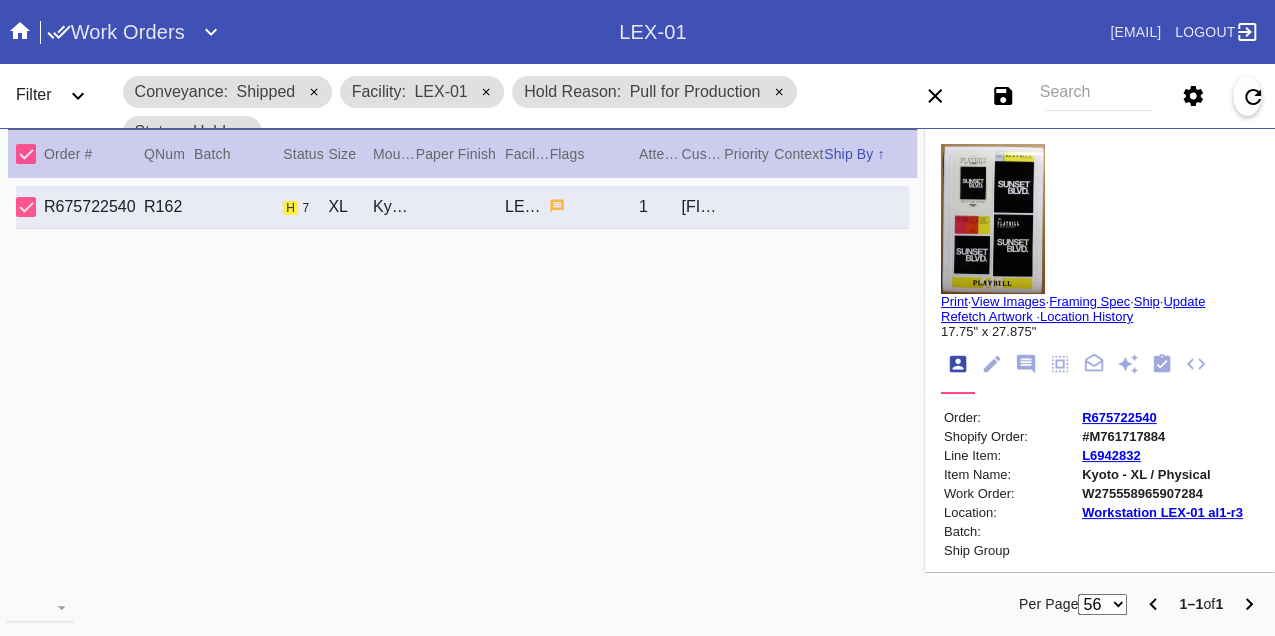 click on "W275558965907284" at bounding box center [1162, 493] 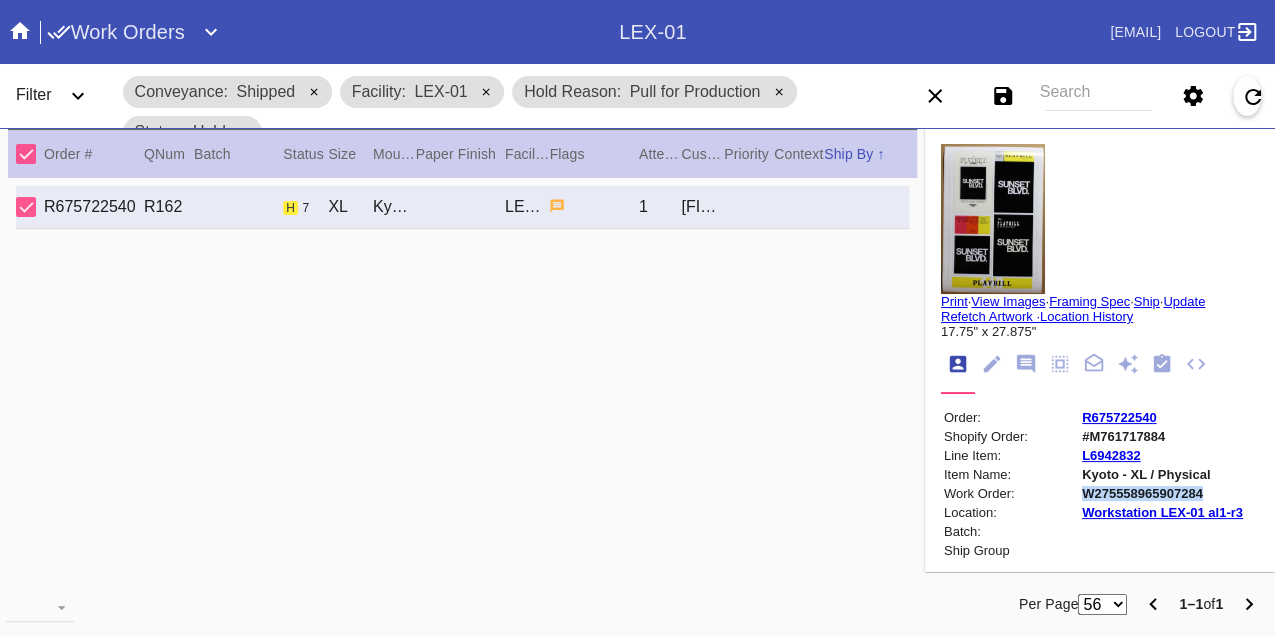 click on "W275558965907284" at bounding box center (1162, 493) 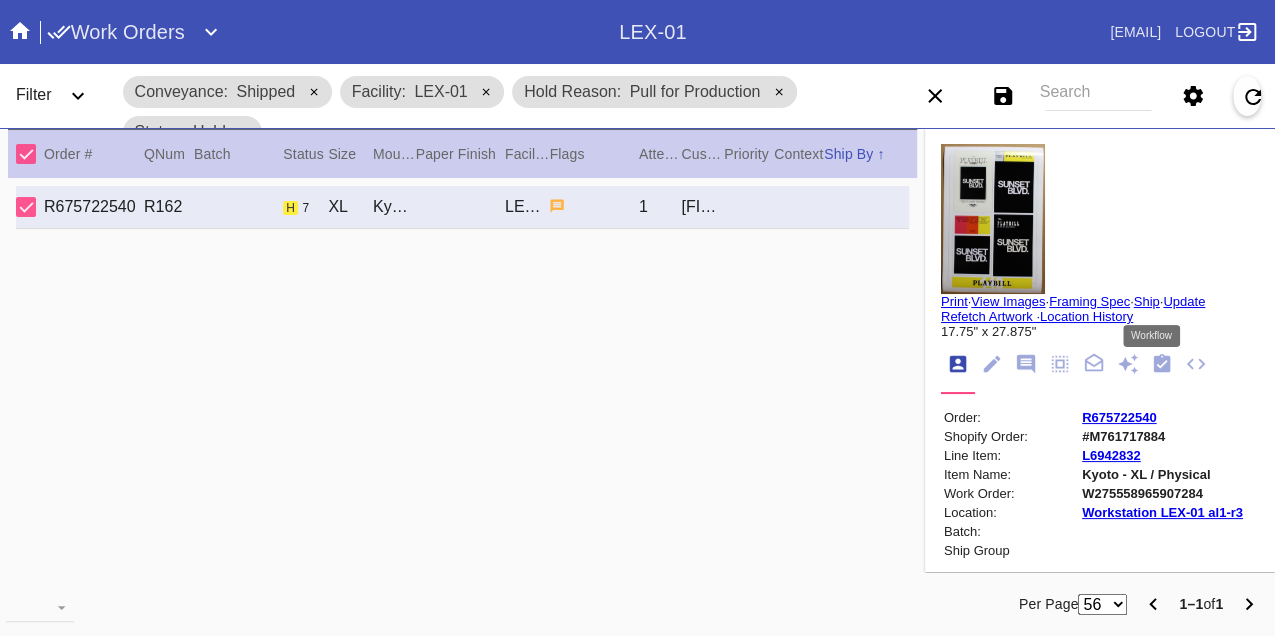 click at bounding box center [1162, 363] 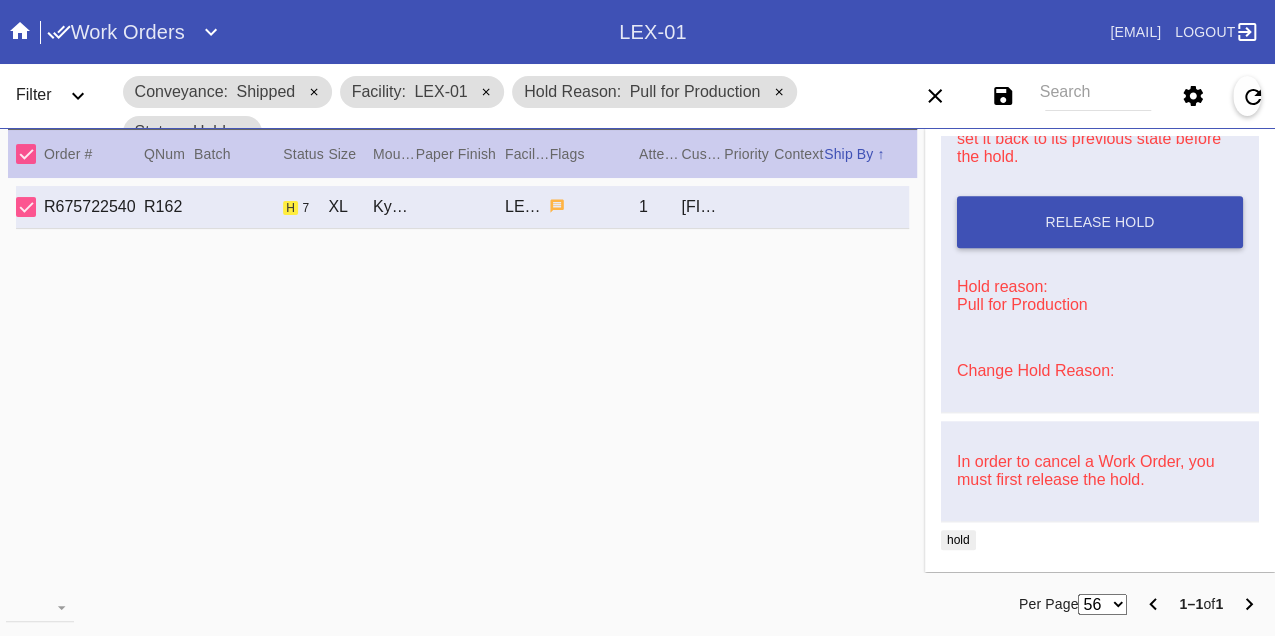 scroll, scrollTop: 888, scrollLeft: 0, axis: vertical 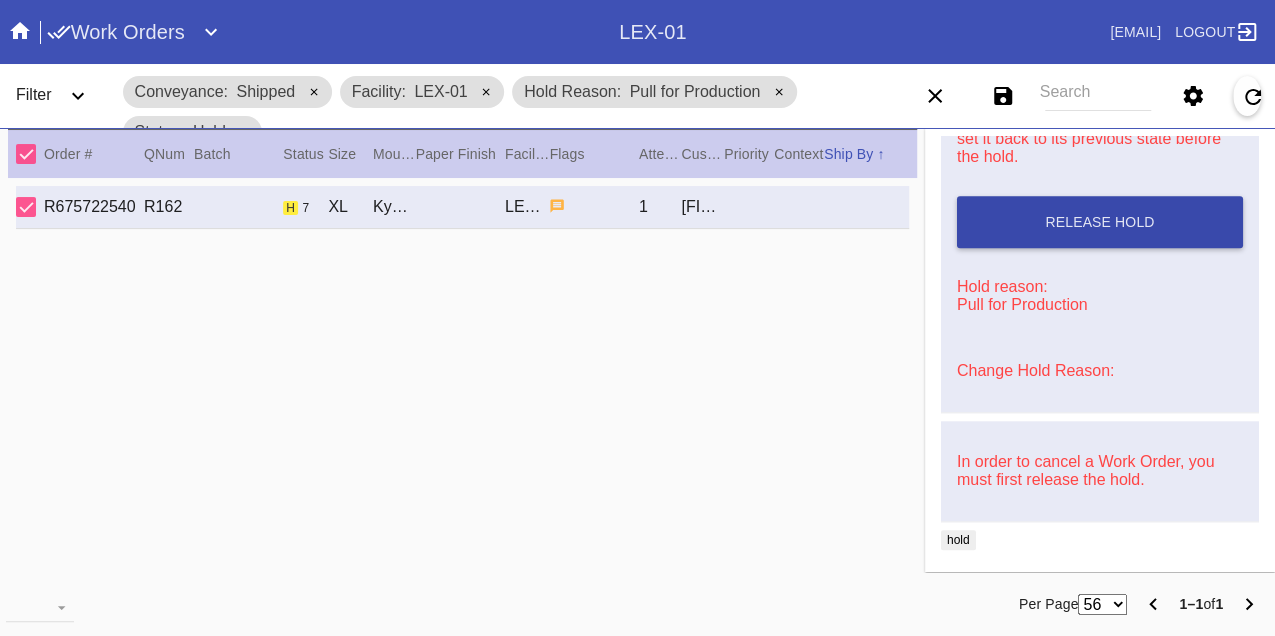 click on "Release Hold" at bounding box center (1100, 222) 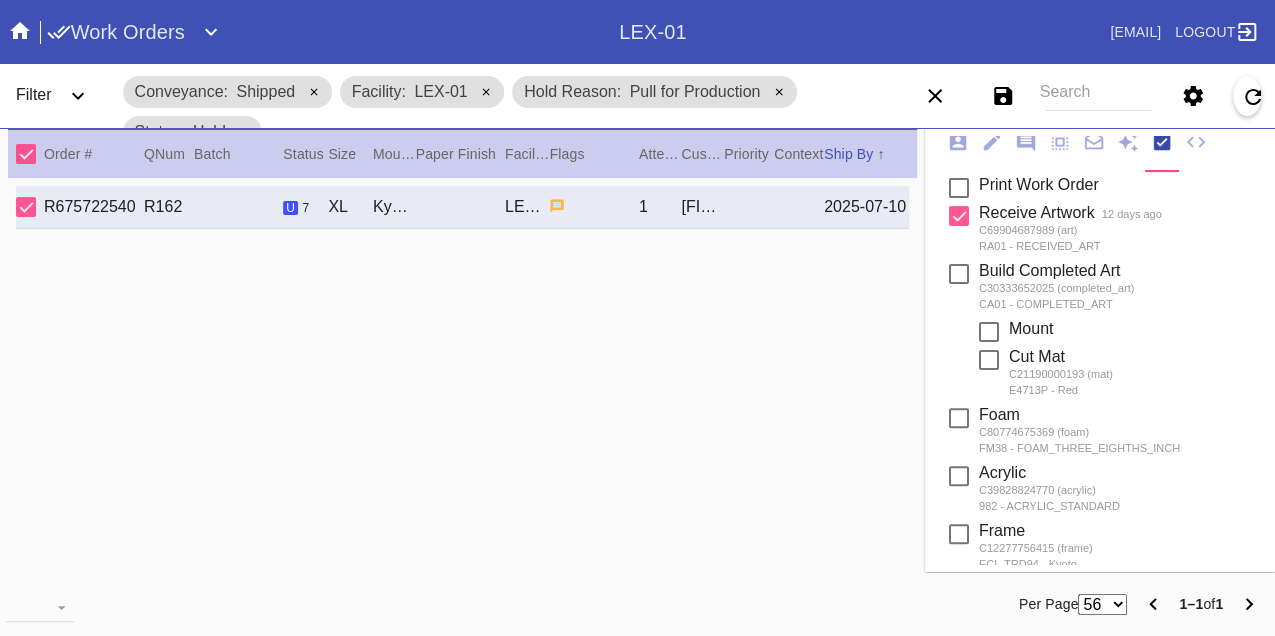 scroll, scrollTop: 0, scrollLeft: 0, axis: both 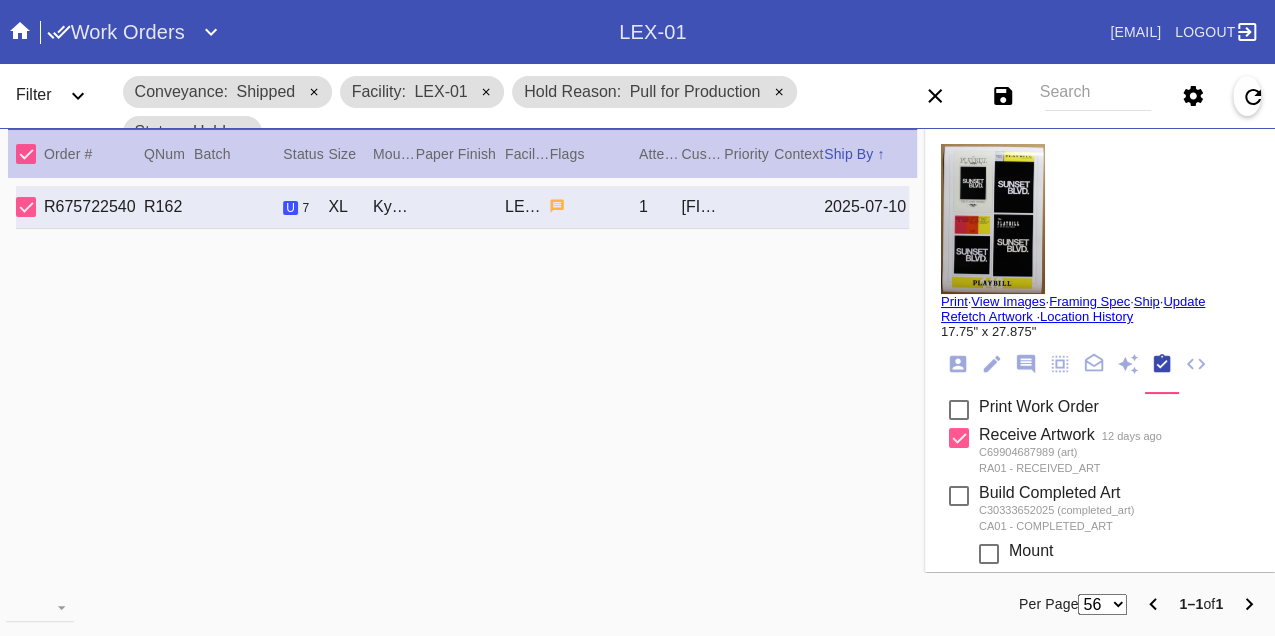 click on "Print" at bounding box center [954, 301] 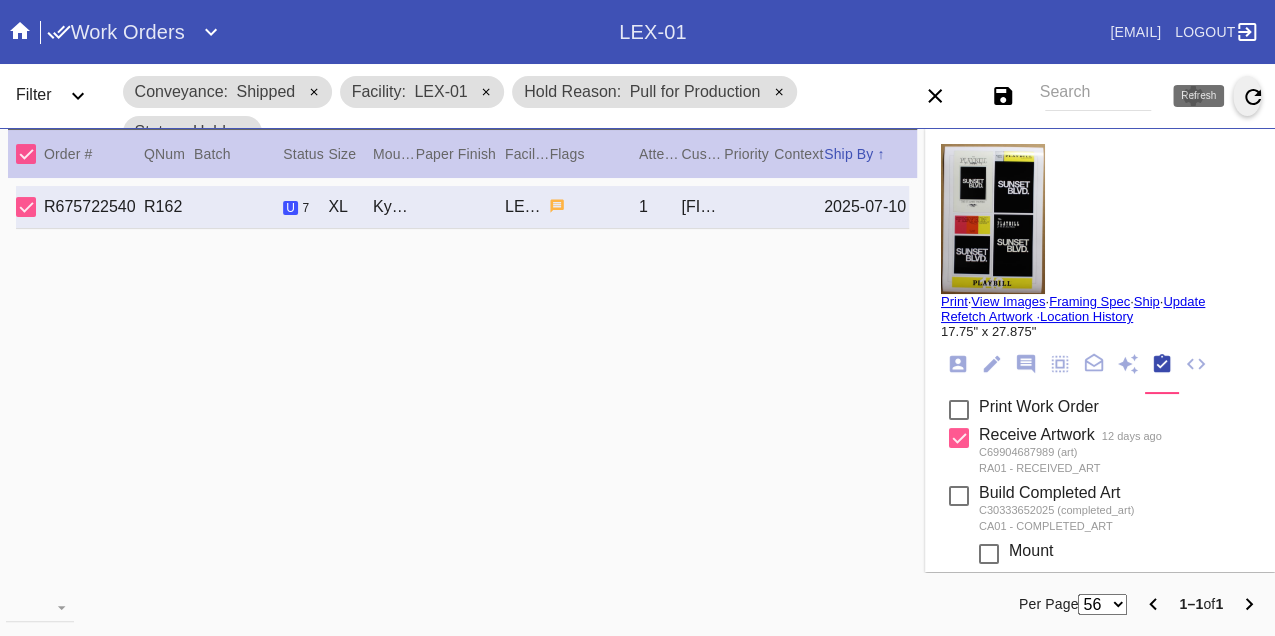 click at bounding box center (1253, 97) 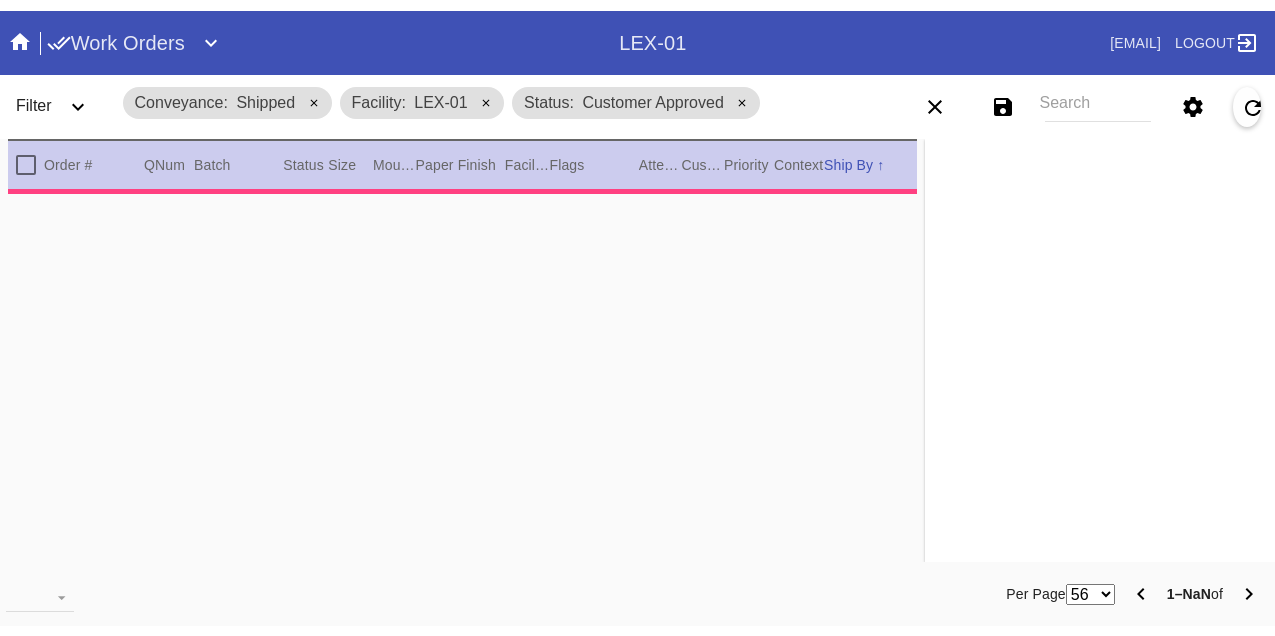 scroll, scrollTop: 0, scrollLeft: 0, axis: both 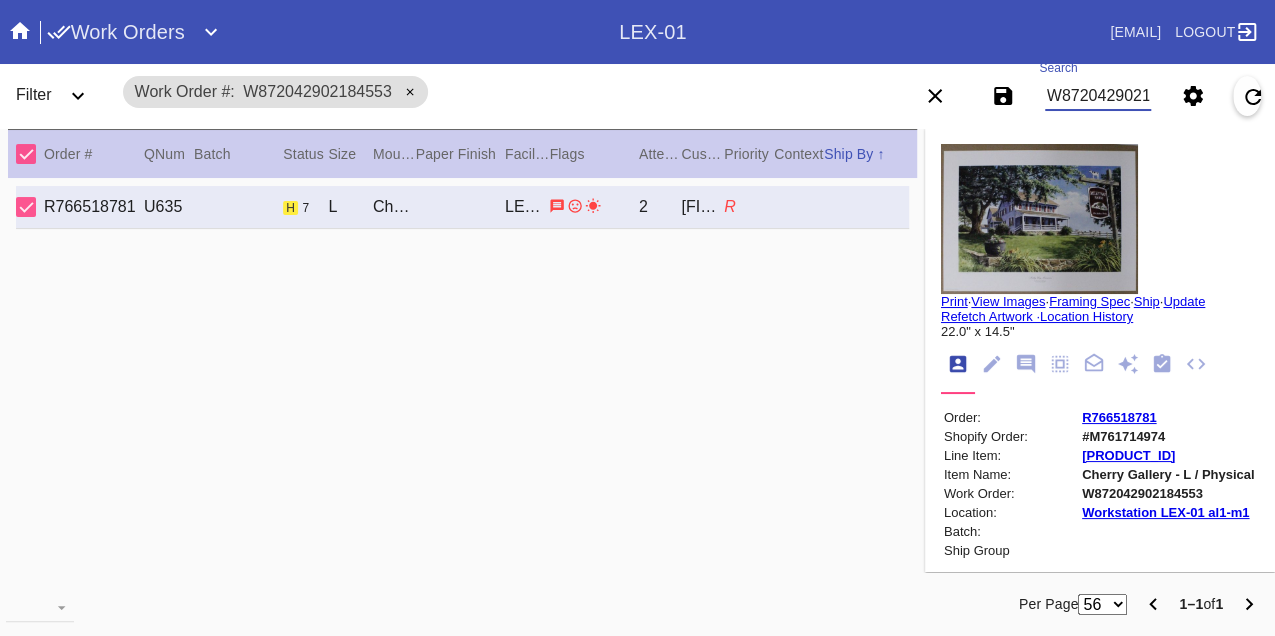click on "W872042902184553" at bounding box center (1098, 96) 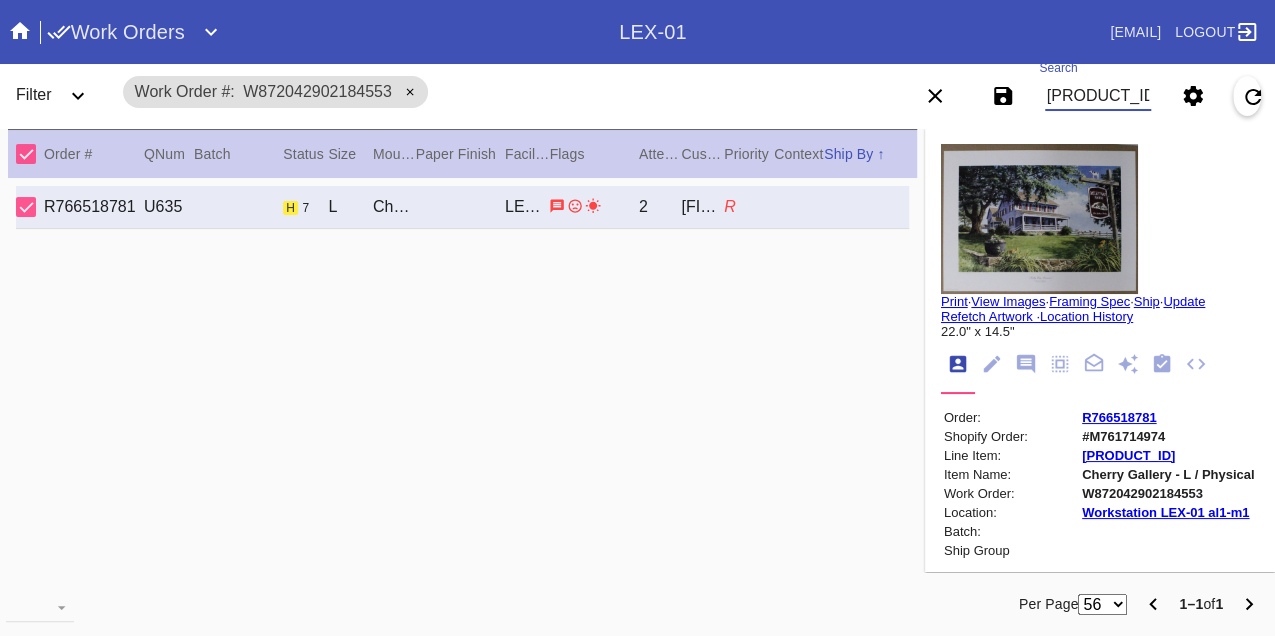 scroll, scrollTop: 0, scrollLeft: 48, axis: horizontal 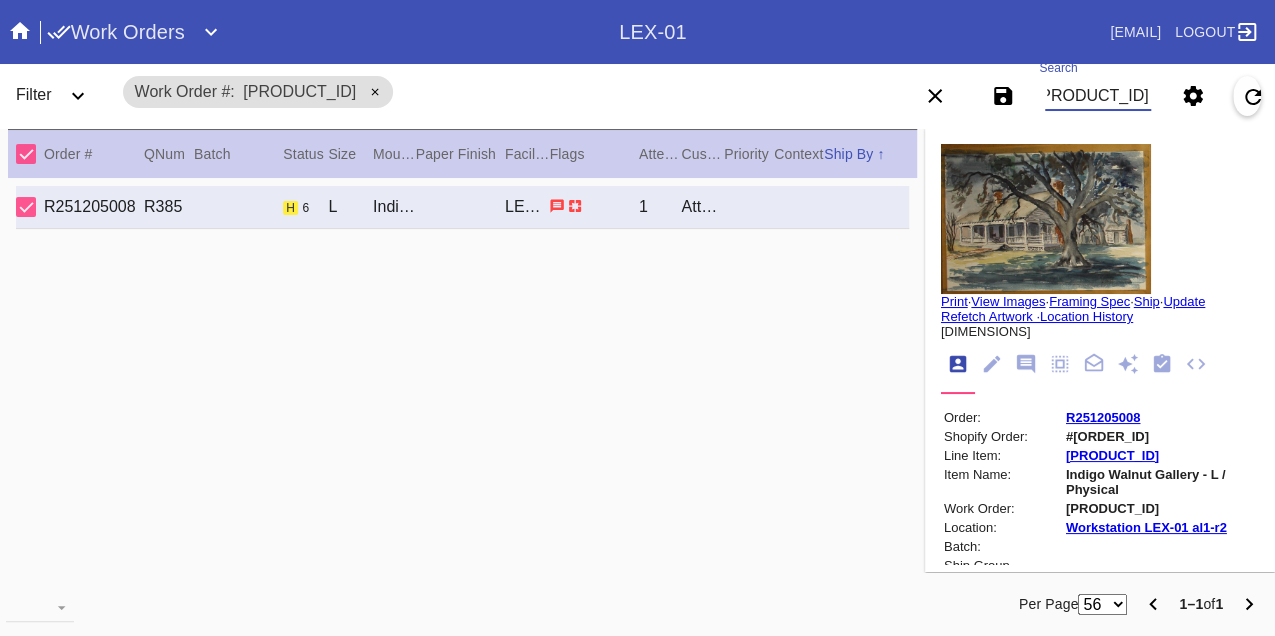 click on "[PRODUCT_ID]" at bounding box center (1098, 96) 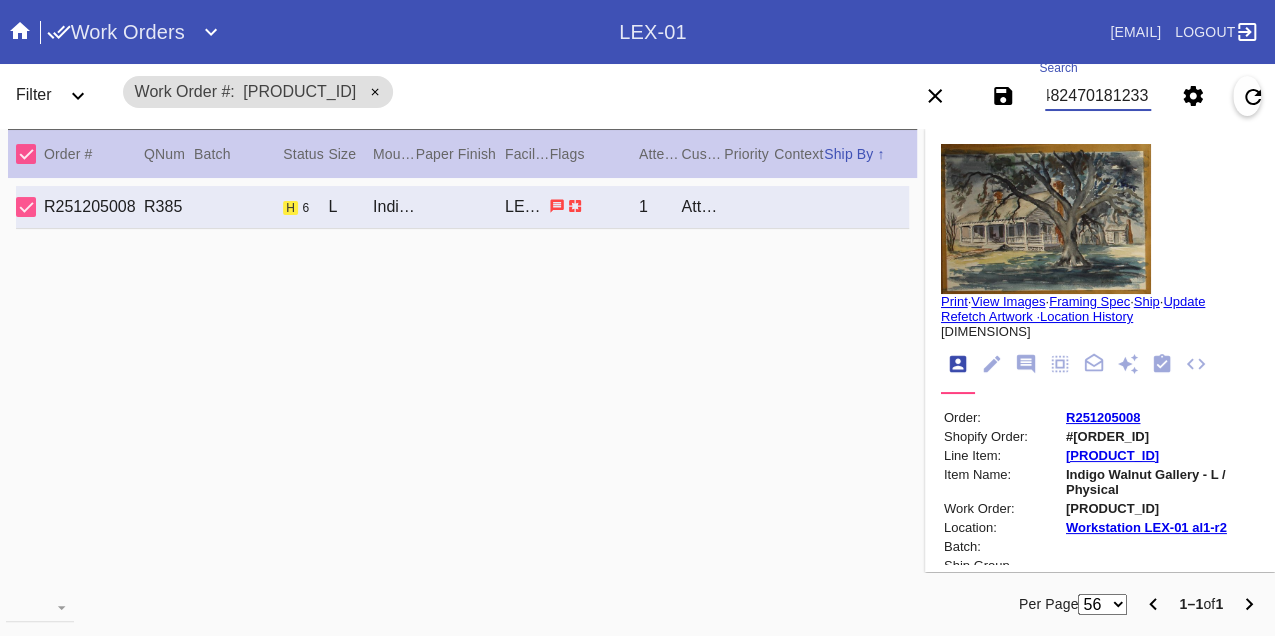 scroll, scrollTop: 0, scrollLeft: 48, axis: horizontal 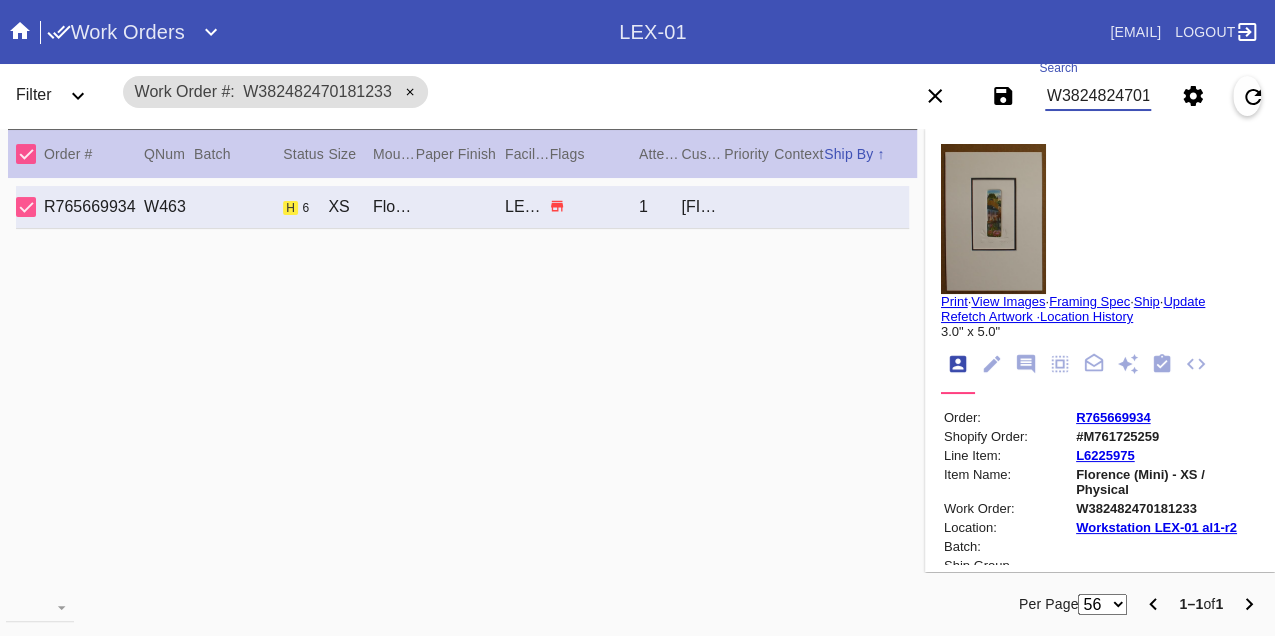 click on "W382482470181233" at bounding box center [1098, 96] 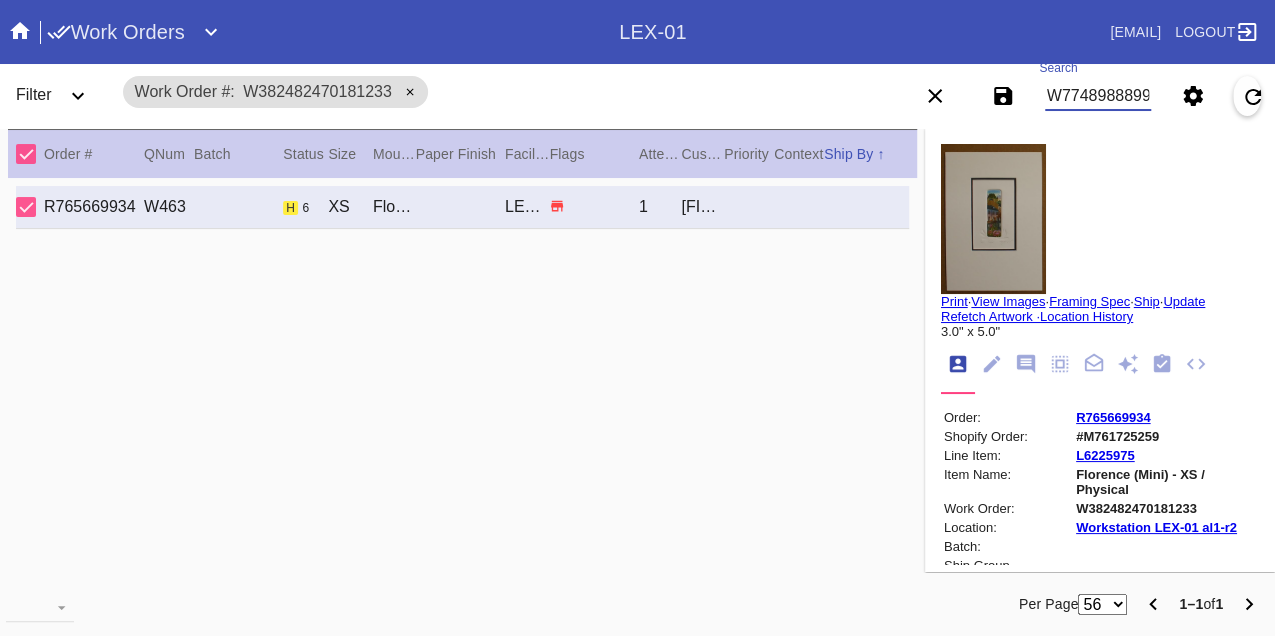 scroll, scrollTop: 0, scrollLeft: 48, axis: horizontal 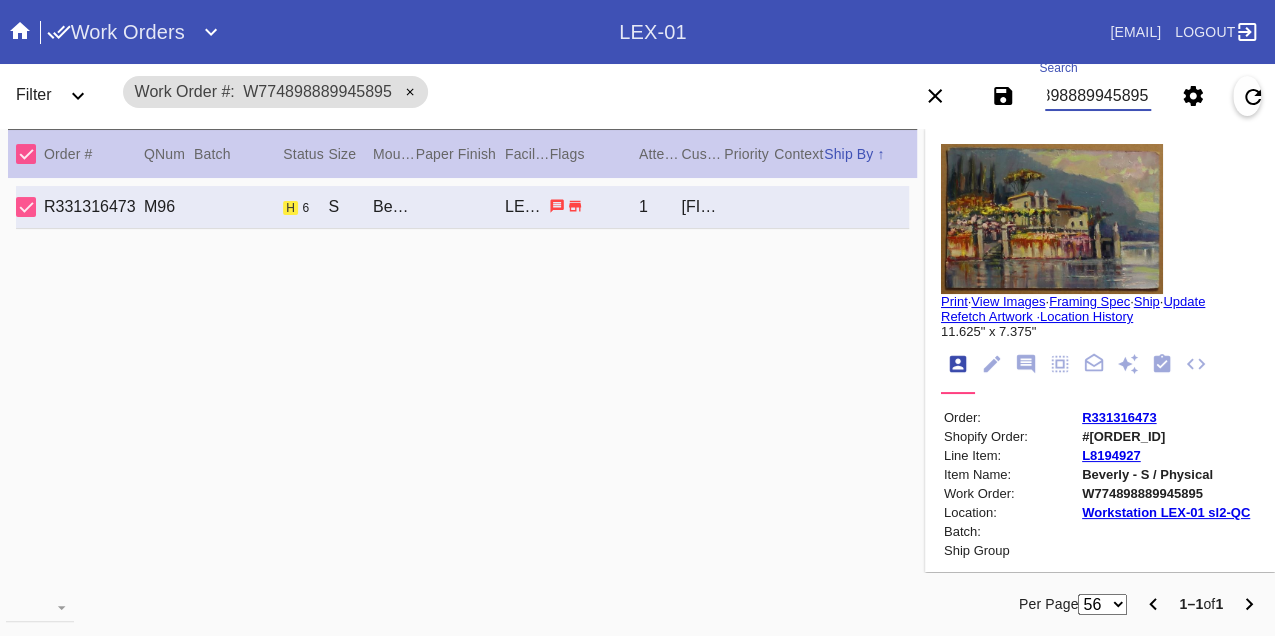 click on "W774898889945895" at bounding box center [1098, 96] 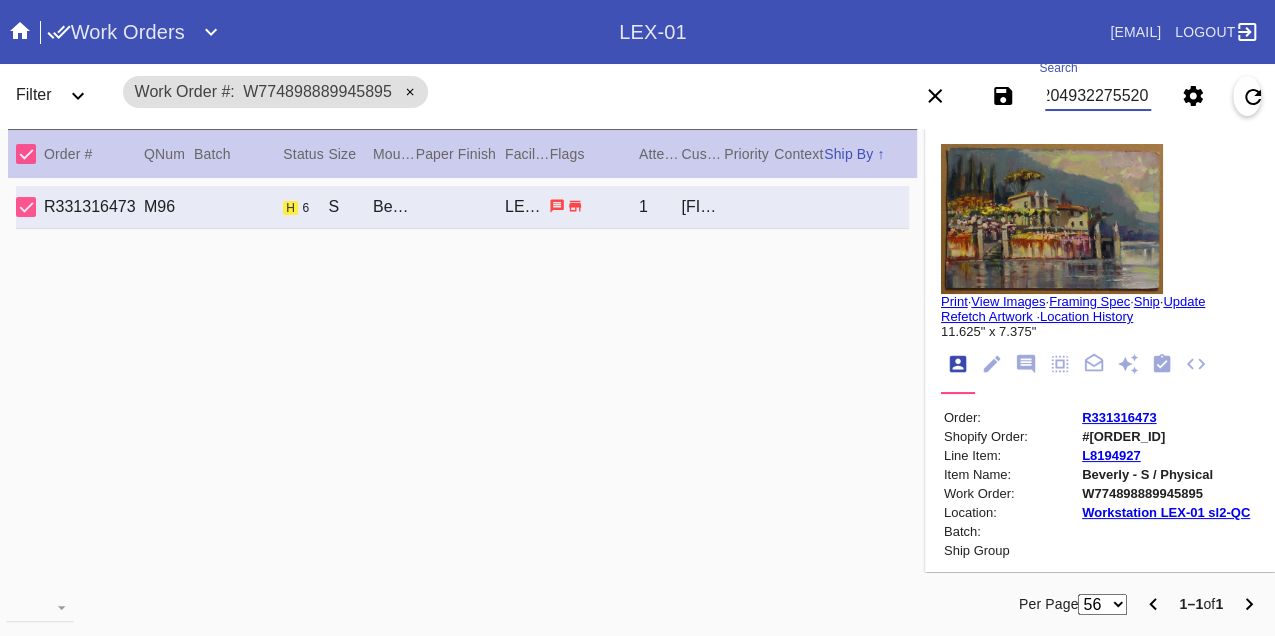 scroll, scrollTop: 0, scrollLeft: 48, axis: horizontal 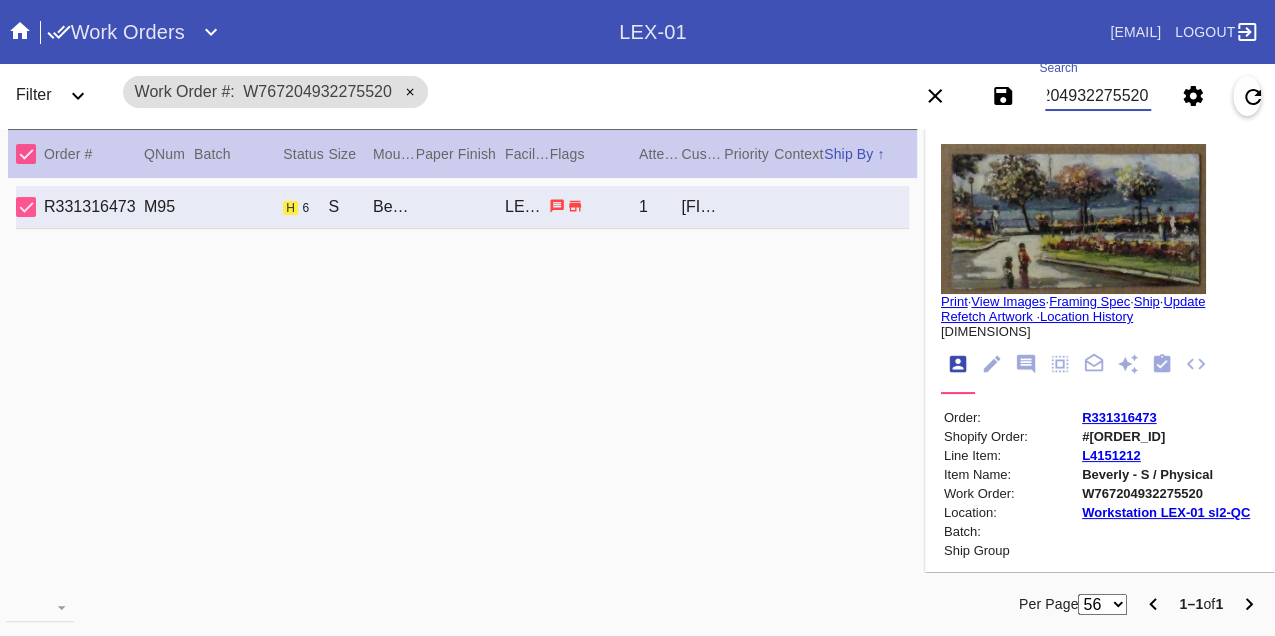 click on "W767204932275520" at bounding box center [1098, 96] 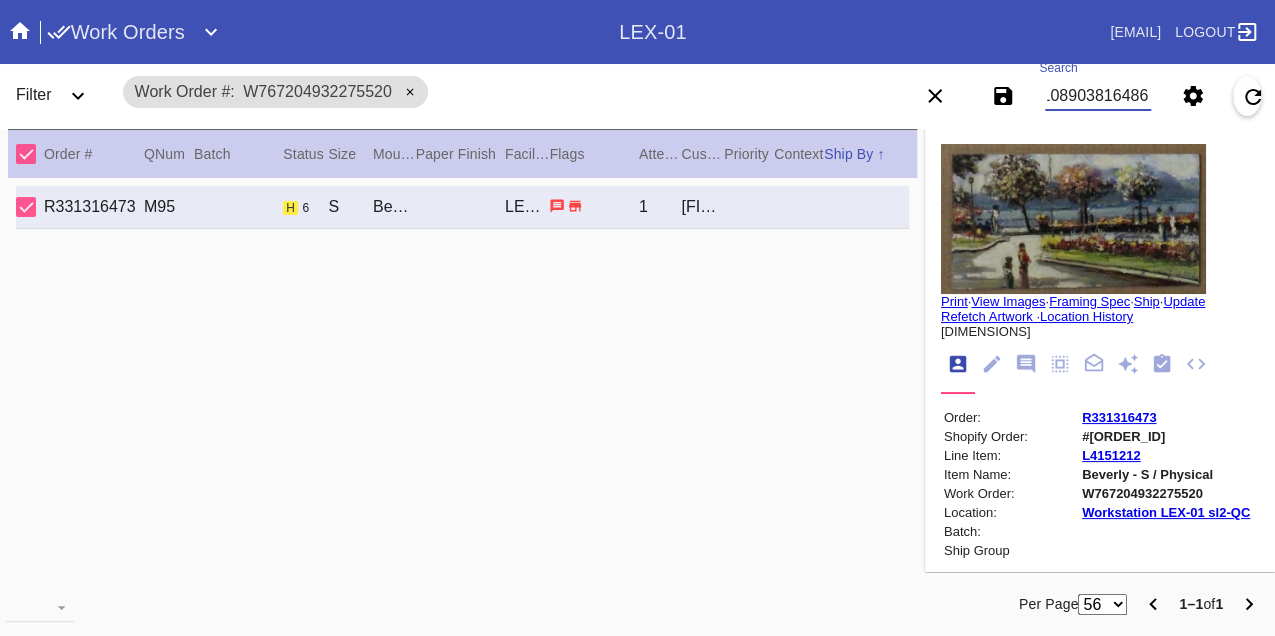 scroll, scrollTop: 0, scrollLeft: 48, axis: horizontal 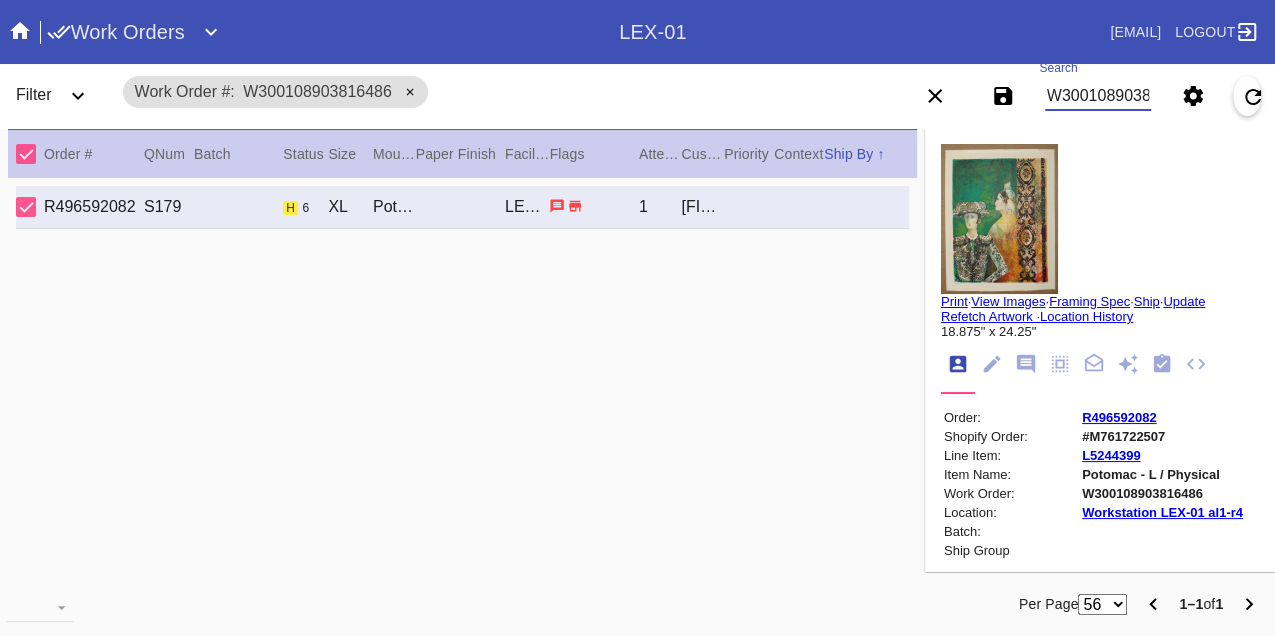 click on "W300108903816486" at bounding box center (1098, 96) 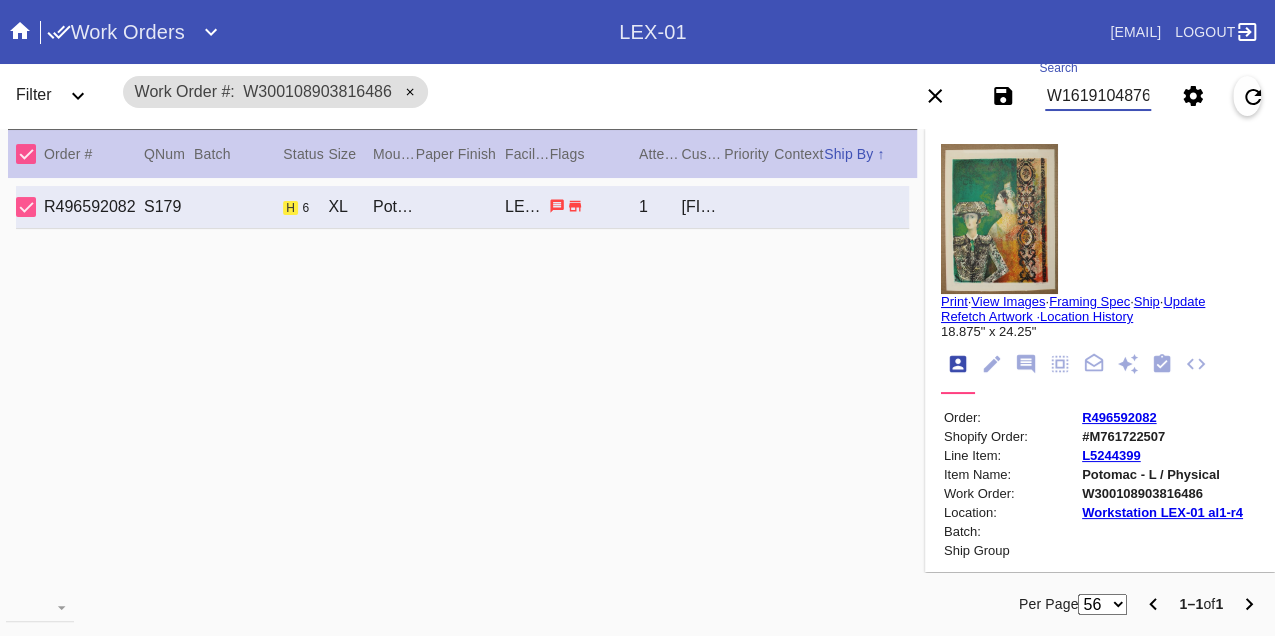 scroll, scrollTop: 0, scrollLeft: 48, axis: horizontal 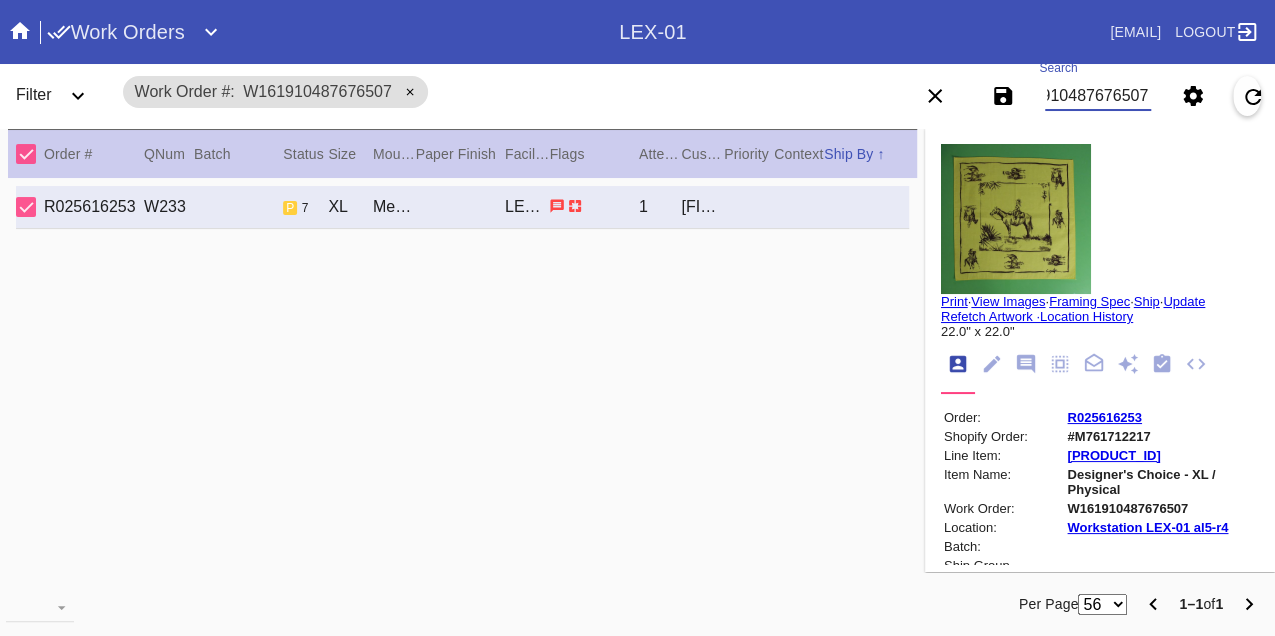 click on "W161910487676507" at bounding box center (1098, 96) 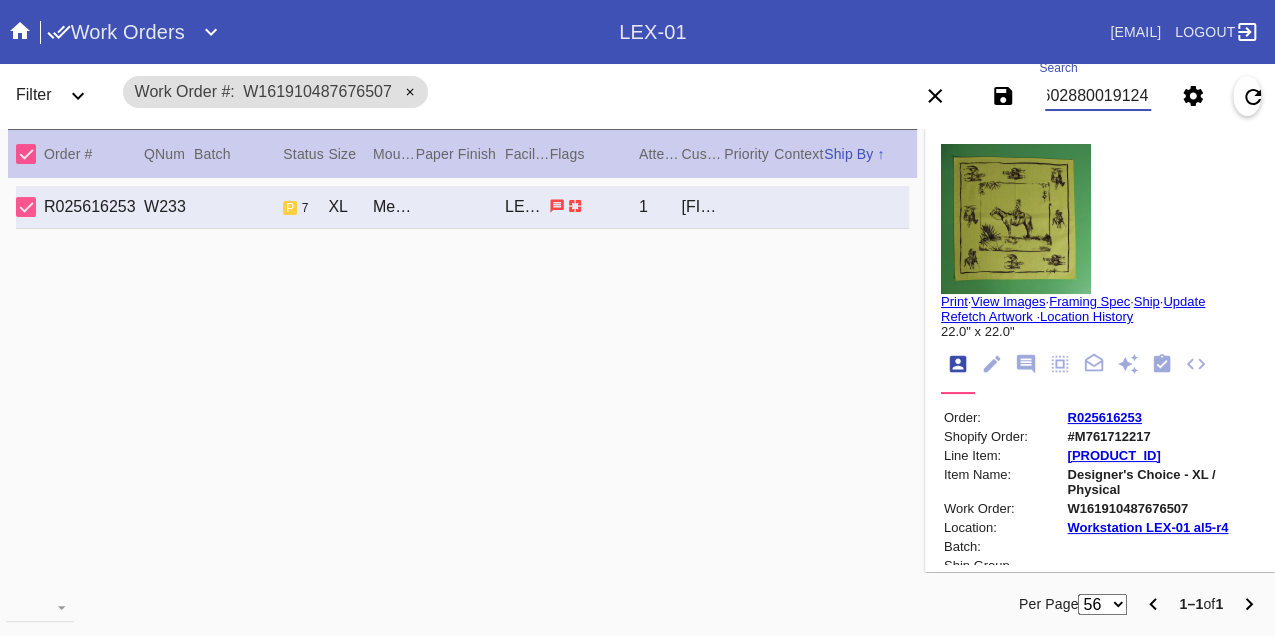 scroll, scrollTop: 0, scrollLeft: 48, axis: horizontal 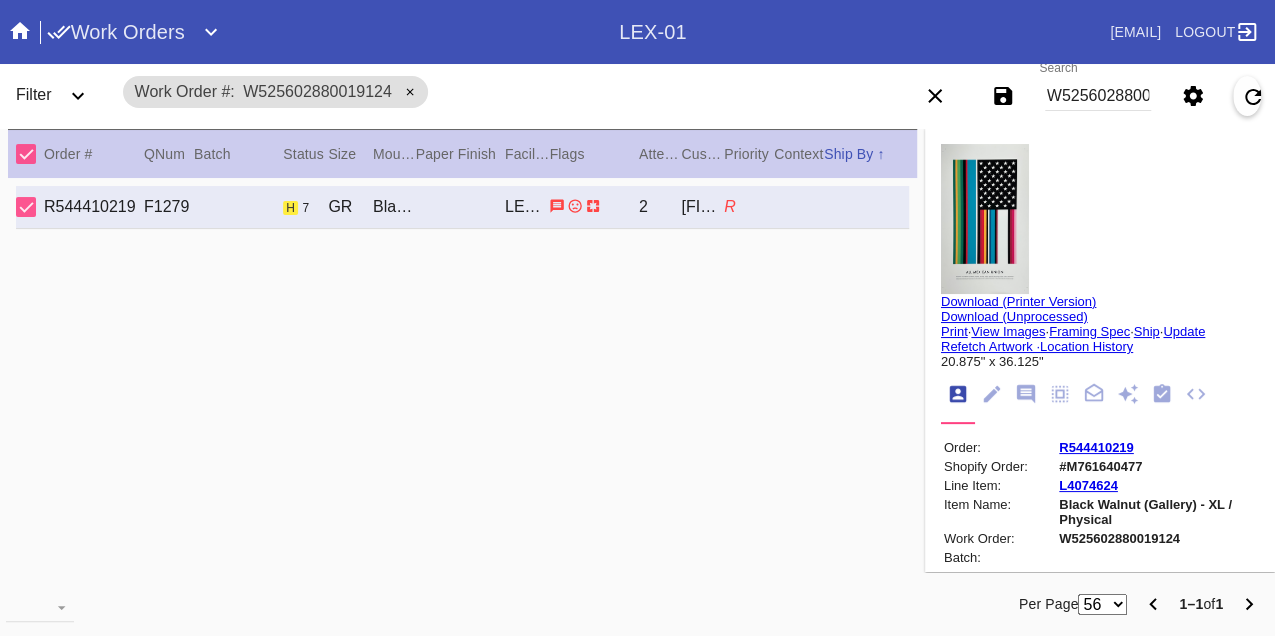click on "W525602880019124" at bounding box center (1098, 96) 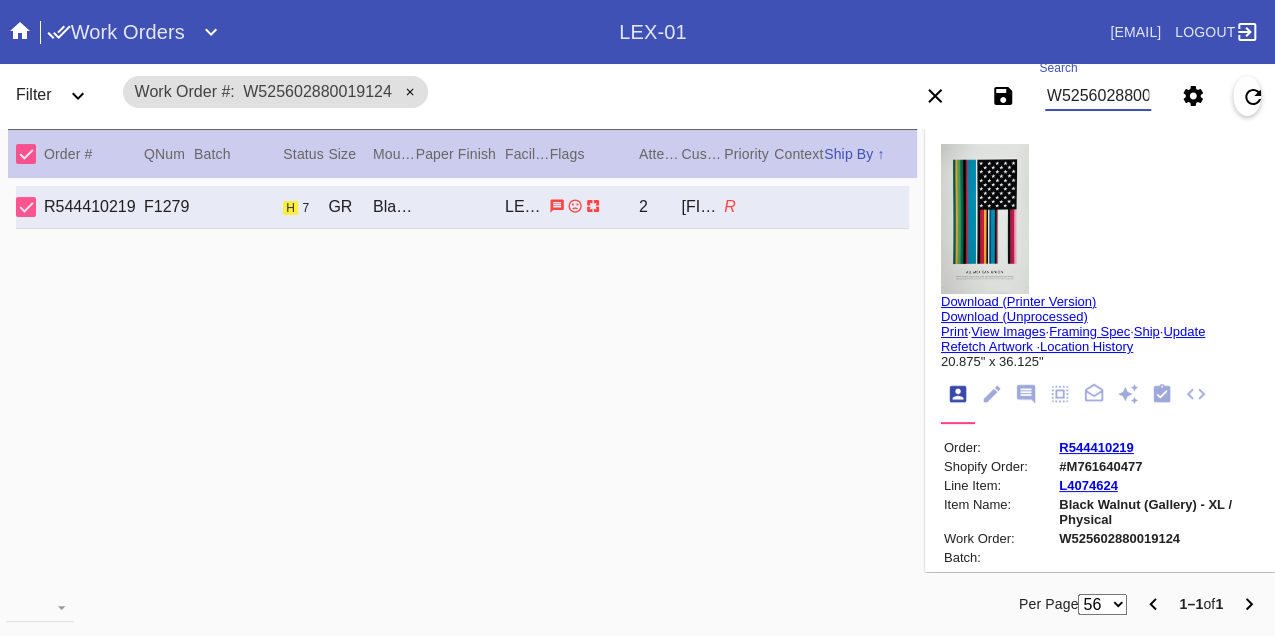 click on "W525602880019124" at bounding box center (1098, 96) 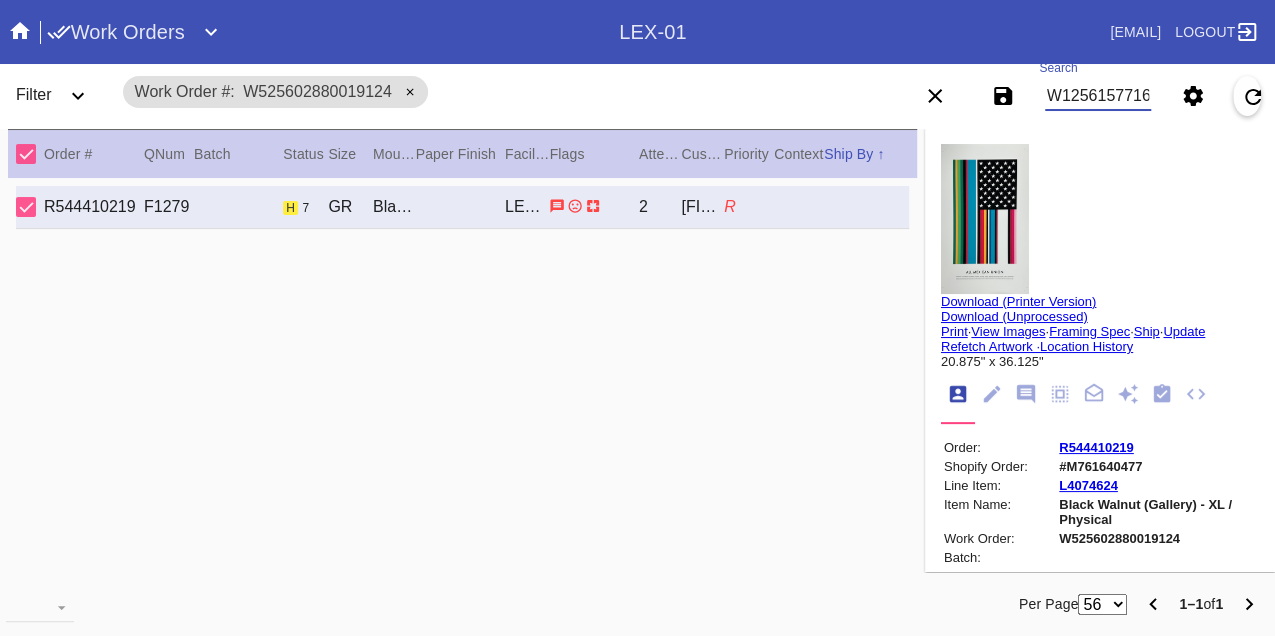 scroll, scrollTop: 0, scrollLeft: 48, axis: horizontal 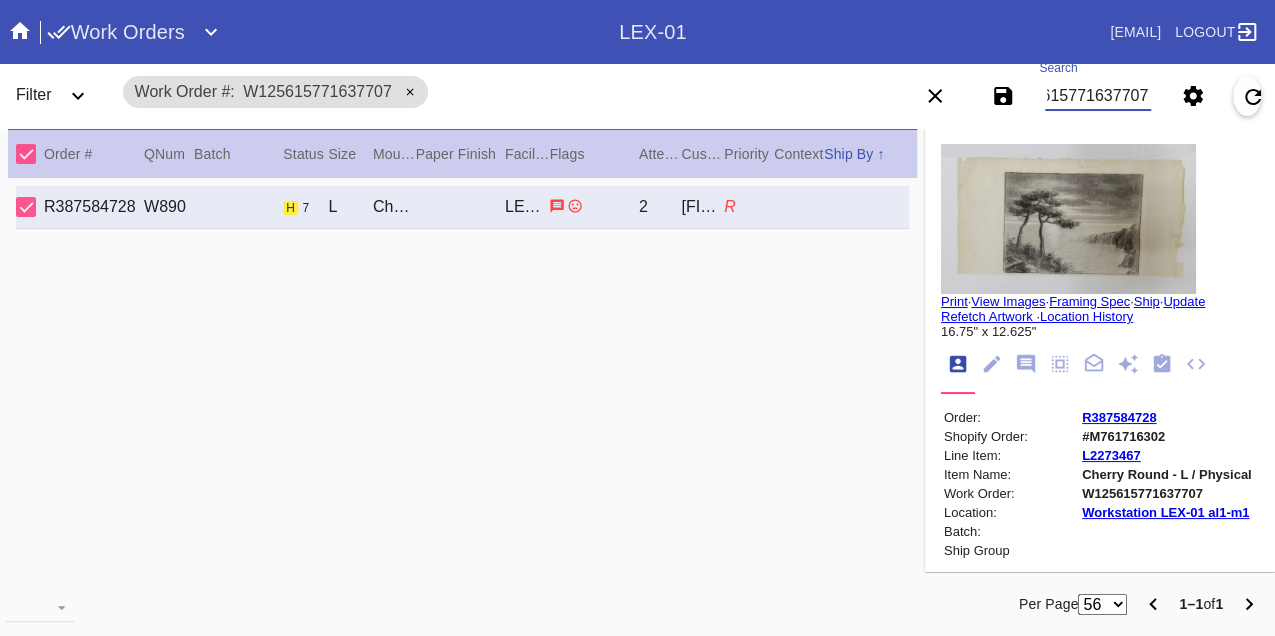 type on "W125615771637707" 